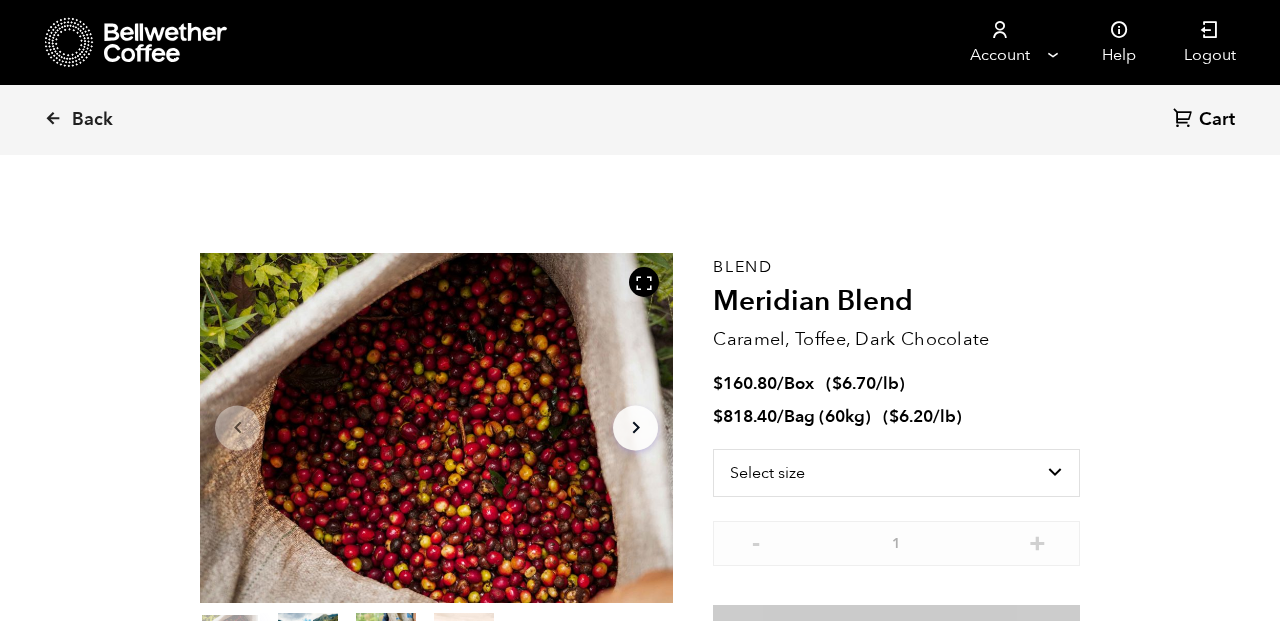 scroll, scrollTop: 0, scrollLeft: 0, axis: both 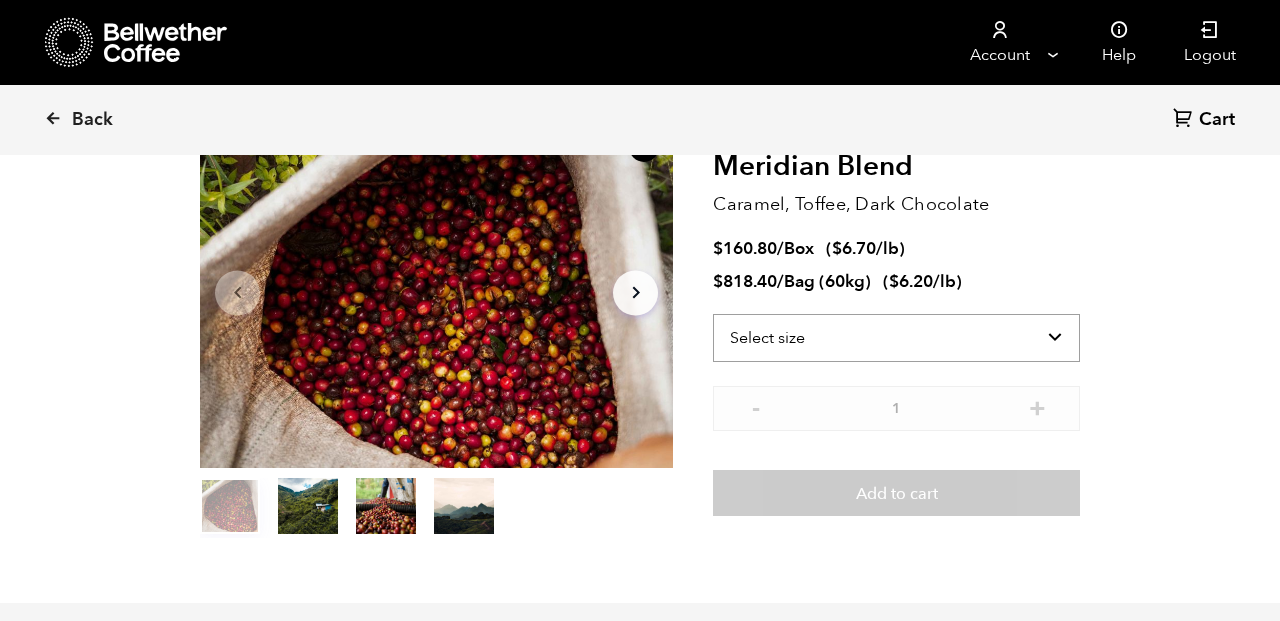 click on "Select size   Bag (60kg) (132 lbs) Box (24 lbs)" at bounding box center [896, 338] 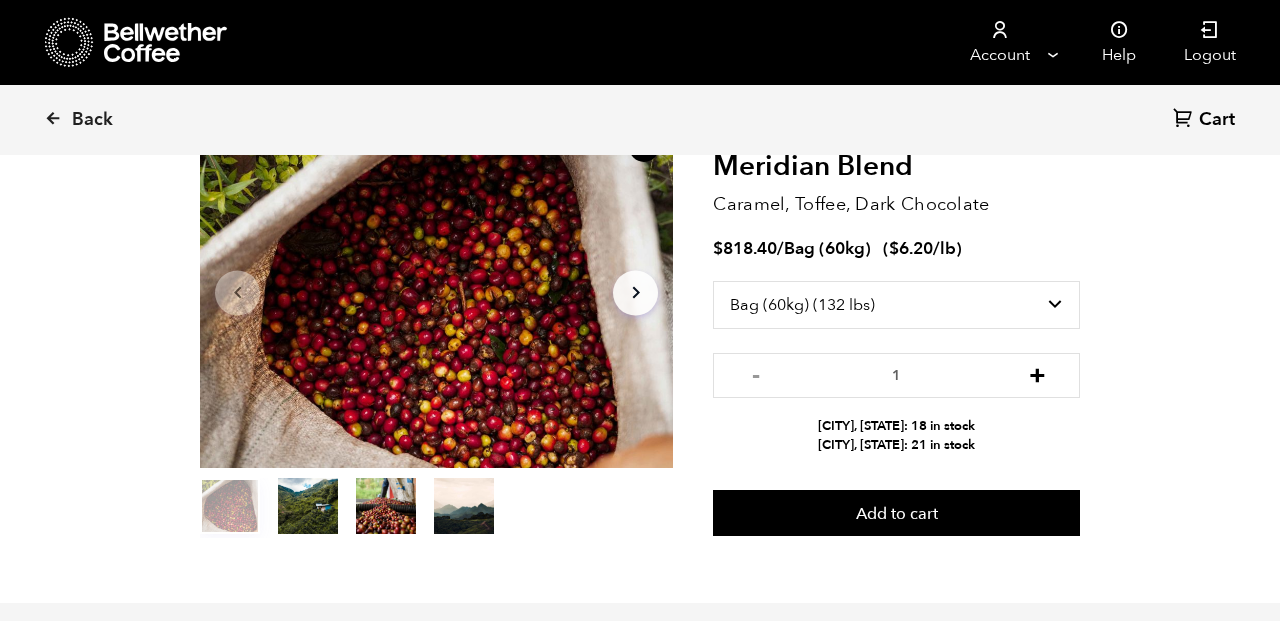 click on "+" at bounding box center [1037, 373] 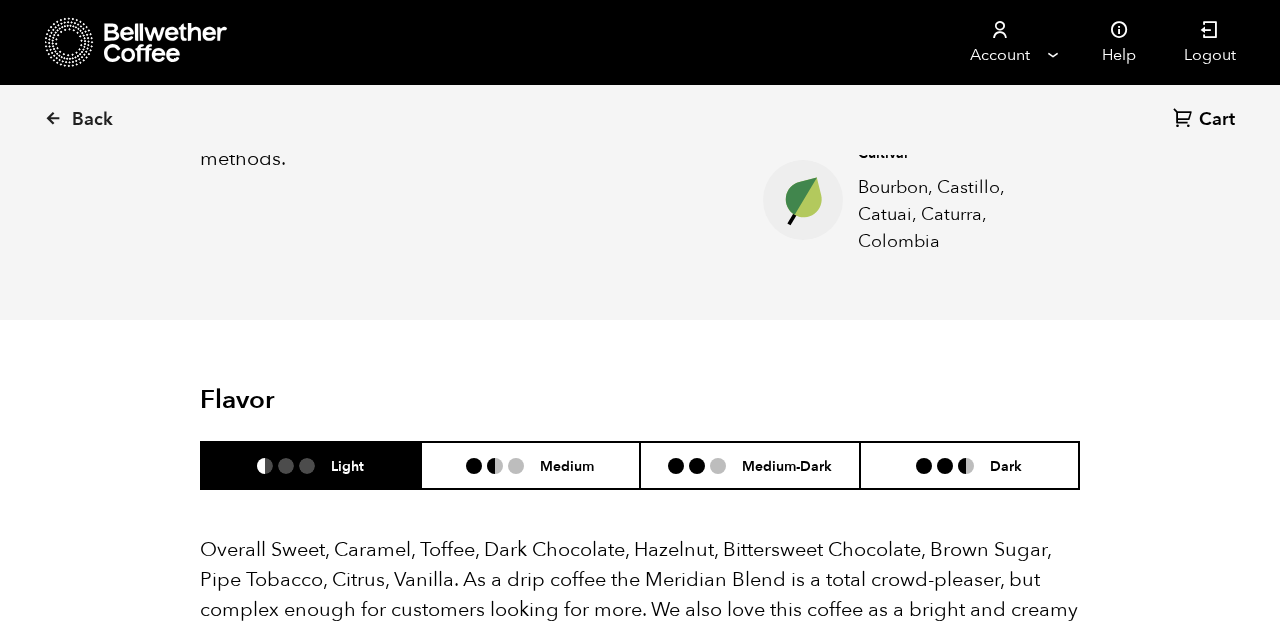 scroll, scrollTop: 936, scrollLeft: 0, axis: vertical 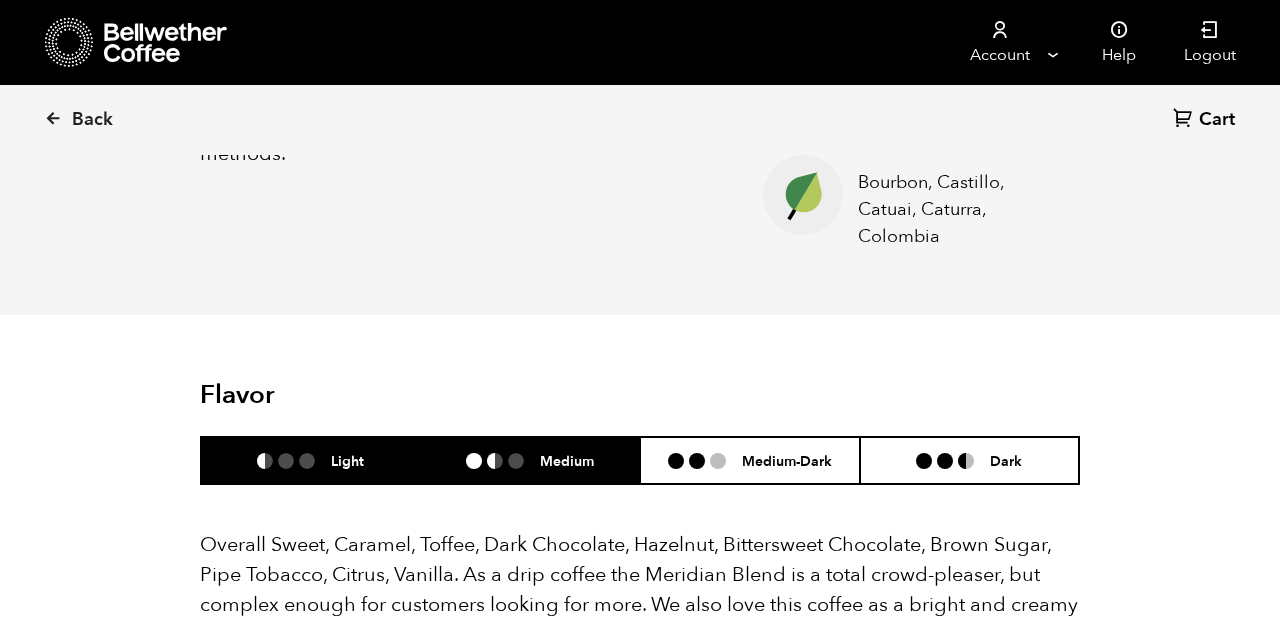 click on "Medium" at bounding box center [567, 460] 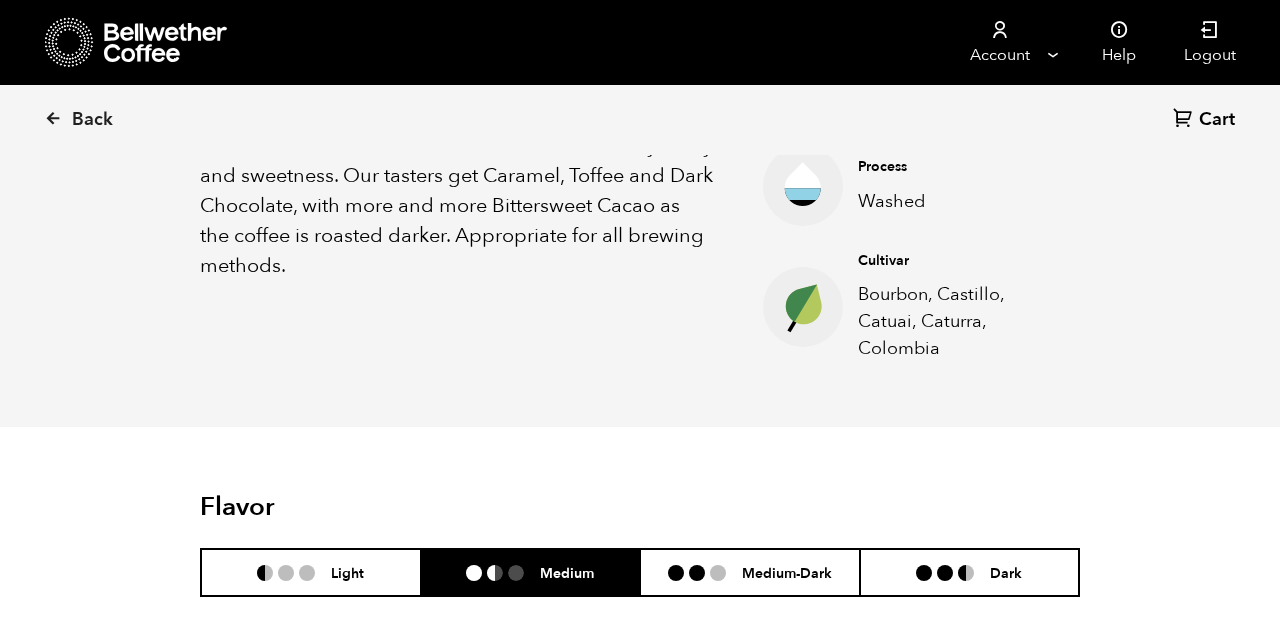 scroll, scrollTop: 905, scrollLeft: 0, axis: vertical 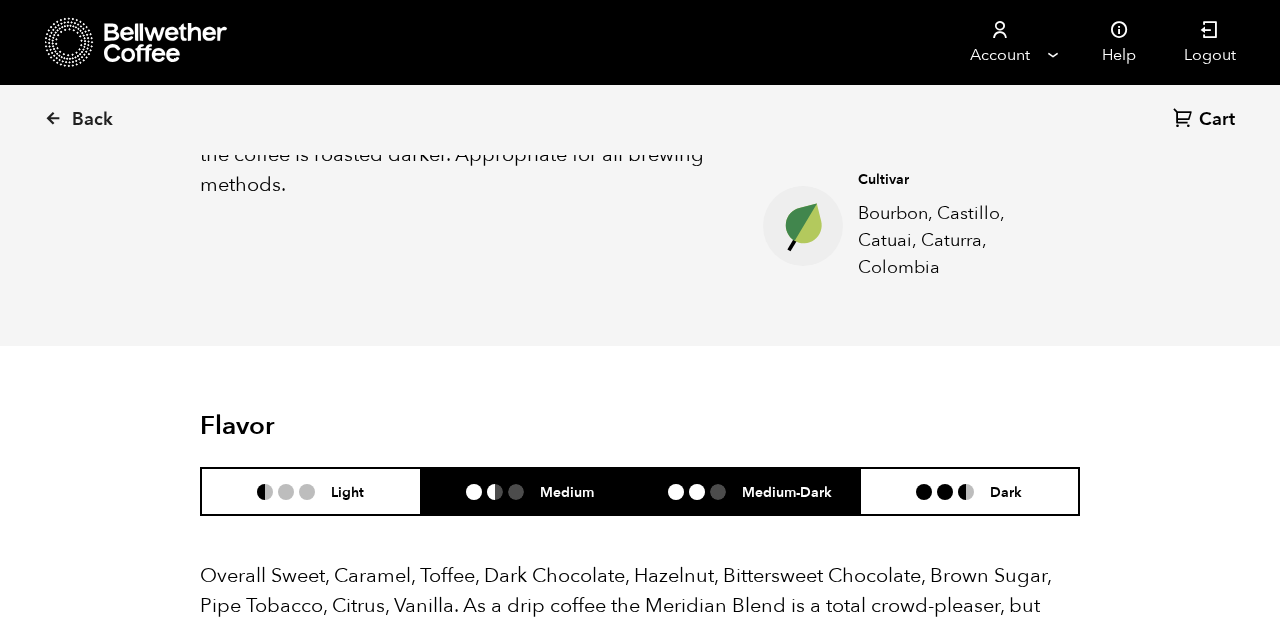 click on "Medium-Dark" at bounding box center [787, 491] 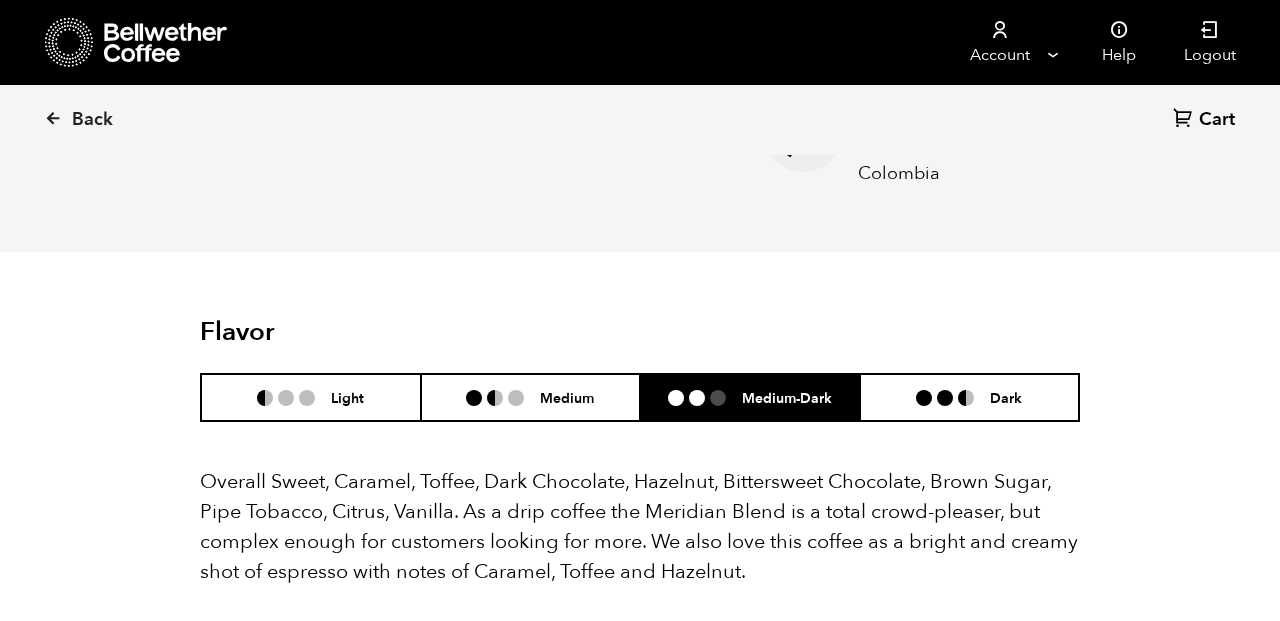 scroll, scrollTop: 893, scrollLeft: 0, axis: vertical 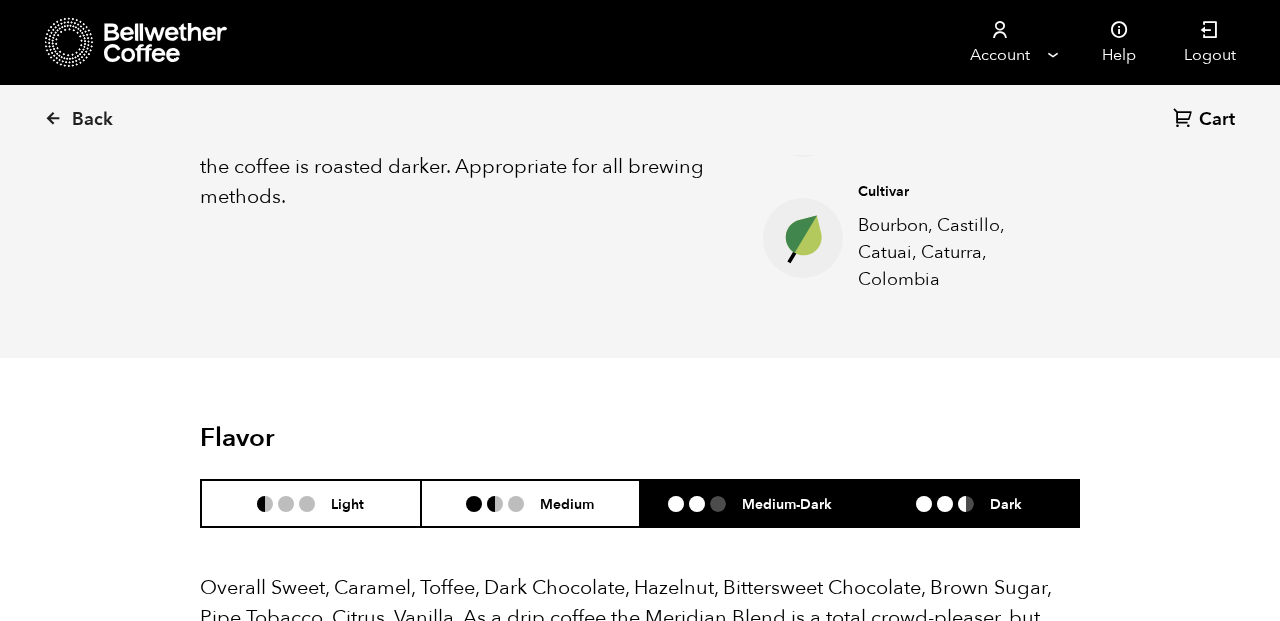 click on "Dark" at bounding box center (1006, 503) 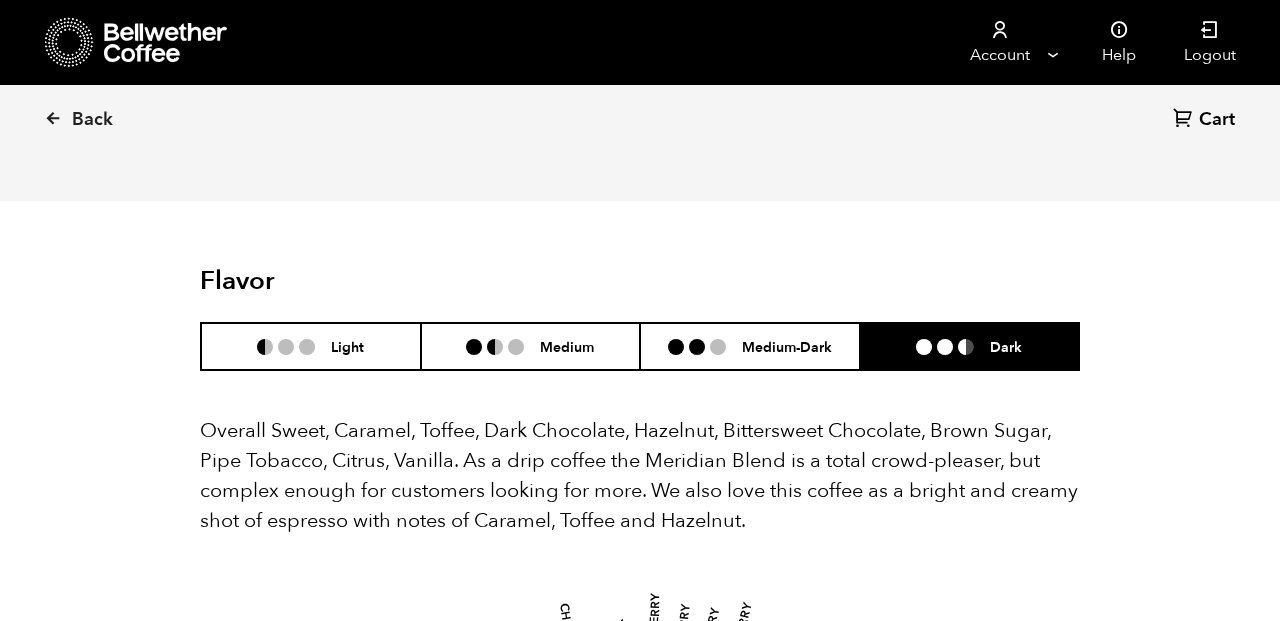 scroll, scrollTop: 988, scrollLeft: 0, axis: vertical 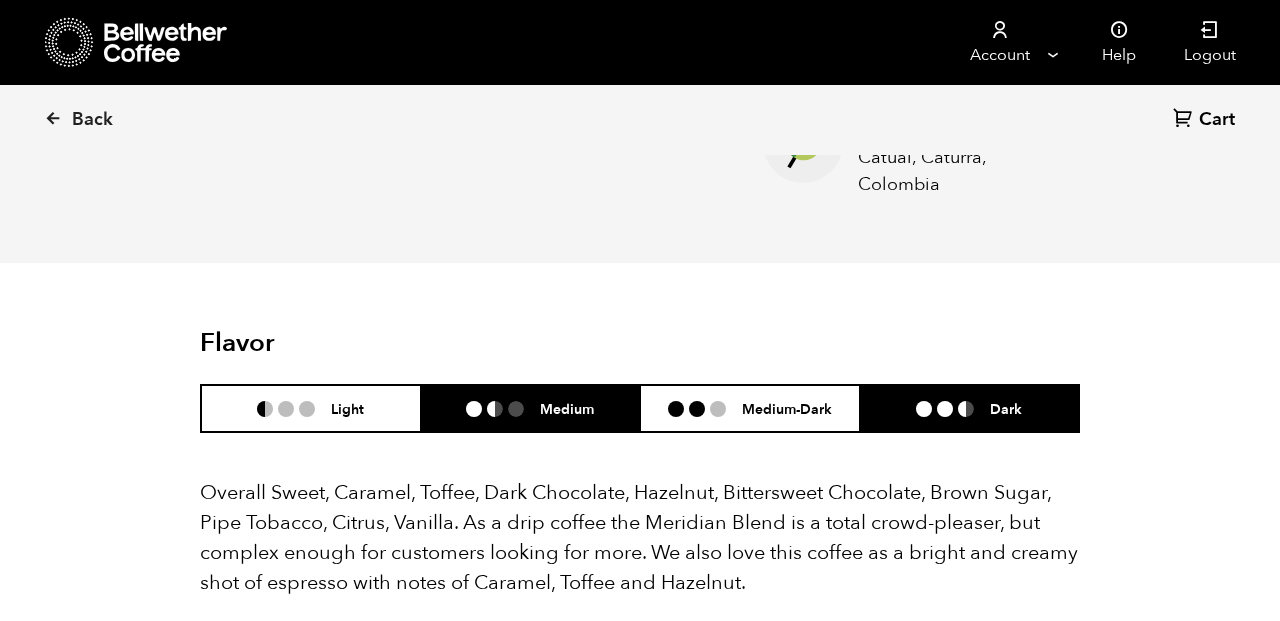 click on "Medium" at bounding box center (567, 408) 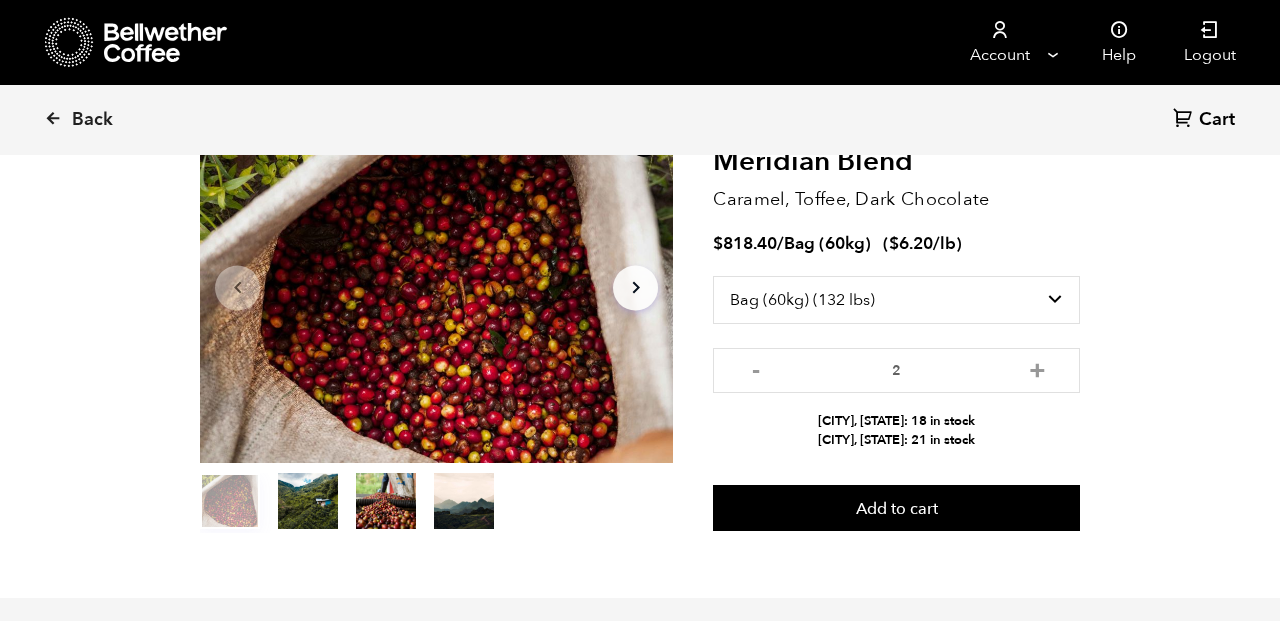 scroll, scrollTop: 127, scrollLeft: 0, axis: vertical 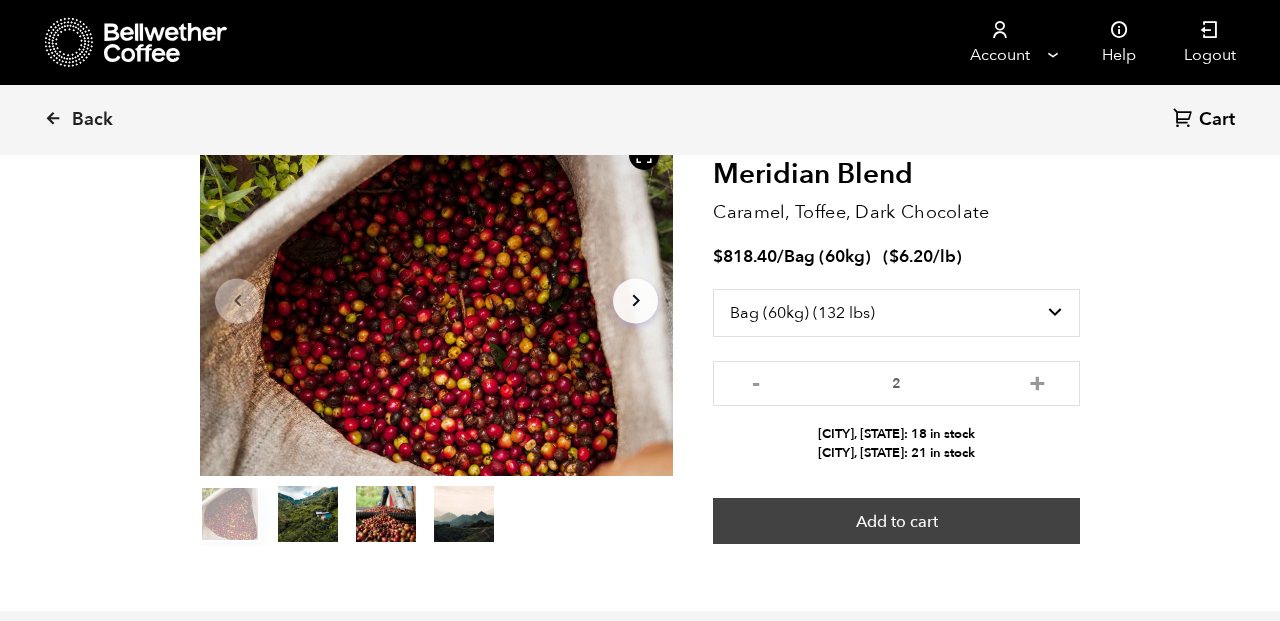 click on "Add to cart" at bounding box center (896, 521) 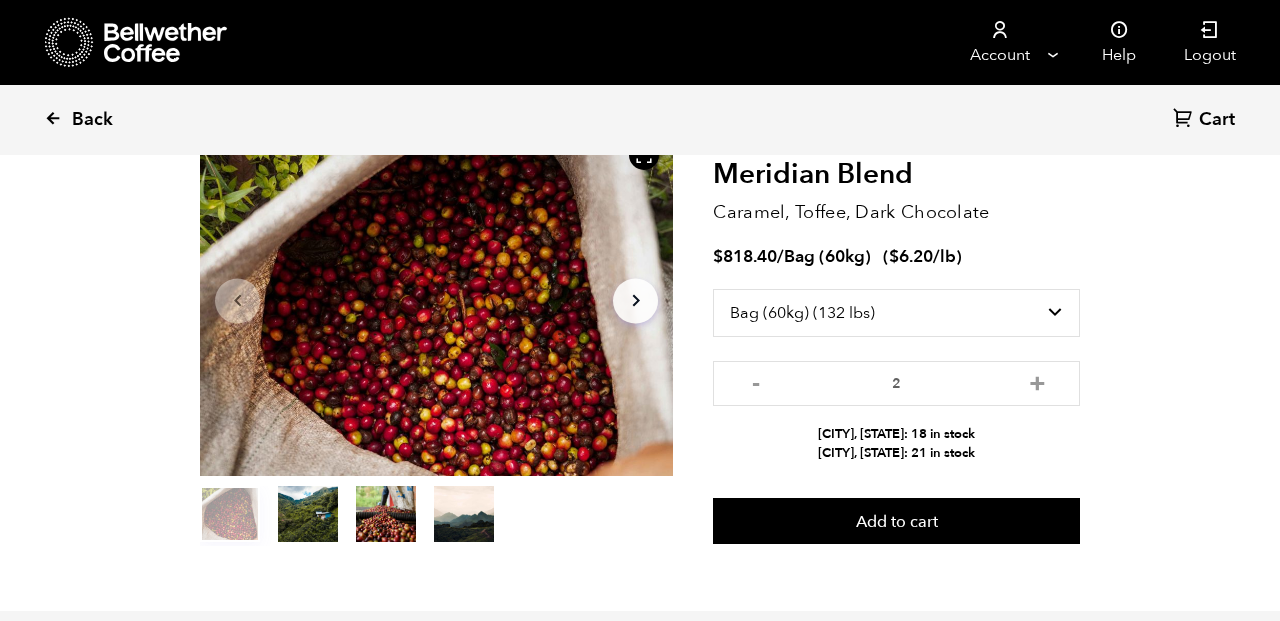 click on "Back" at bounding box center [92, 120] 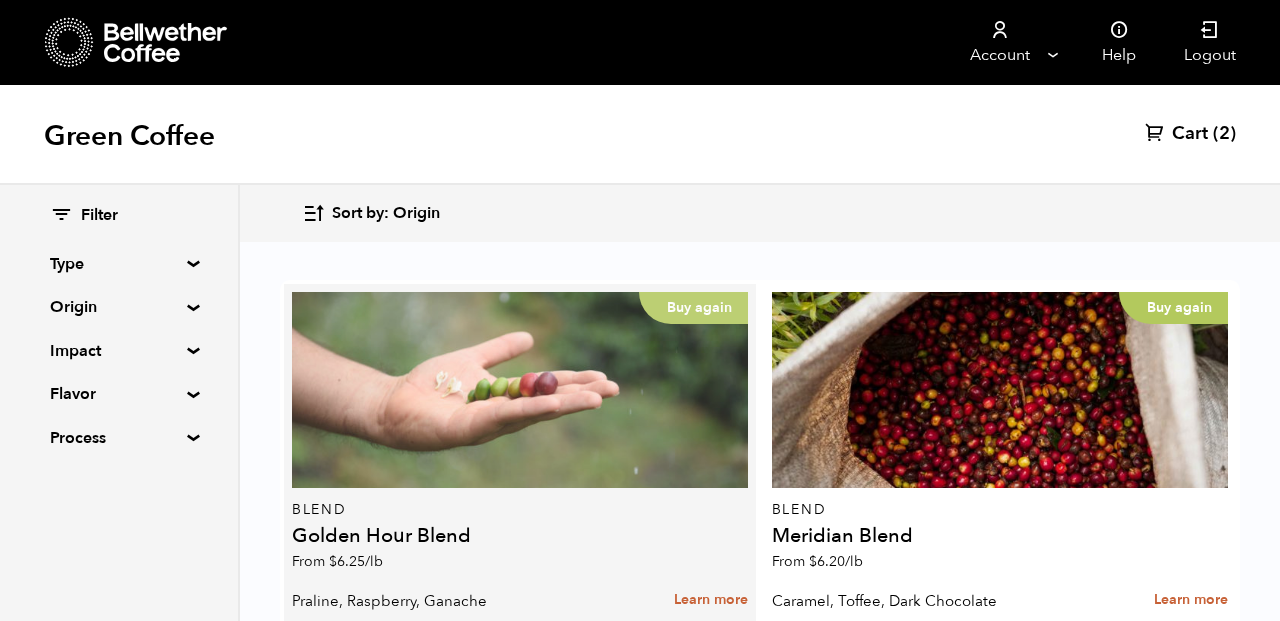 scroll, scrollTop: 137, scrollLeft: 0, axis: vertical 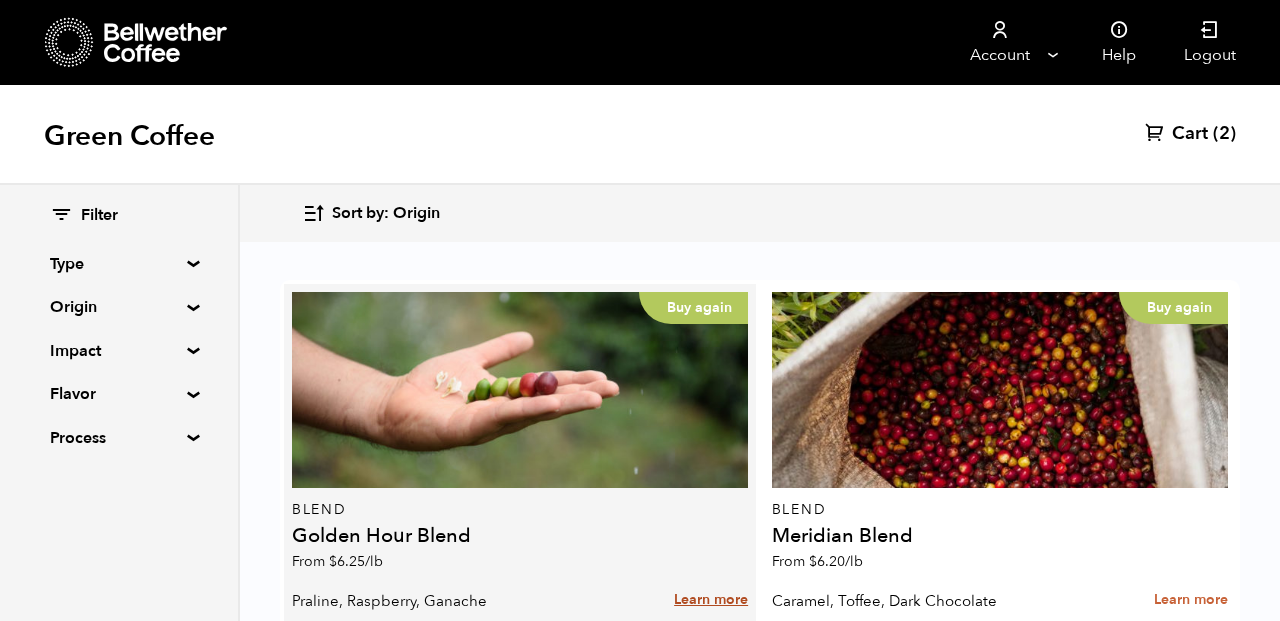 click on "Learn more" at bounding box center (711, 600) 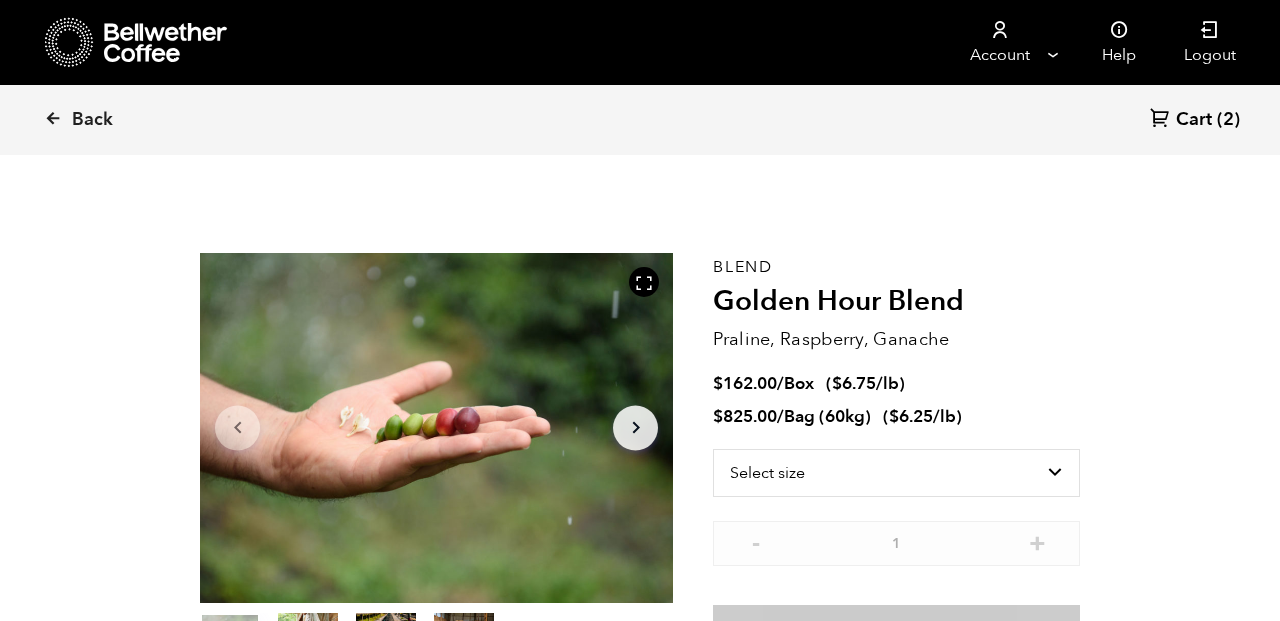 scroll, scrollTop: 0, scrollLeft: 0, axis: both 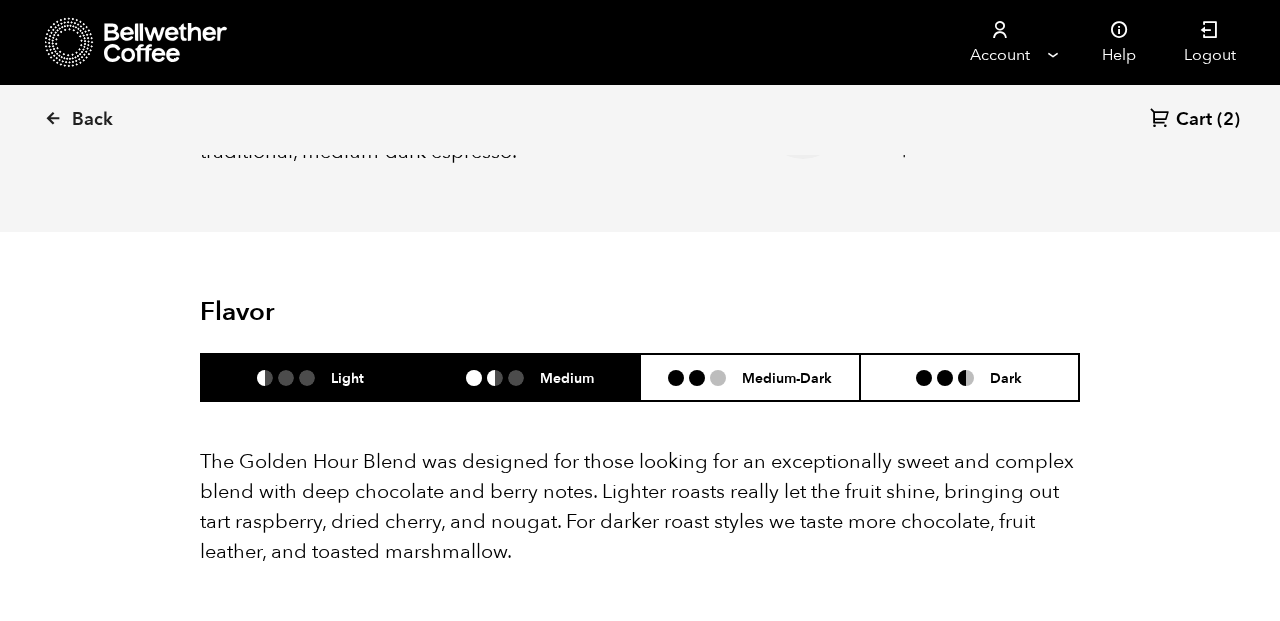 click on "Medium" at bounding box center (567, 377) 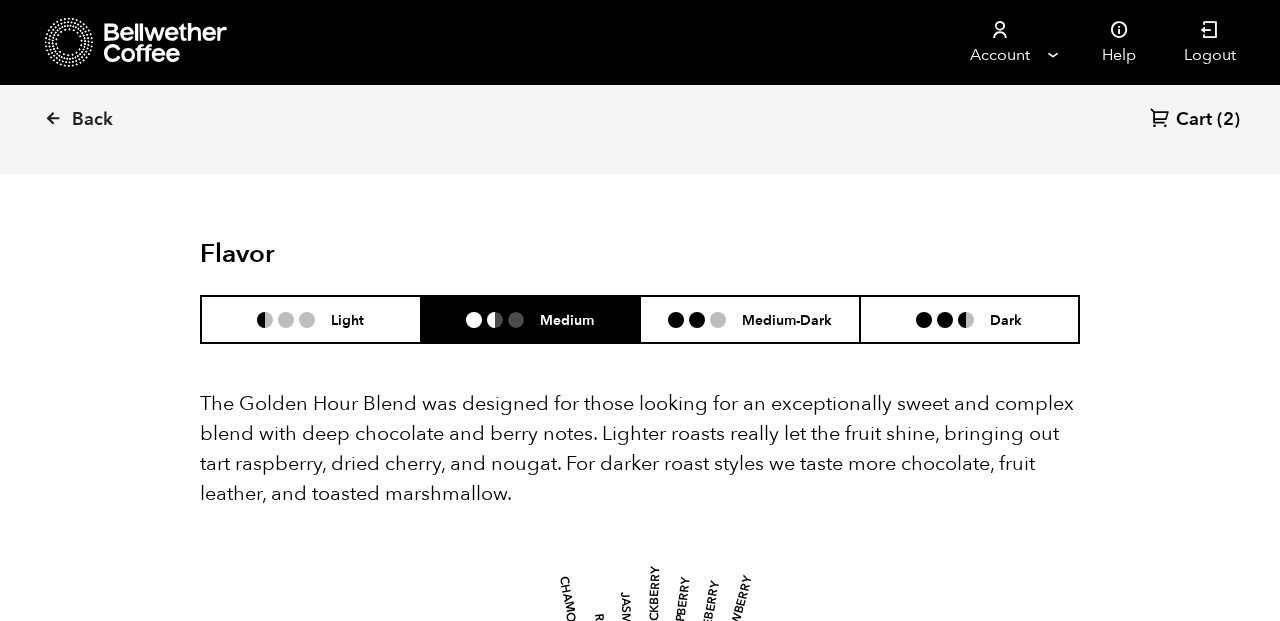 scroll, scrollTop: 1035, scrollLeft: 0, axis: vertical 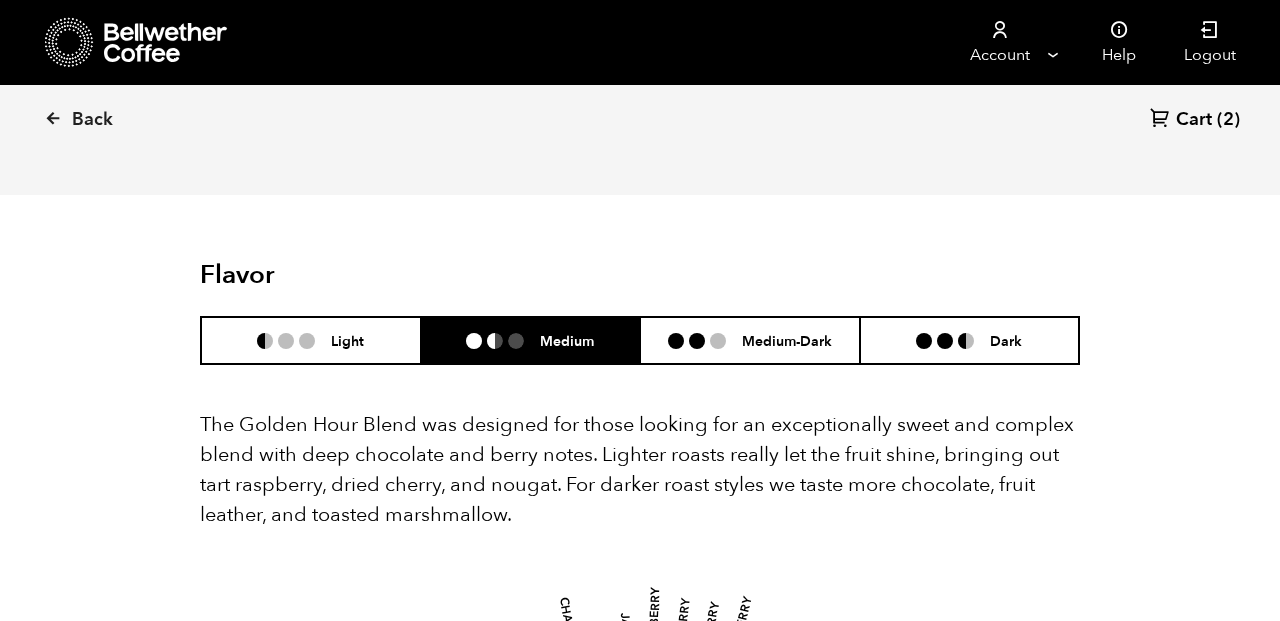 click on "The Golden Hour Blend was designed for those looking for an exceptionally sweet and complex blend with deep chocolate and berry notes. Lighter roasts really let the fruit shine, bringing out tart raspberry, dried cherry, and nougat. For darker roast styles we taste more chocolate, fruit leather, and toasted marshmallow.   base Fruity Sour/Fermented Green/Vegetative Other Roasted Spices Nutty/Cocoa Sweet Floral Berry Dried Fruit Other Fruit Citrus Fruit Sour Alcohol/Fermented Olive Oil Raw Green/Vegetative Beany Papery/Musty Chemical Pipe Tobacco Tobacco Burnt Cereal Pungent Pepper Brown Spice Nutty Cocoa Brown Sugar Vanilla Vanillin Overall Sweet Sweet Aromatics Black Tea Floral Blackberry Raspberry Blueberry Strawberry Raisin Prune Coconut Cherry Pomegranate Pineapple Grape Apple Peach Pear Grapefruit Orange Lemon Lime Sour Aromatics Acetic Acid Butyric Acid Isovaleric Acid Citric Acid Malic Acid Winey Whiskey Fermented Overripe Under-ripe Peapod Fresh Dark Green Vegetative Hay-like Herb-like Stale Cardboard" at bounding box center [640, 902] 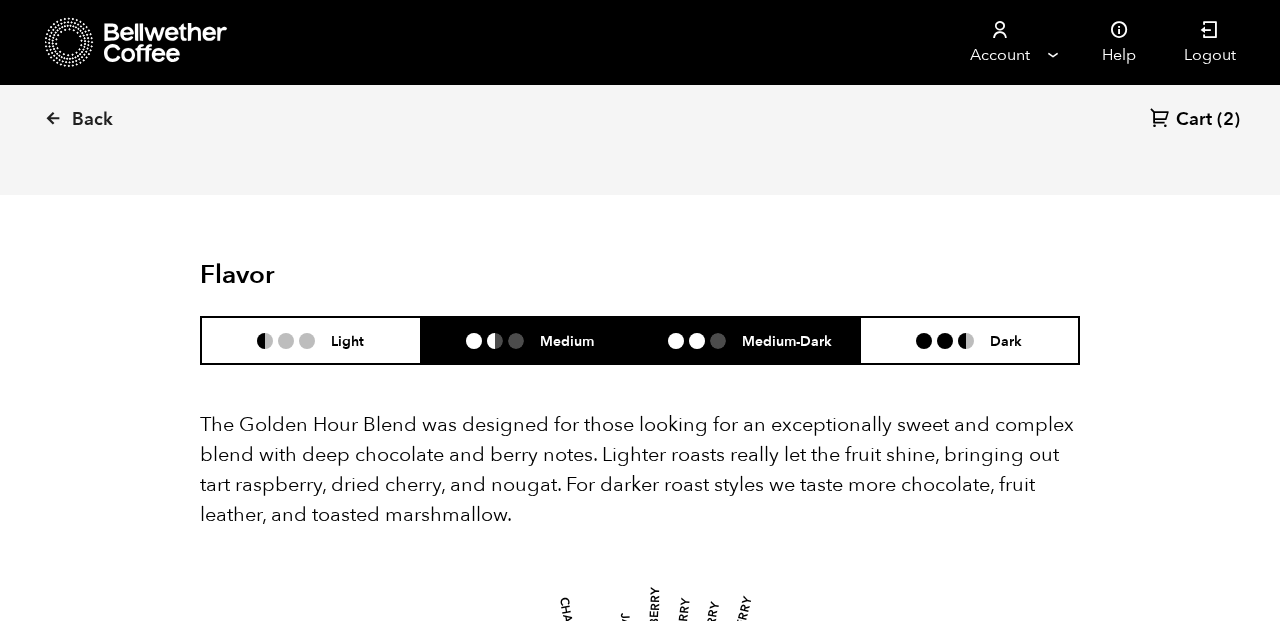 click on "Medium-Dark" at bounding box center [787, 340] 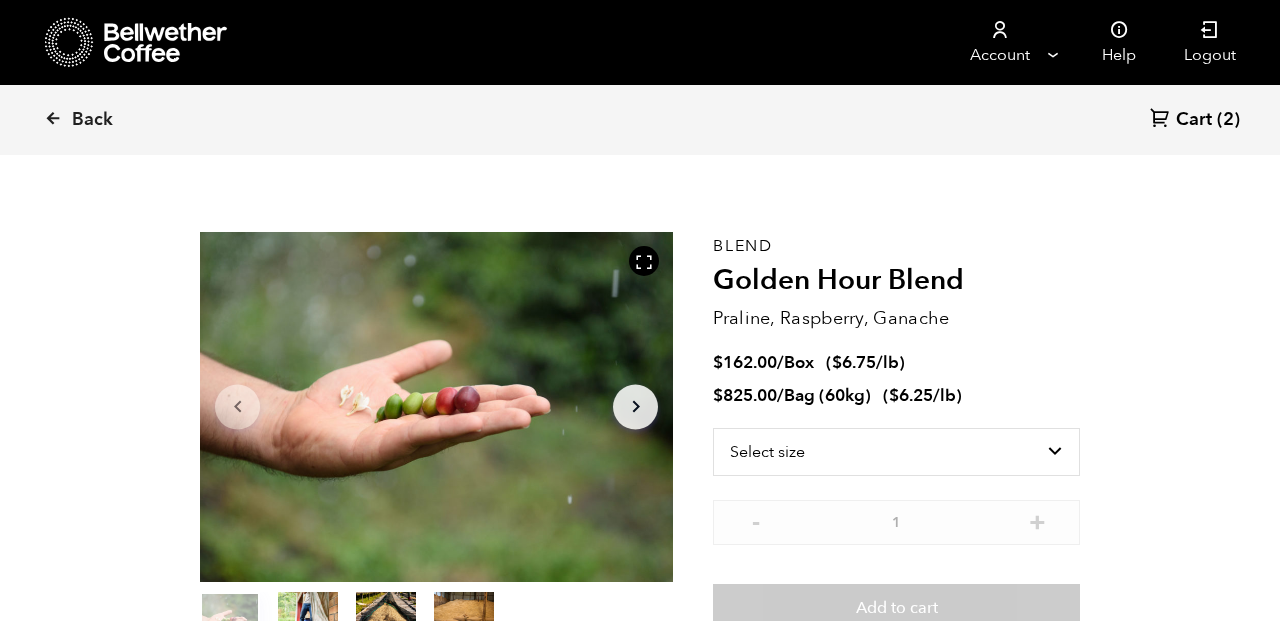 scroll, scrollTop: 19, scrollLeft: 0, axis: vertical 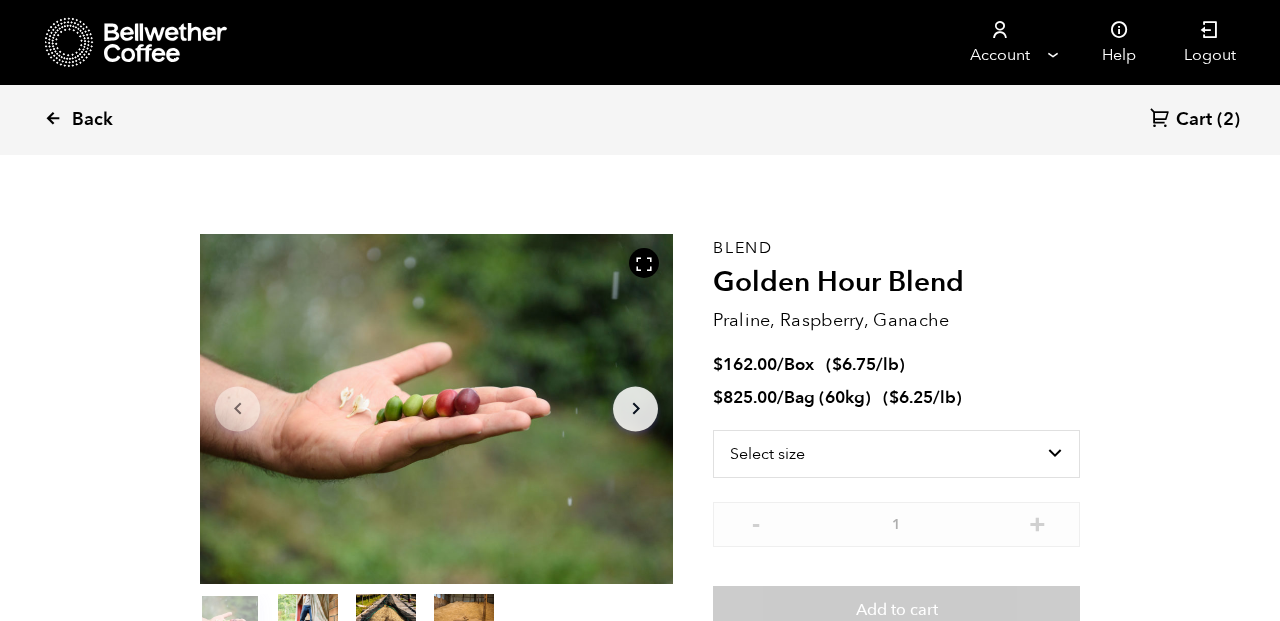 click at bounding box center [53, 118] 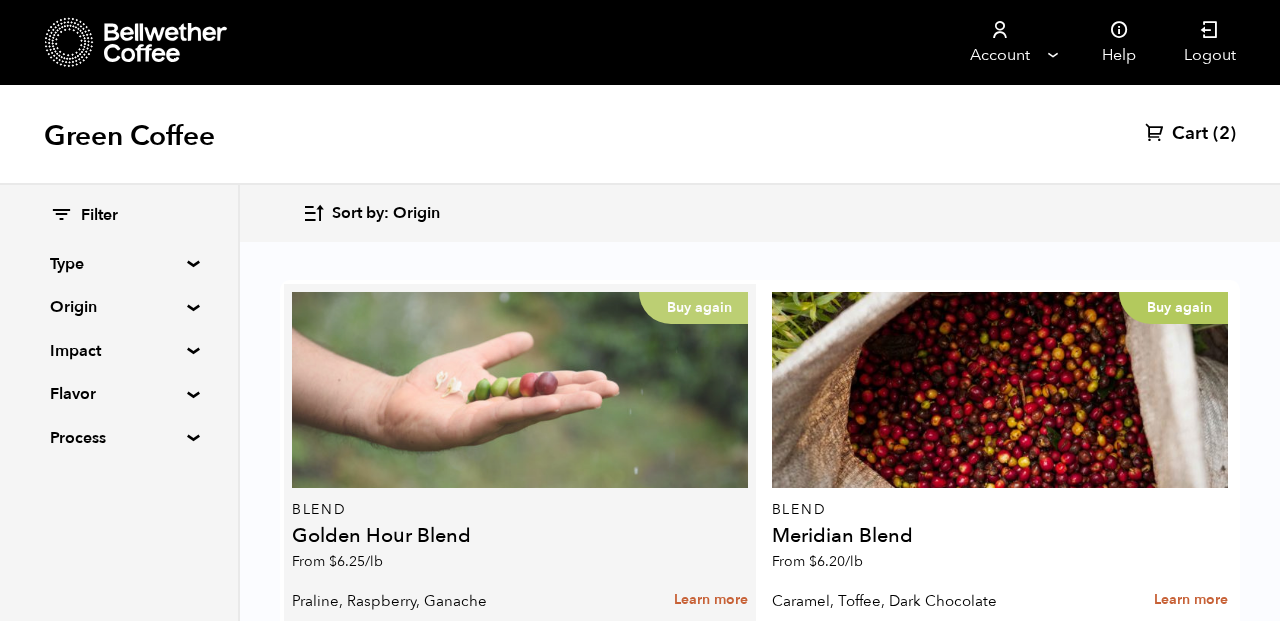 scroll, scrollTop: 510, scrollLeft: 0, axis: vertical 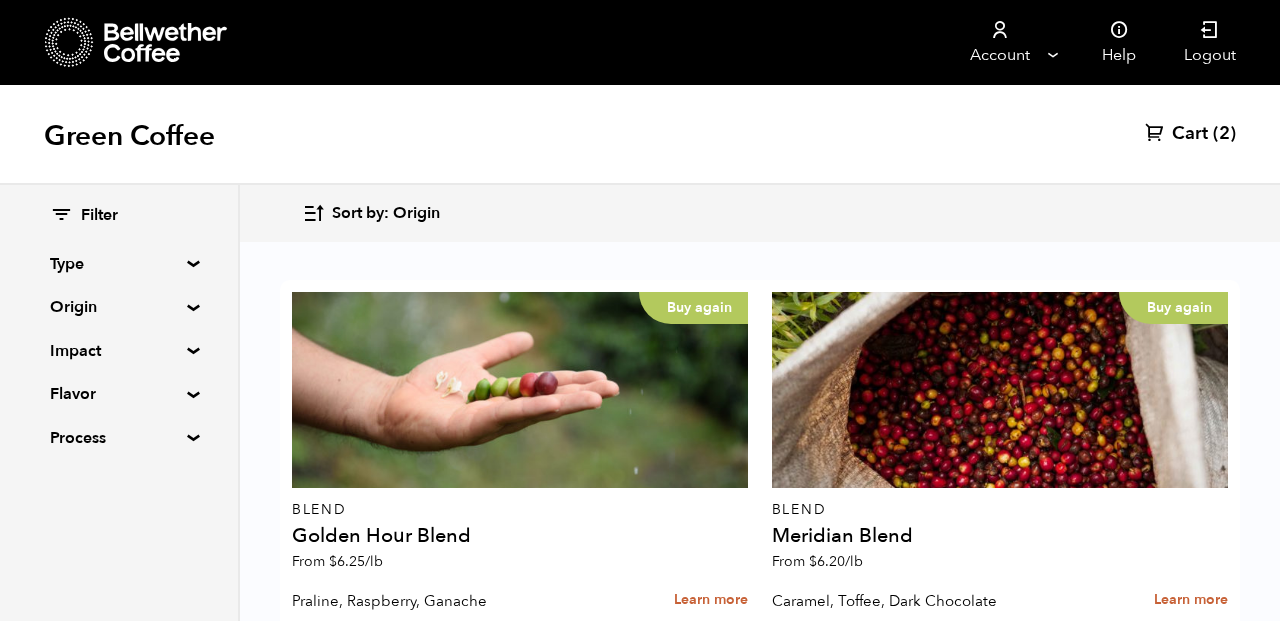 click on "Buy again" at bounding box center [1000, 803] 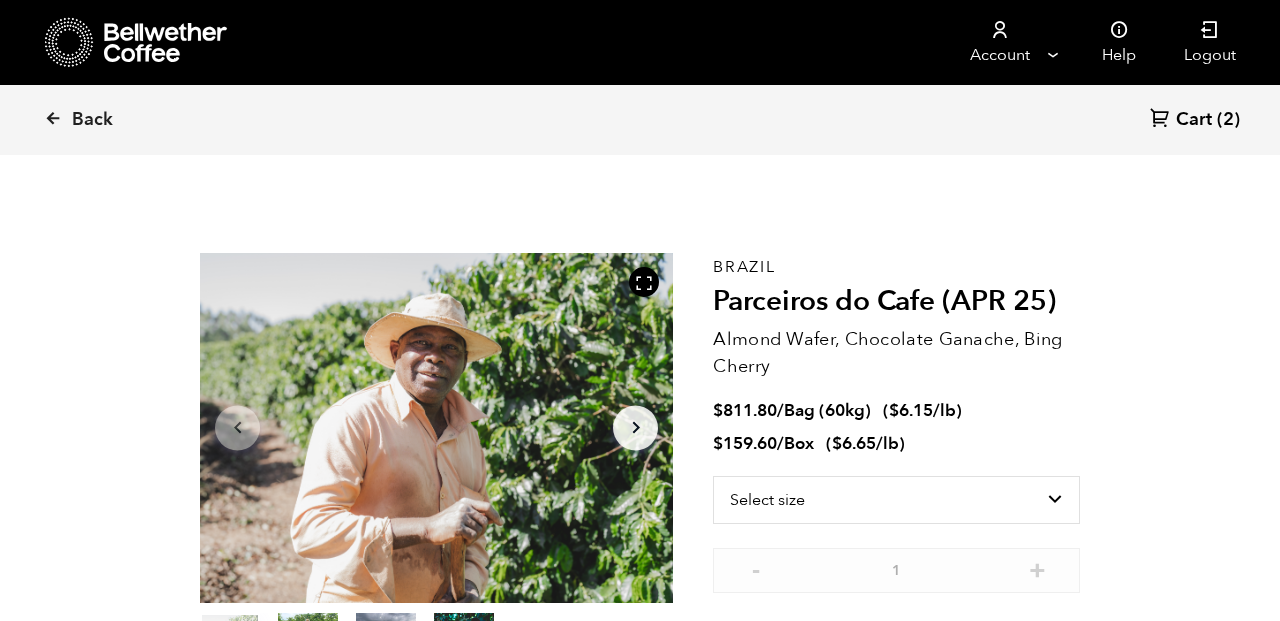 scroll, scrollTop: 0, scrollLeft: 0, axis: both 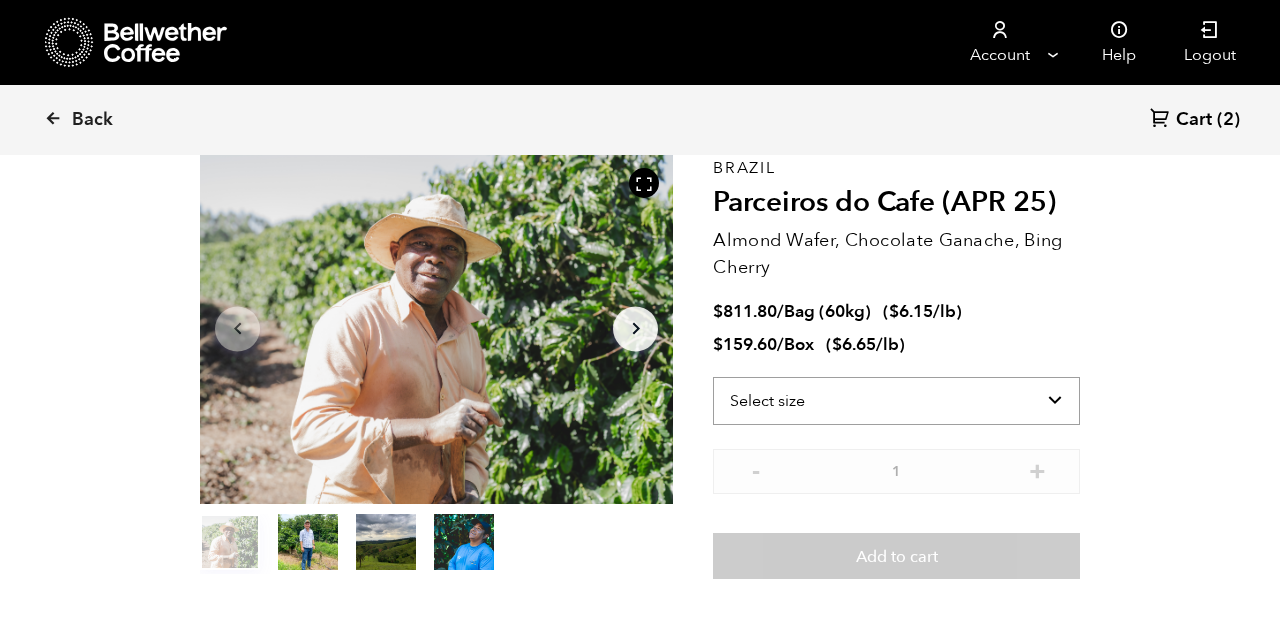 click on "Select size   Bag (60kg) (132 lbs) Box (24 lbs)" at bounding box center (896, 401) 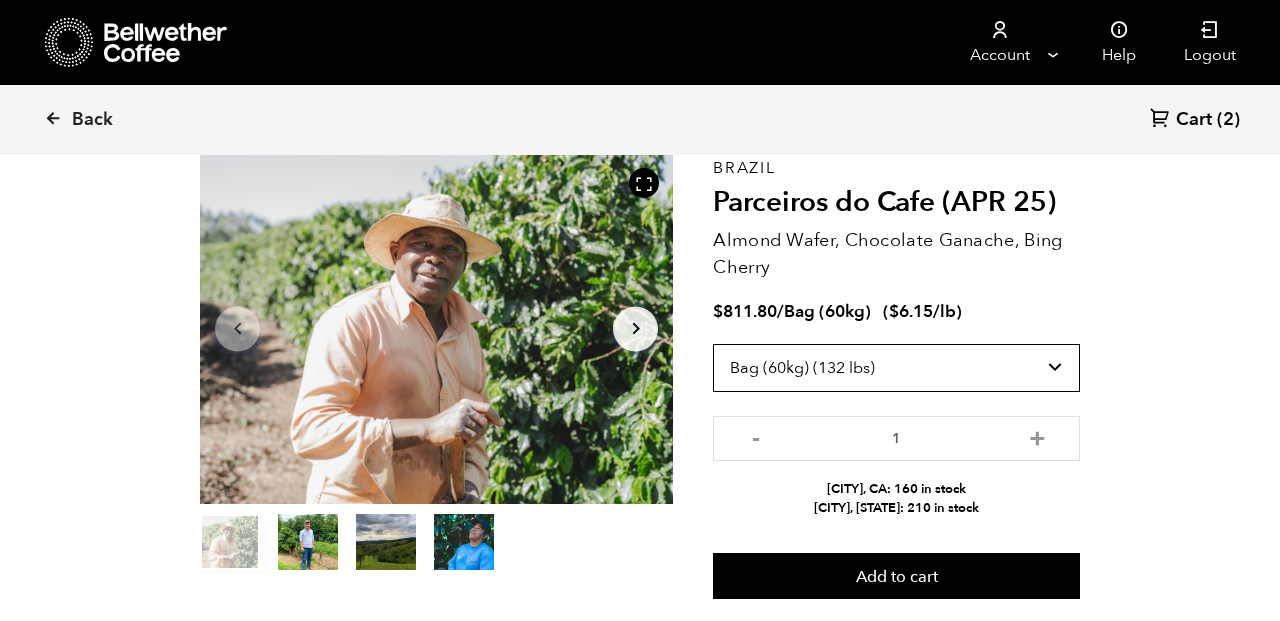 scroll, scrollTop: 178, scrollLeft: 0, axis: vertical 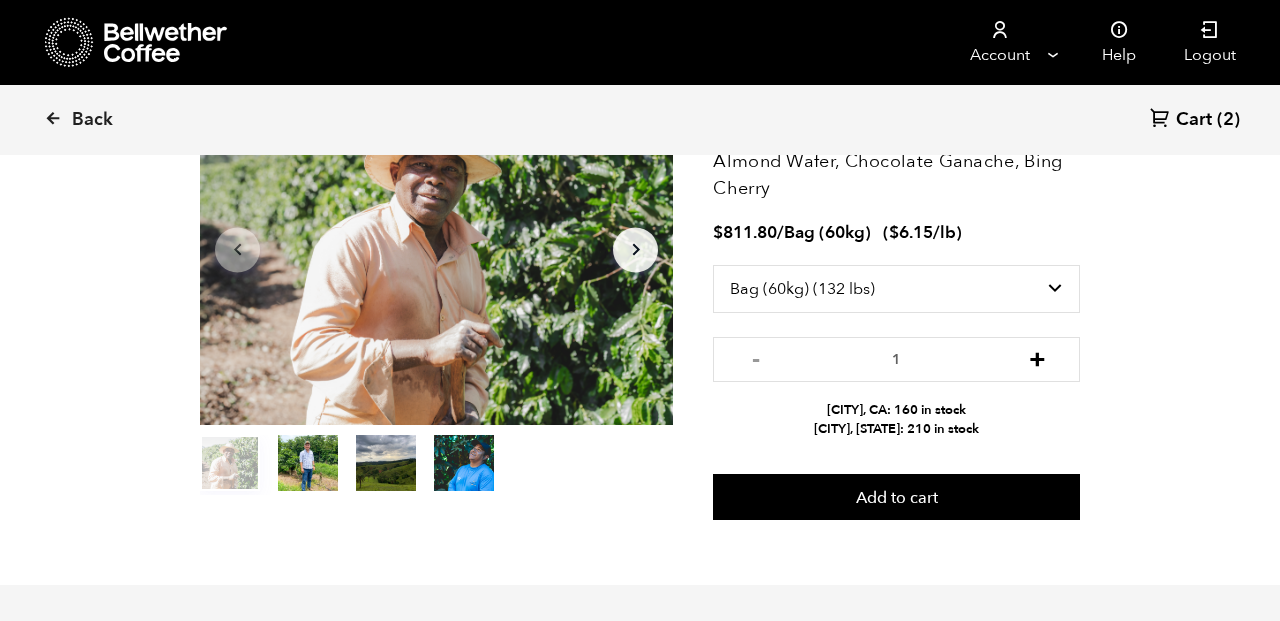 click on "+" at bounding box center [1037, 357] 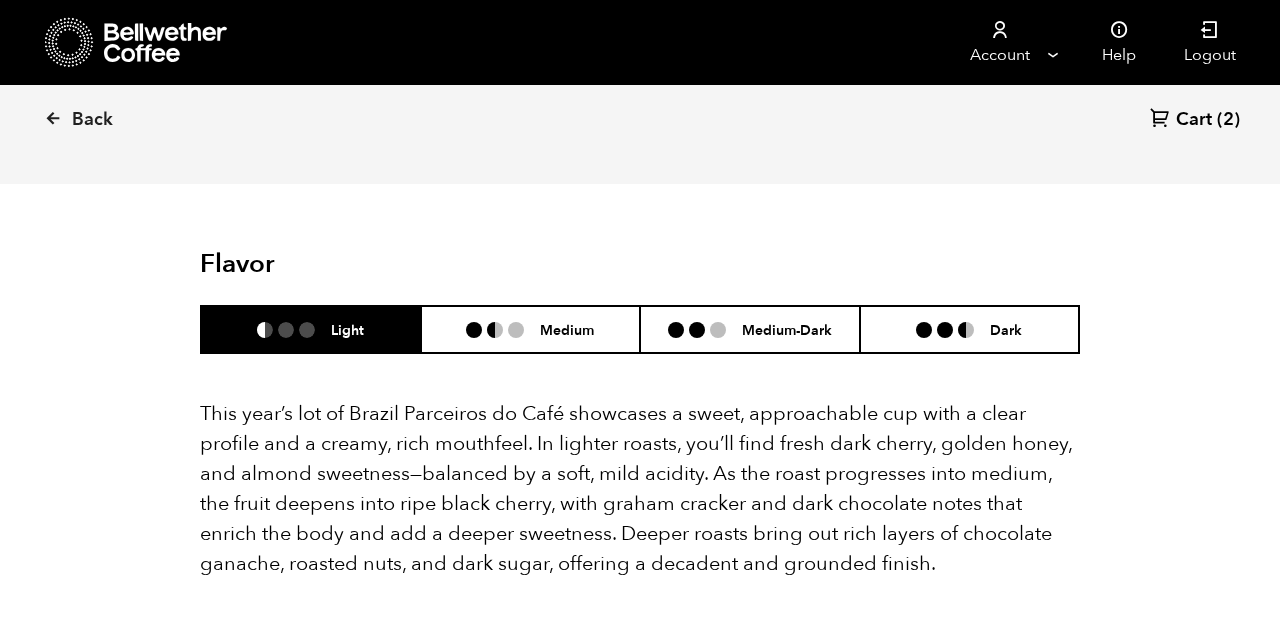 scroll, scrollTop: 1755, scrollLeft: 0, axis: vertical 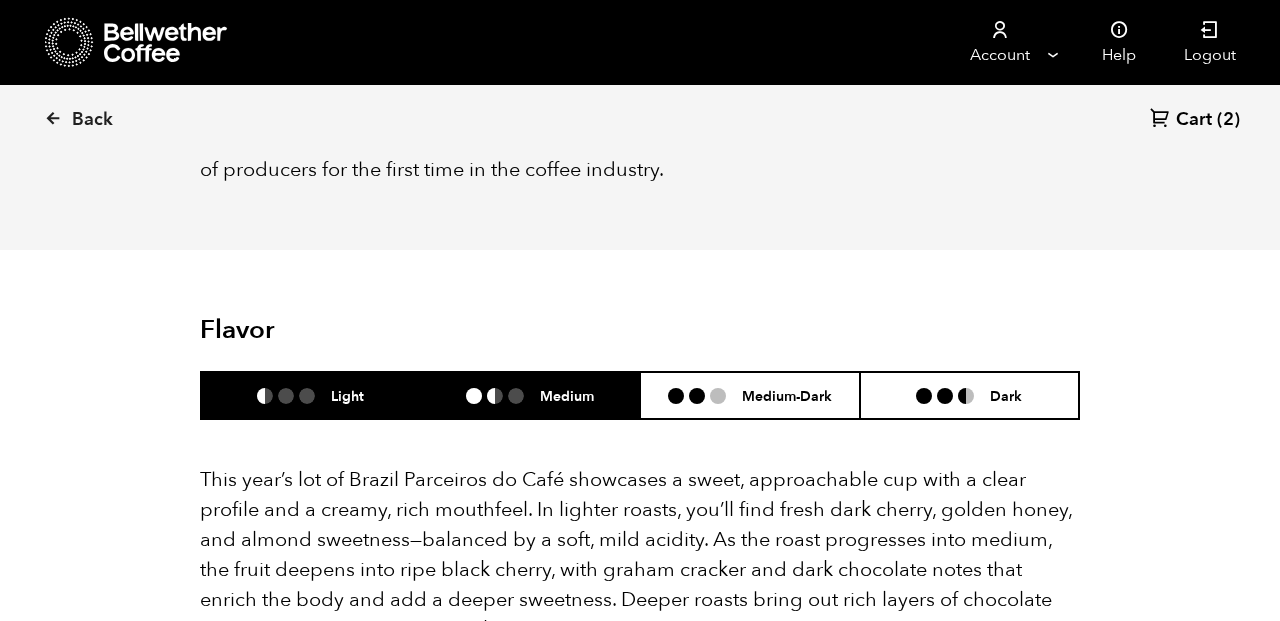 click on "Medium" at bounding box center [567, 395] 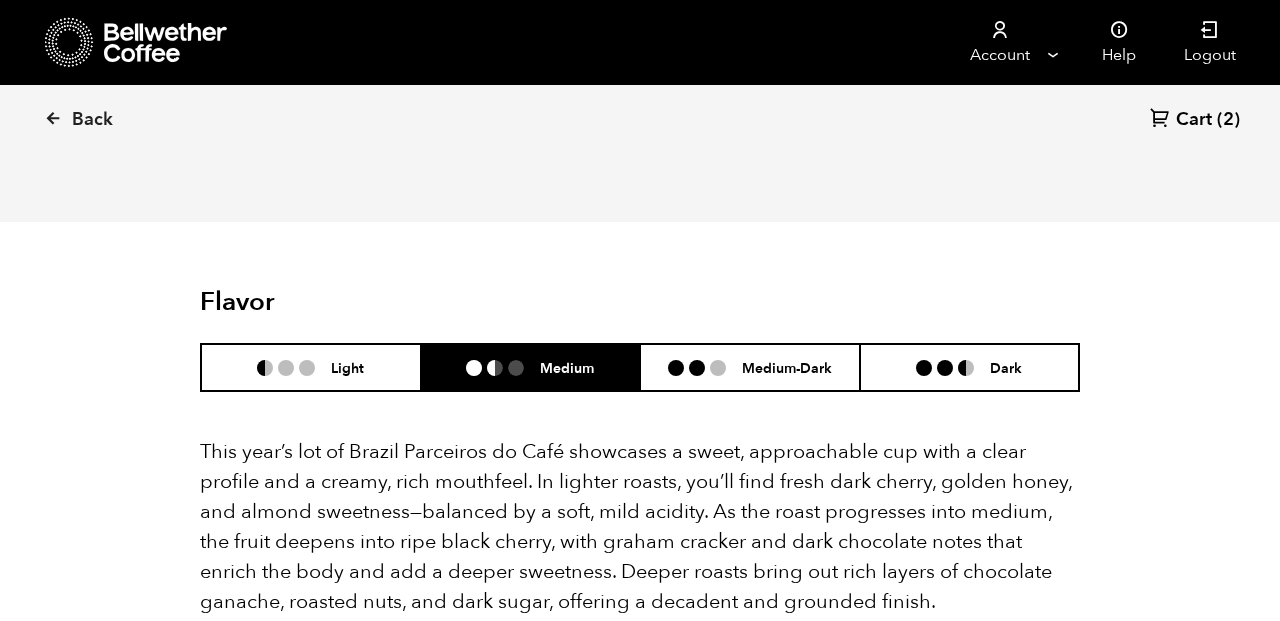 scroll, scrollTop: 1772, scrollLeft: 0, axis: vertical 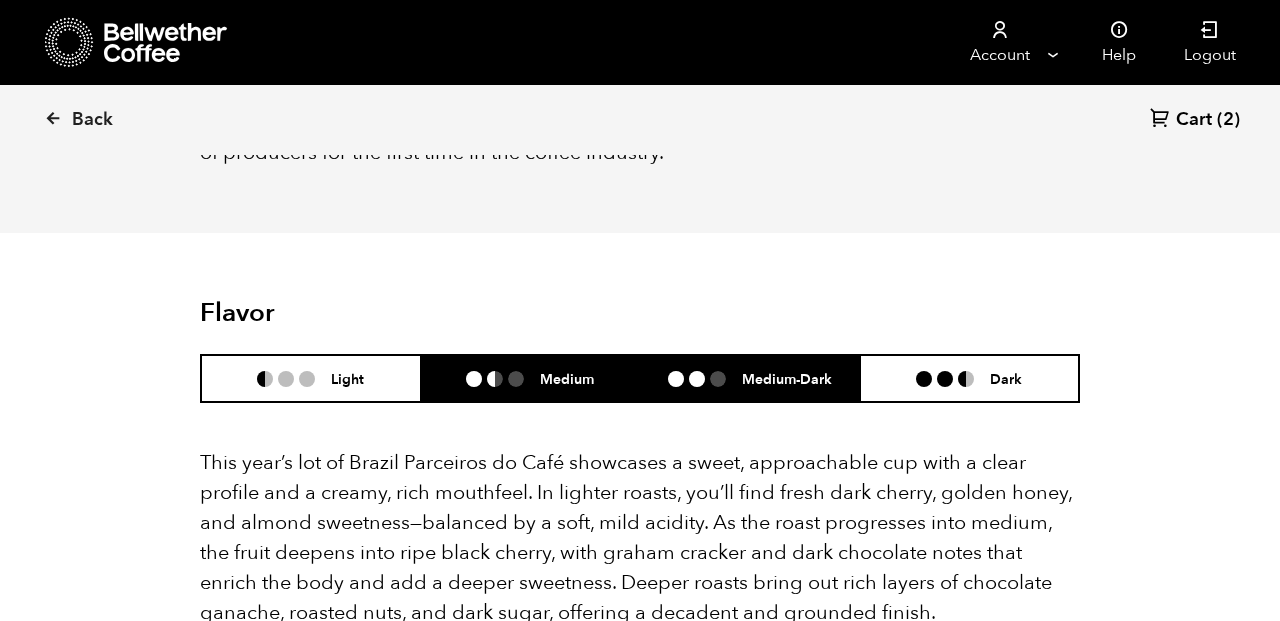 click on "Medium-Dark" at bounding box center [787, 378] 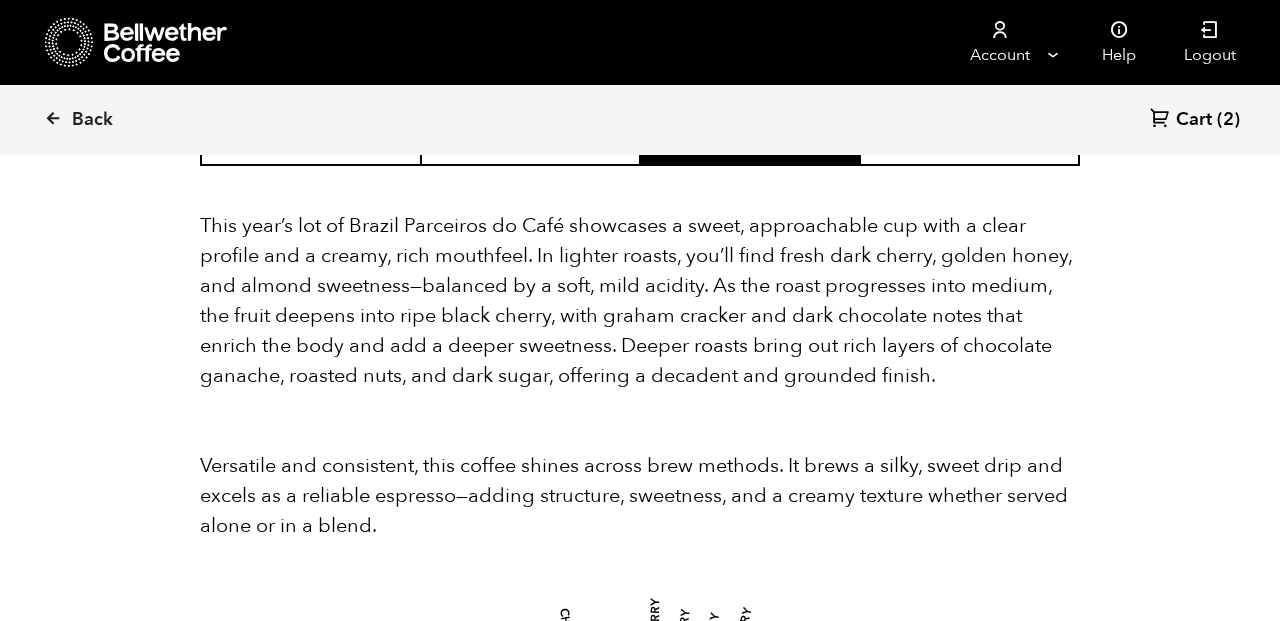 scroll, scrollTop: 1899, scrollLeft: 0, axis: vertical 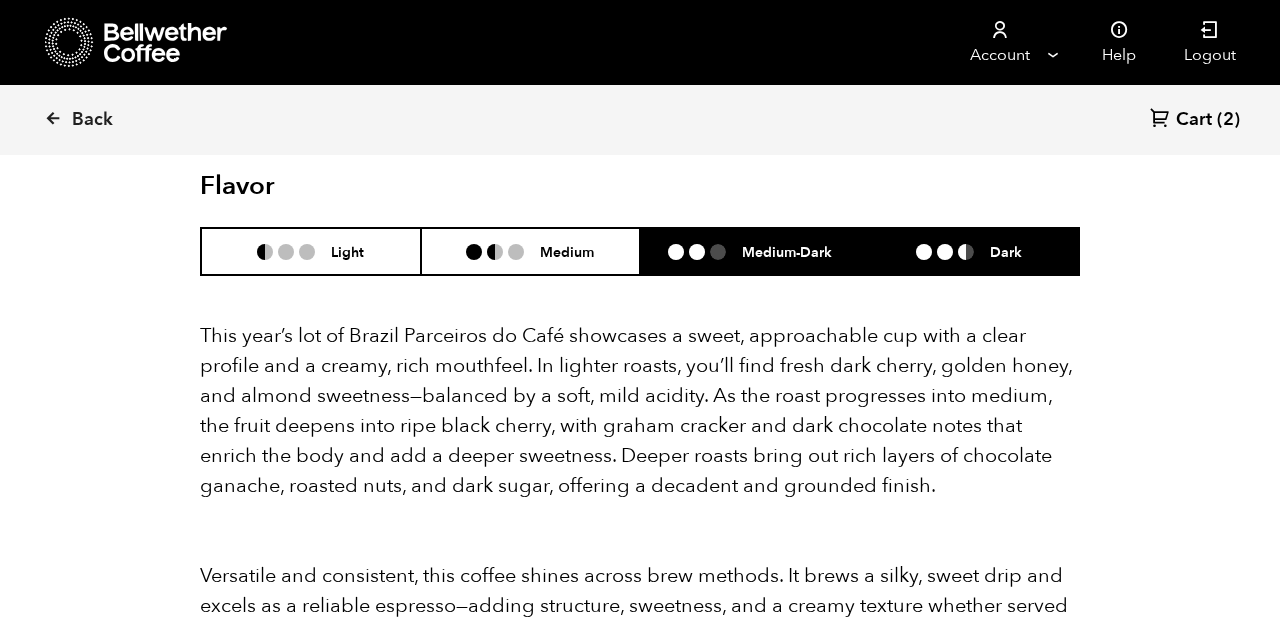 click at bounding box center (953, 252) 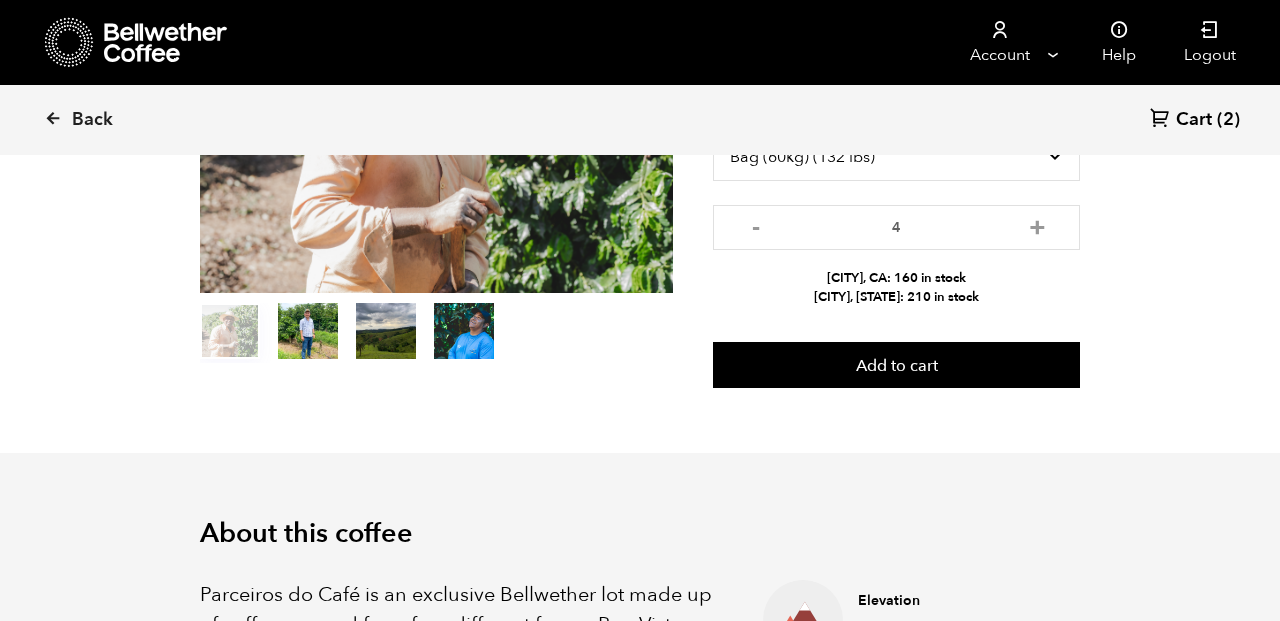scroll, scrollTop: 0, scrollLeft: 0, axis: both 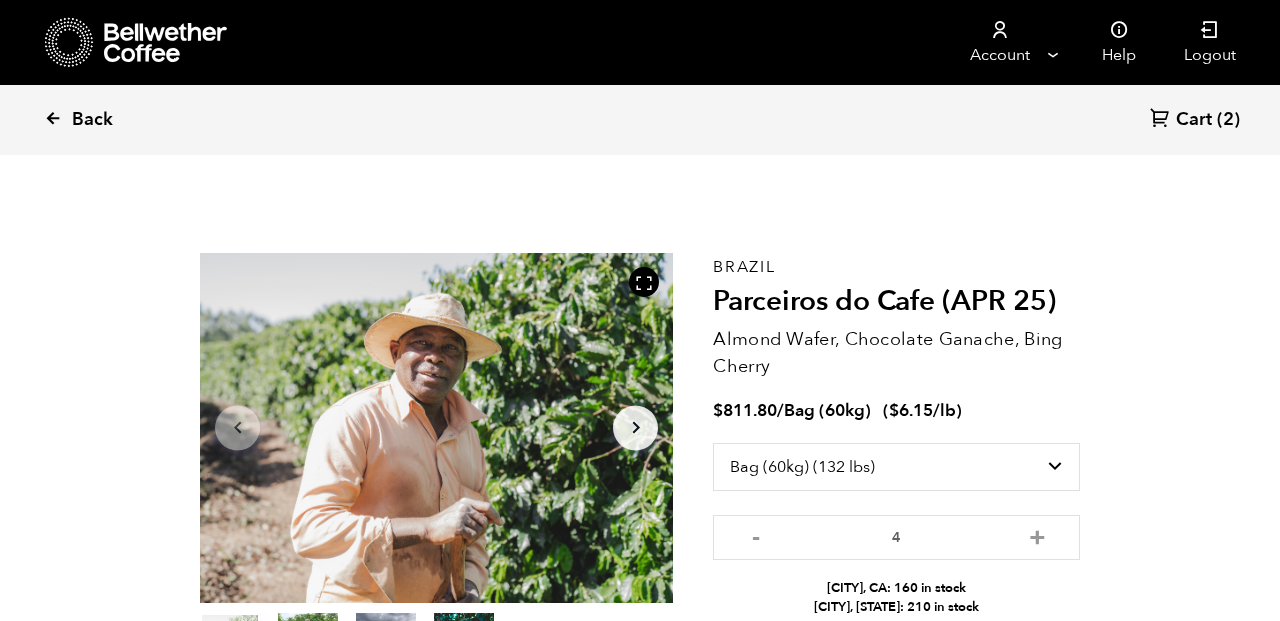 click on "Back" at bounding box center [92, 120] 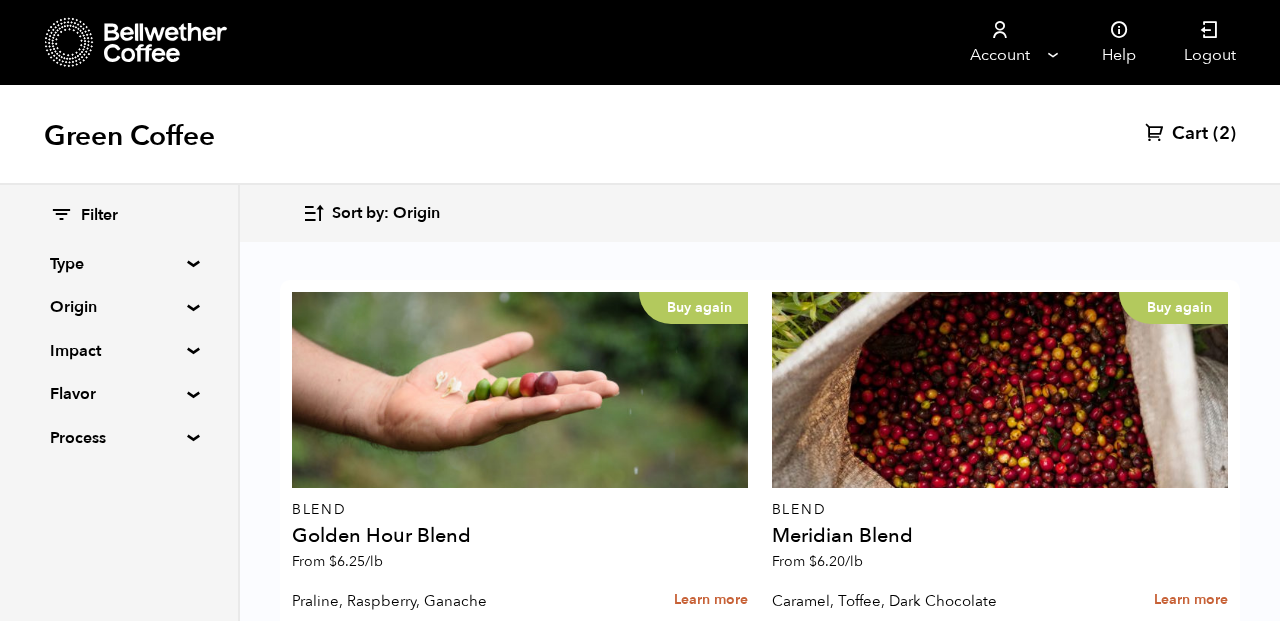 scroll, scrollTop: 436, scrollLeft: 0, axis: vertical 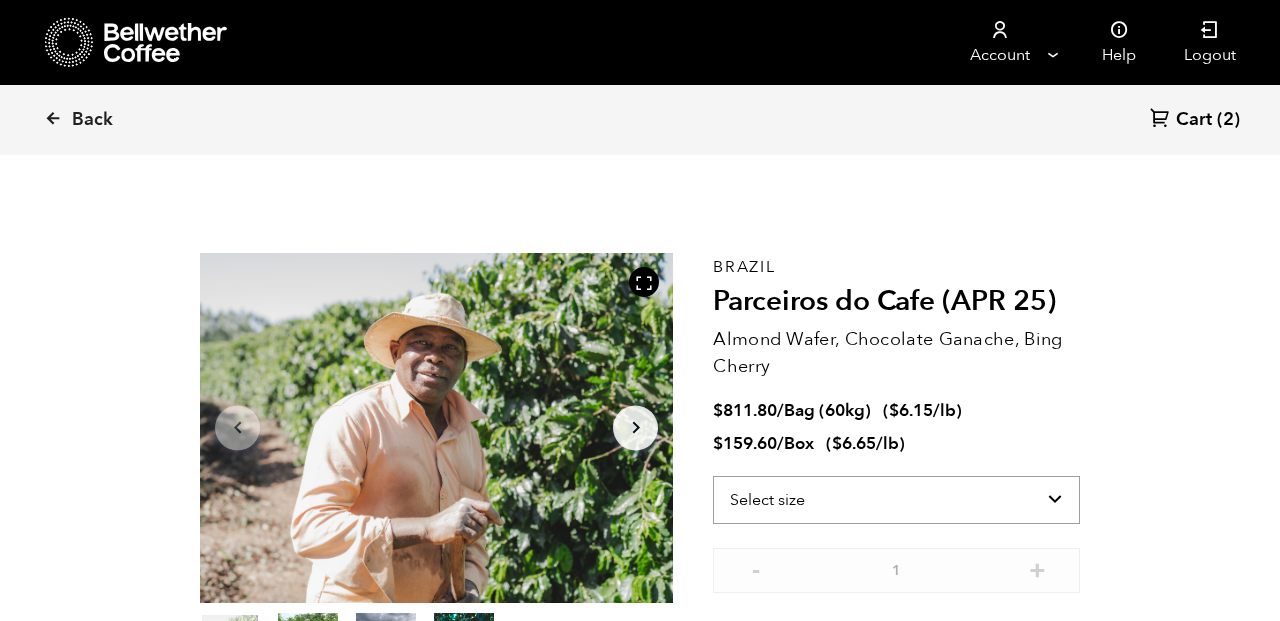 click on "Select size   Bag (60kg) (132 lbs) Box (24 lbs)" at bounding box center (896, 500) 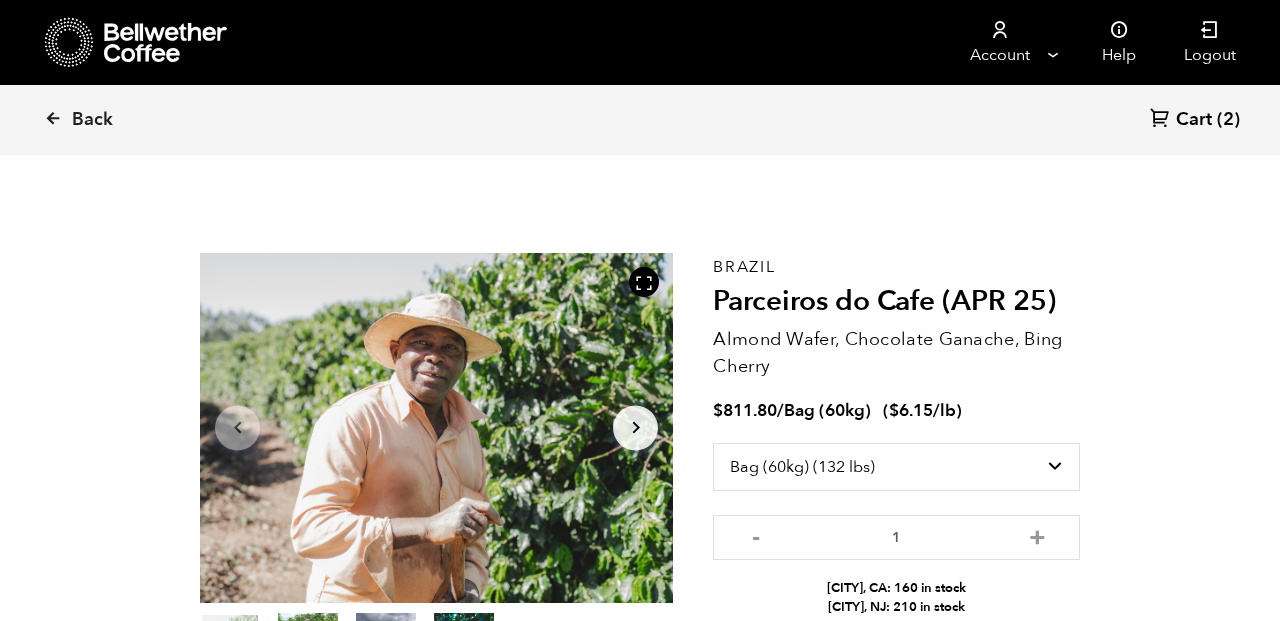 click on "Select size   Bag (60kg) (132 lbs) Box (24 lbs)" at bounding box center (896, 479) 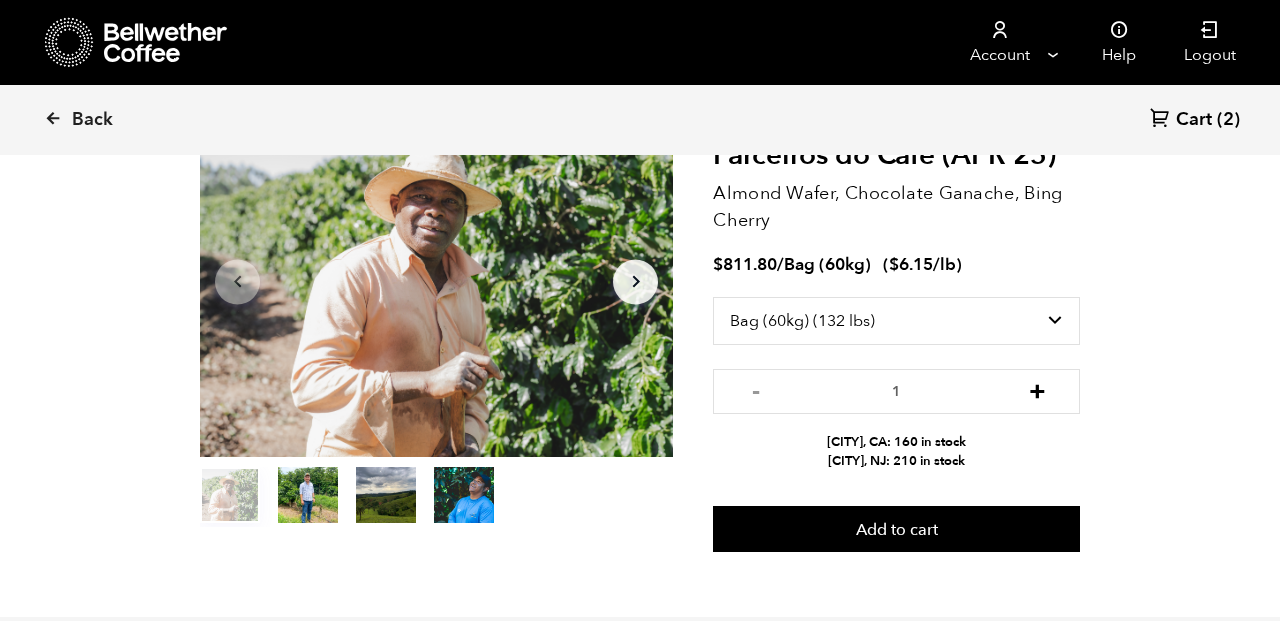 click on "+" at bounding box center [1037, 389] 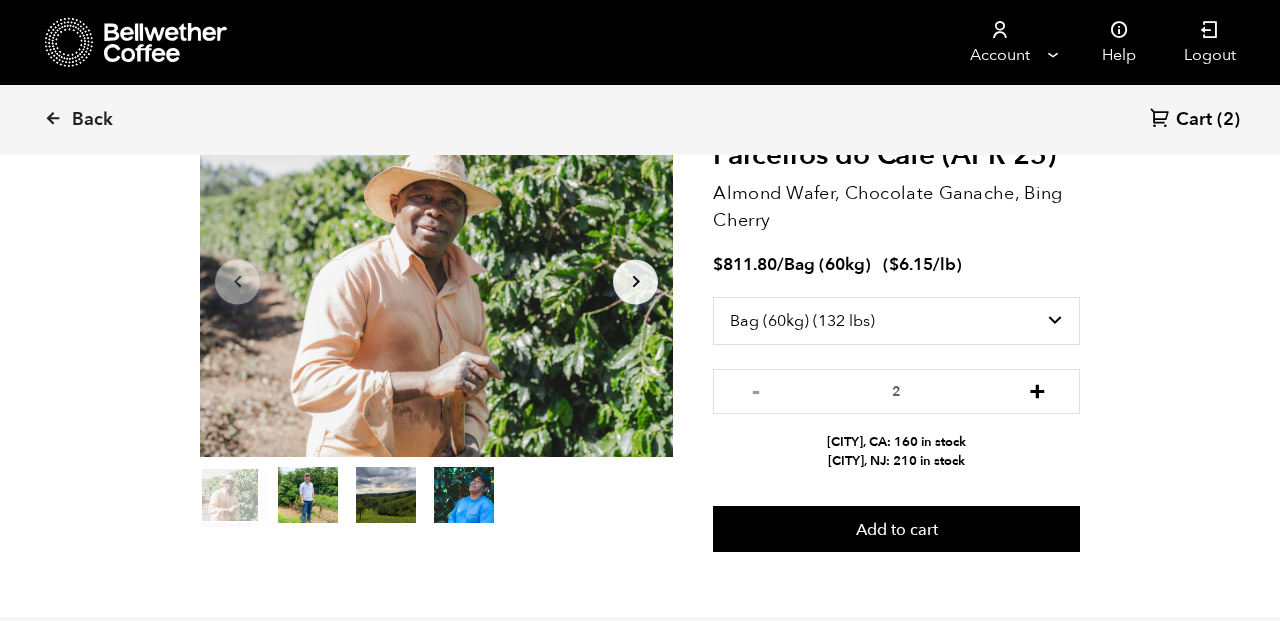 click on "+" at bounding box center [1037, 389] 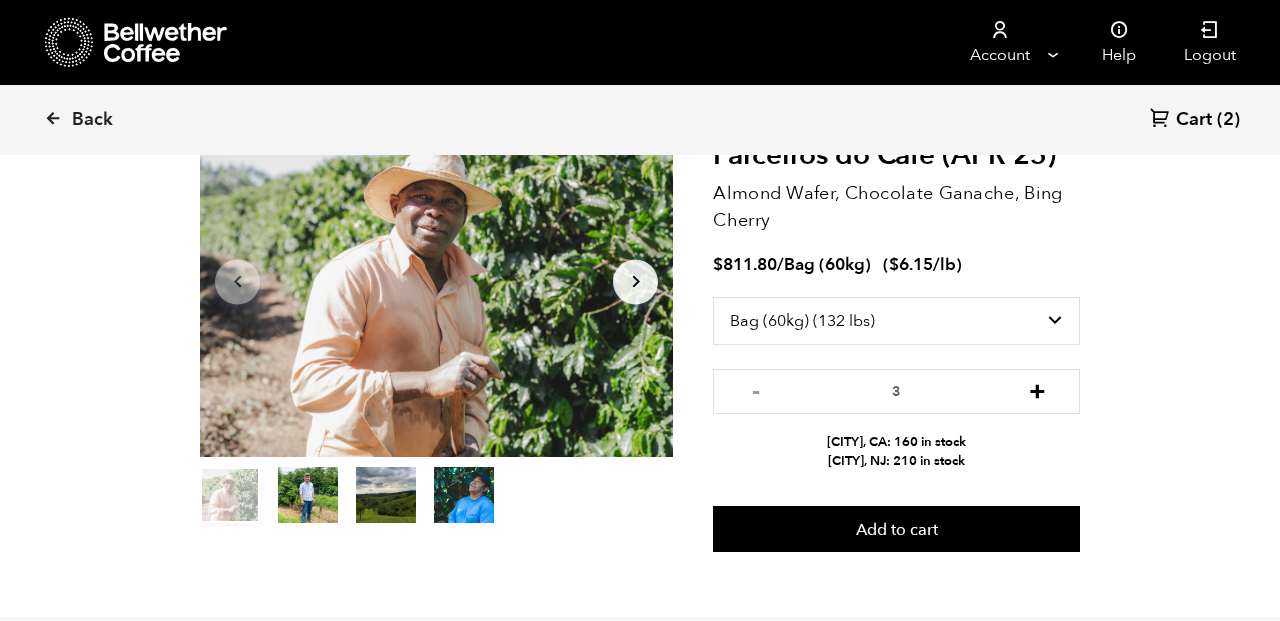 click on "+" at bounding box center (1037, 389) 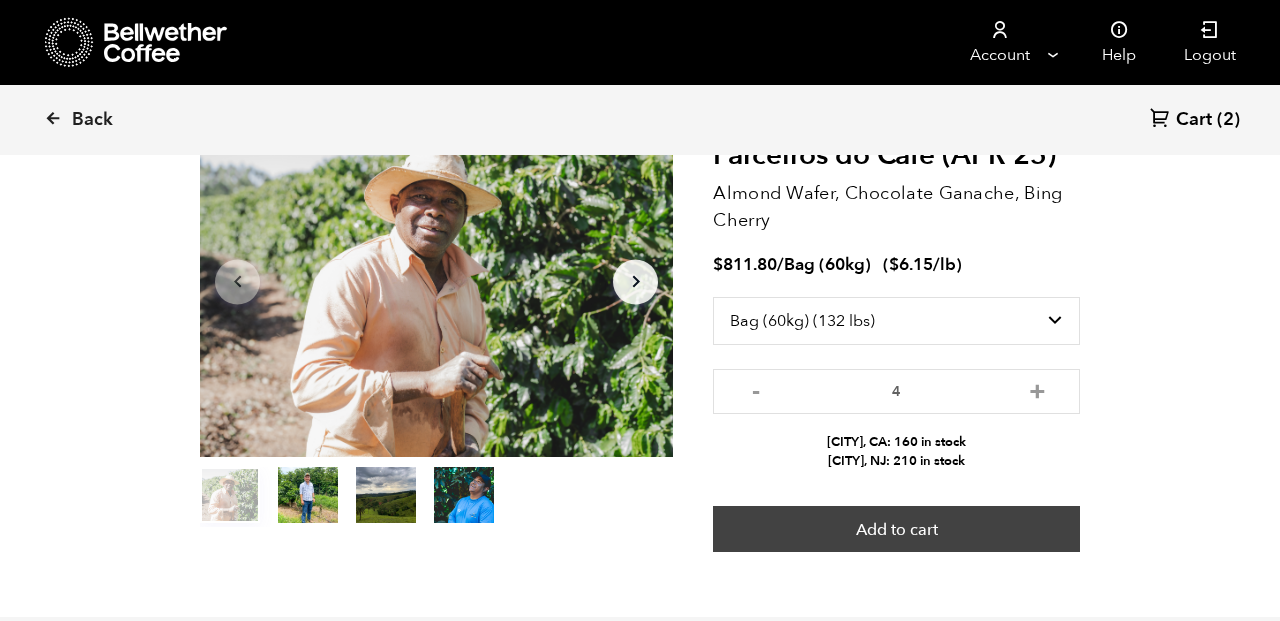 click on "Add to cart" at bounding box center [896, 529] 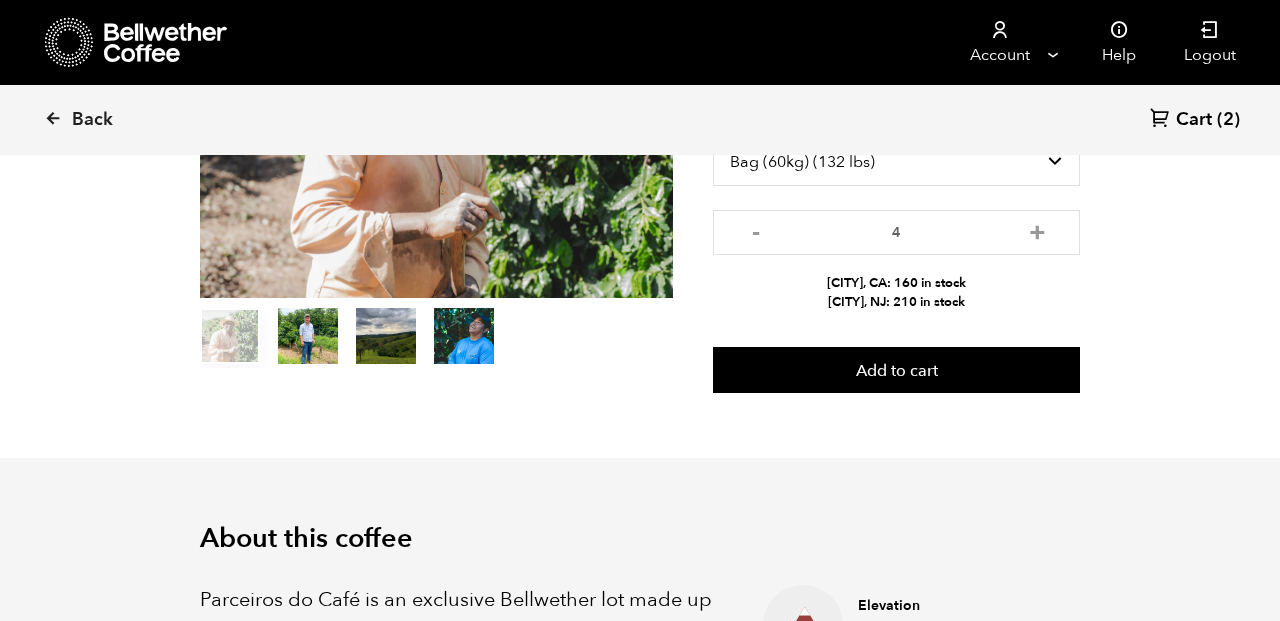 scroll, scrollTop: 272, scrollLeft: 0, axis: vertical 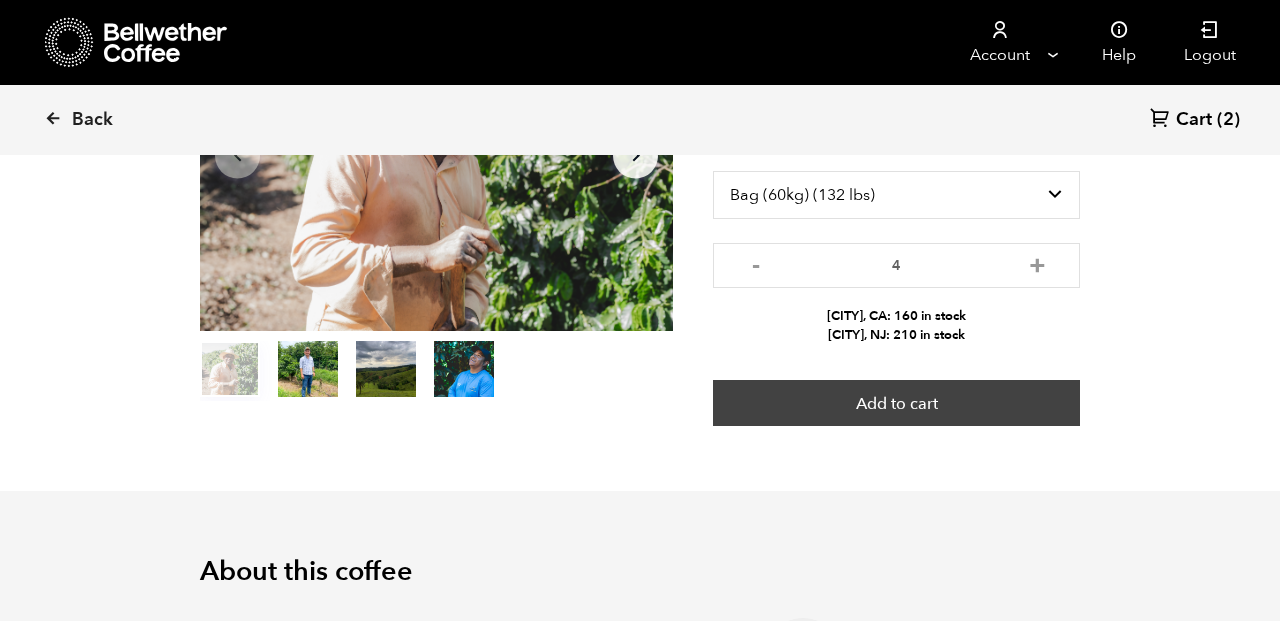 click on "Add to cart" at bounding box center [896, 403] 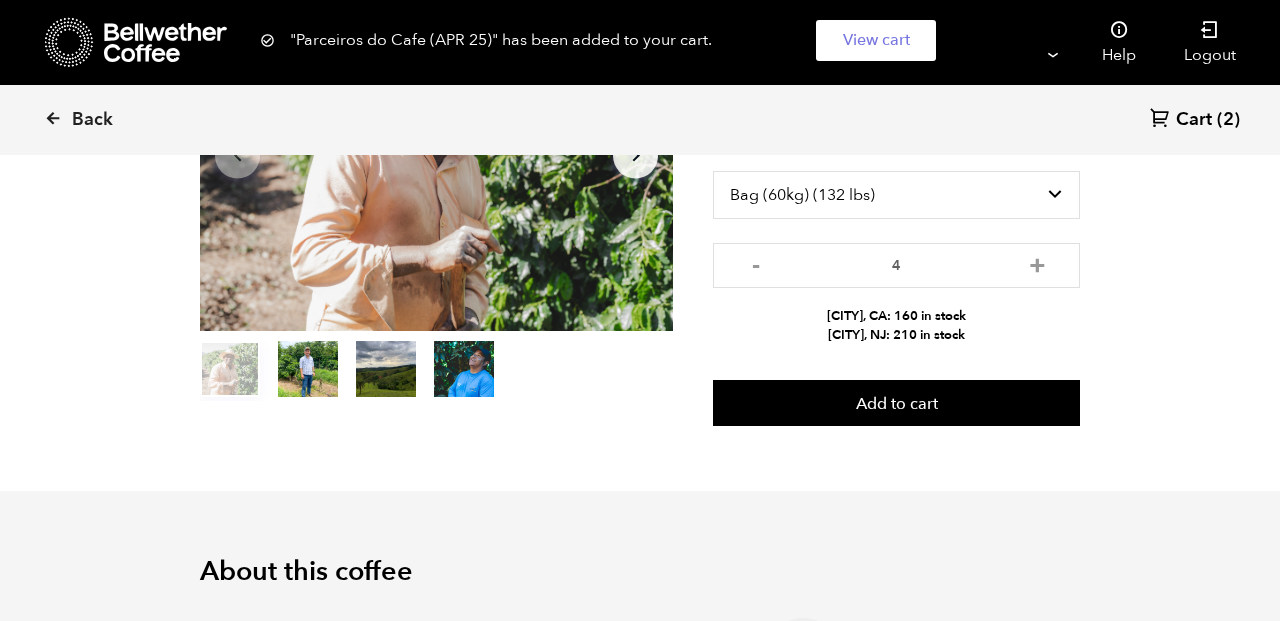 click on "Cart" at bounding box center (1194, 120) 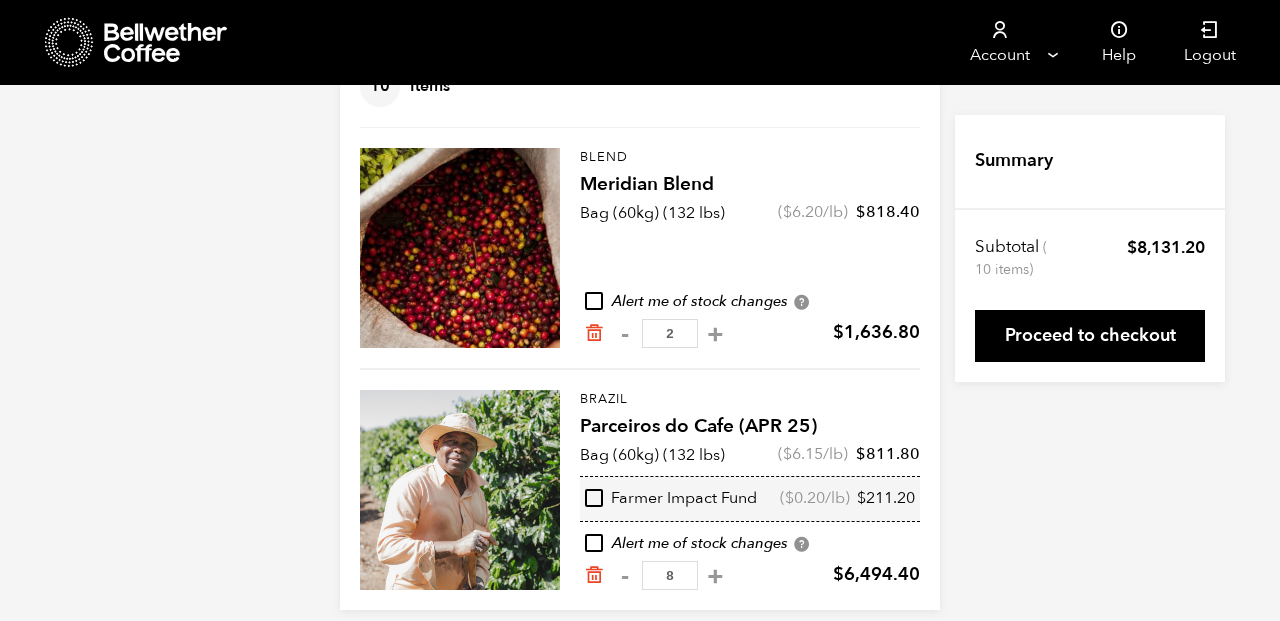 scroll, scrollTop: 189, scrollLeft: 0, axis: vertical 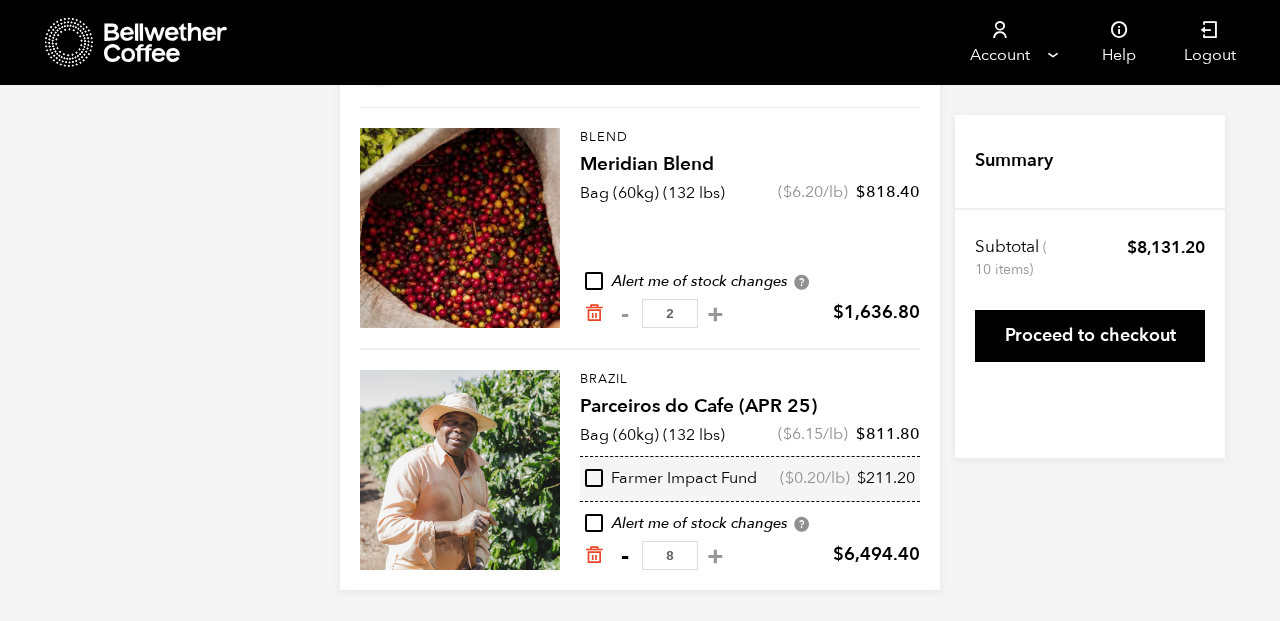 click on "-" at bounding box center [624, 556] 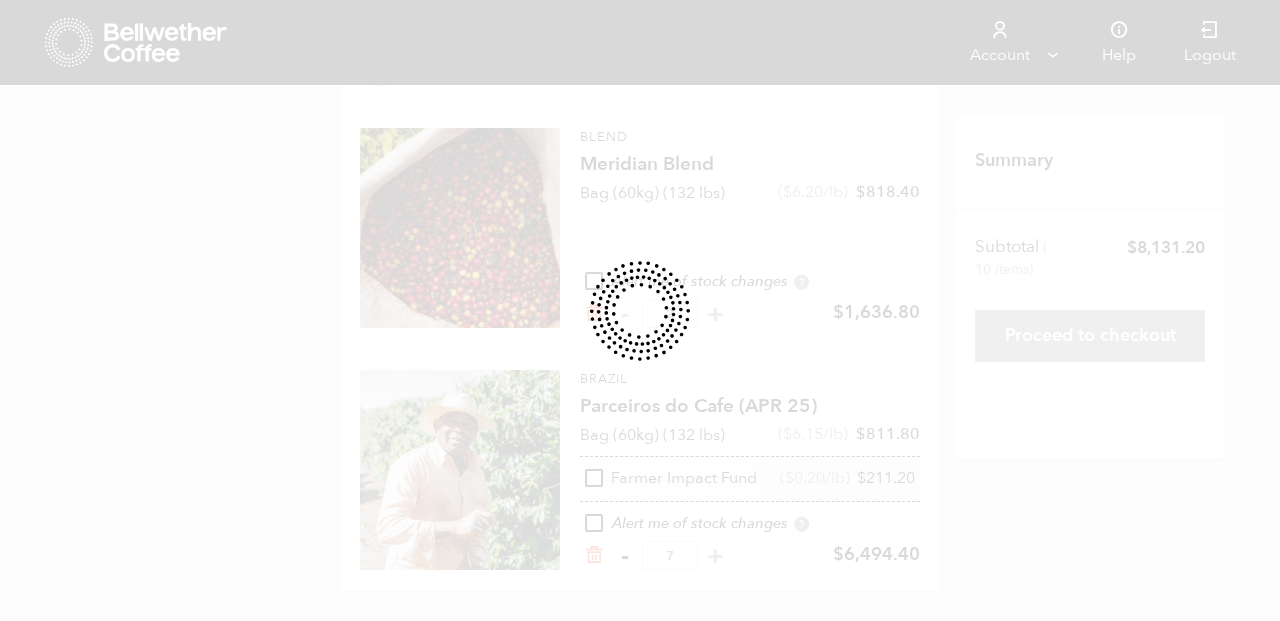 click at bounding box center (640, 310) 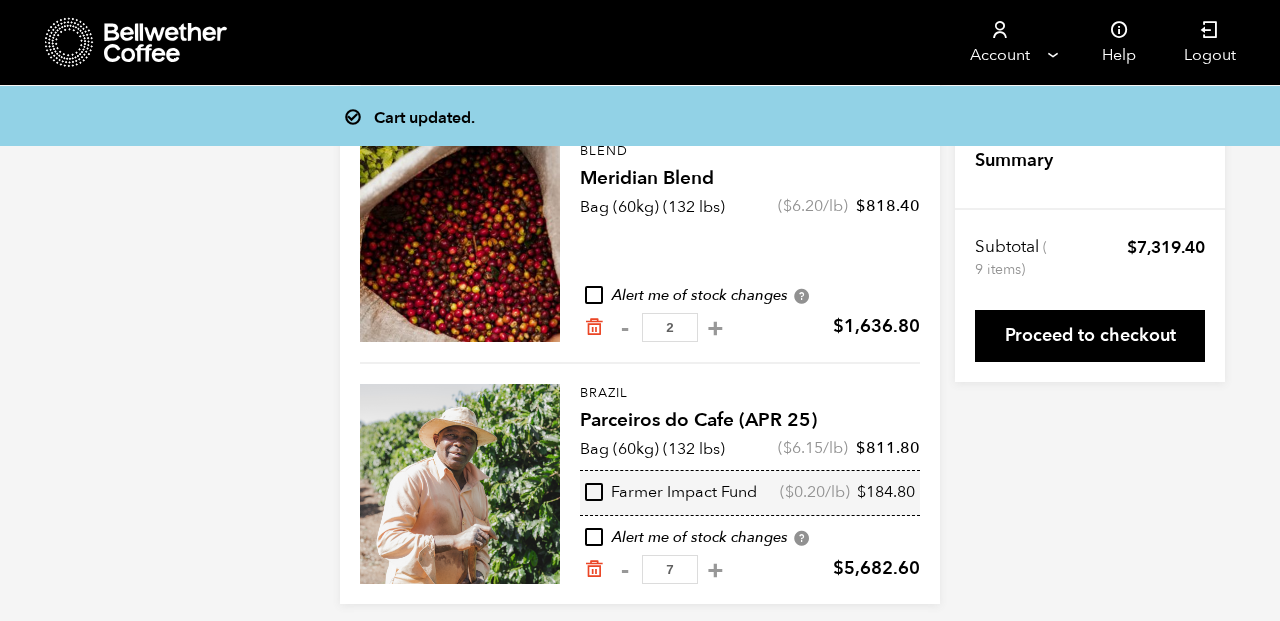 scroll, scrollTop: 175, scrollLeft: 0, axis: vertical 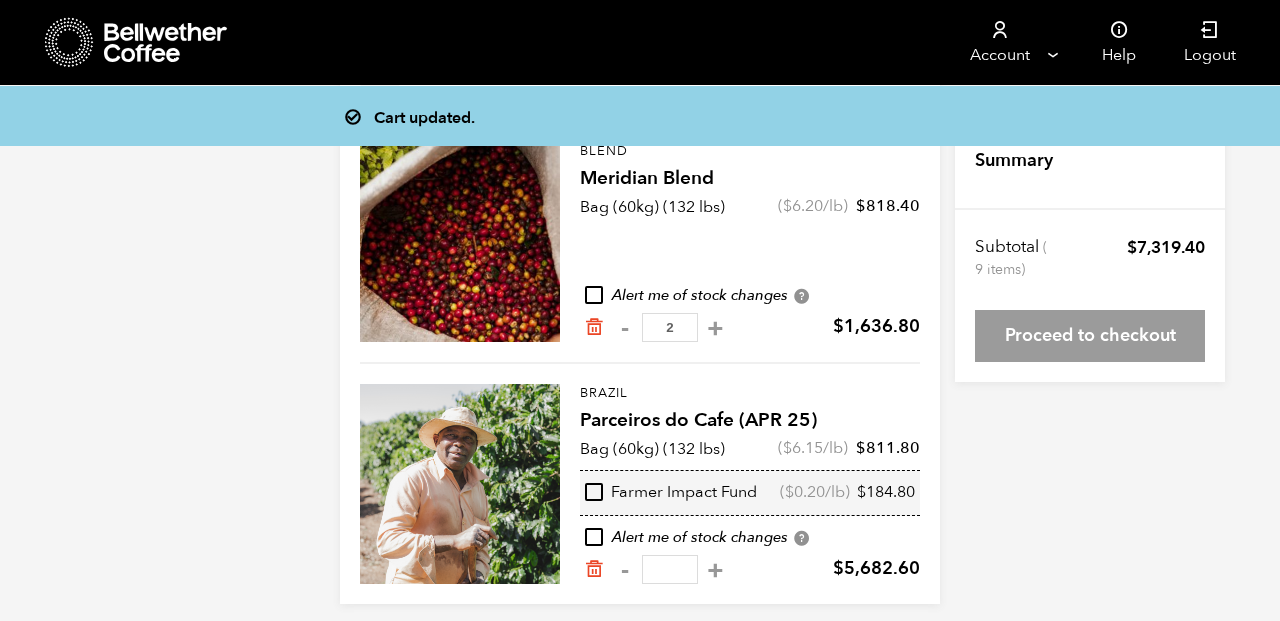 type on "4" 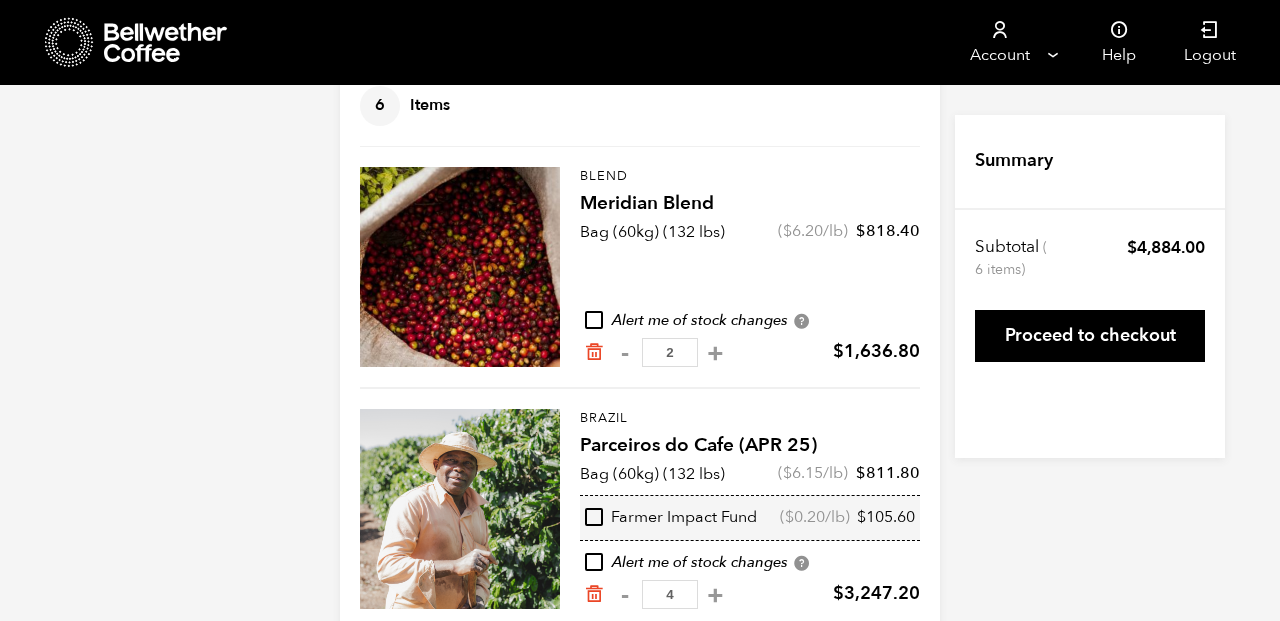 scroll, scrollTop: 0, scrollLeft: 0, axis: both 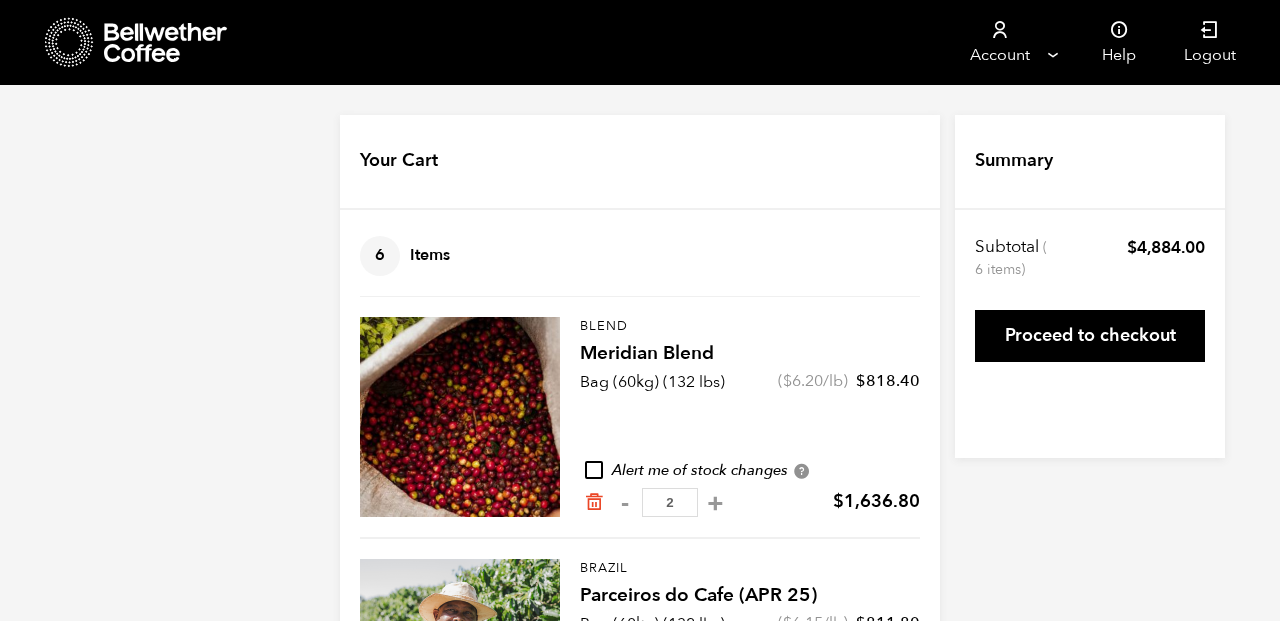 click 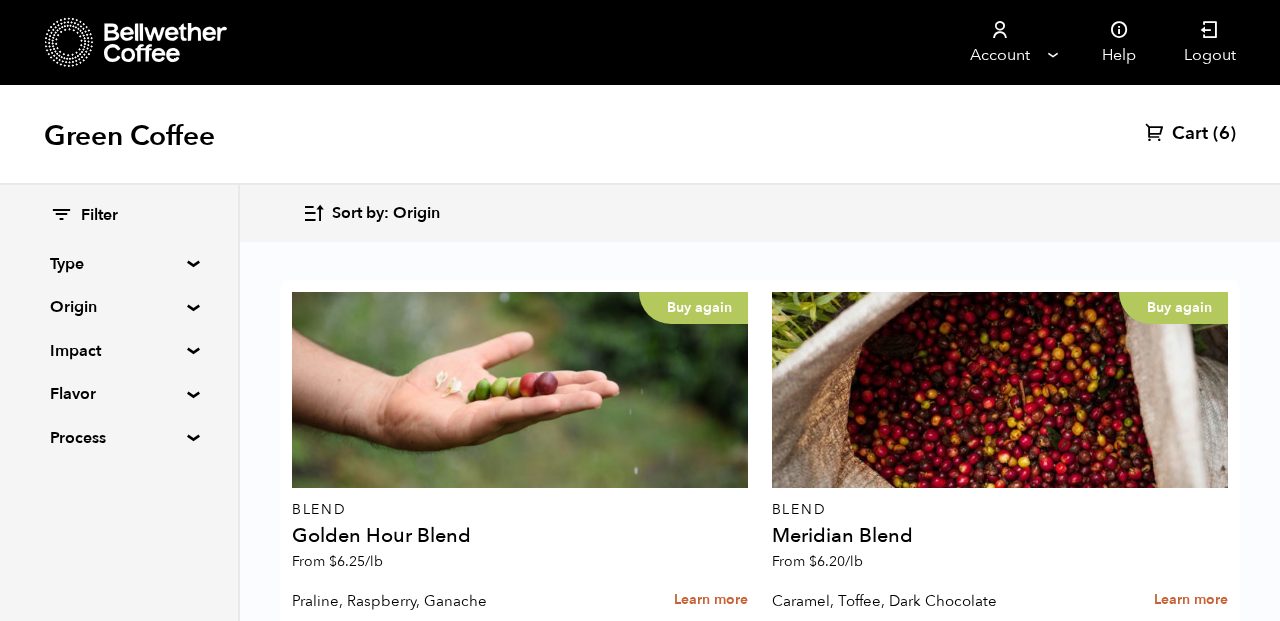 scroll, scrollTop: 2125, scrollLeft: 0, axis: vertical 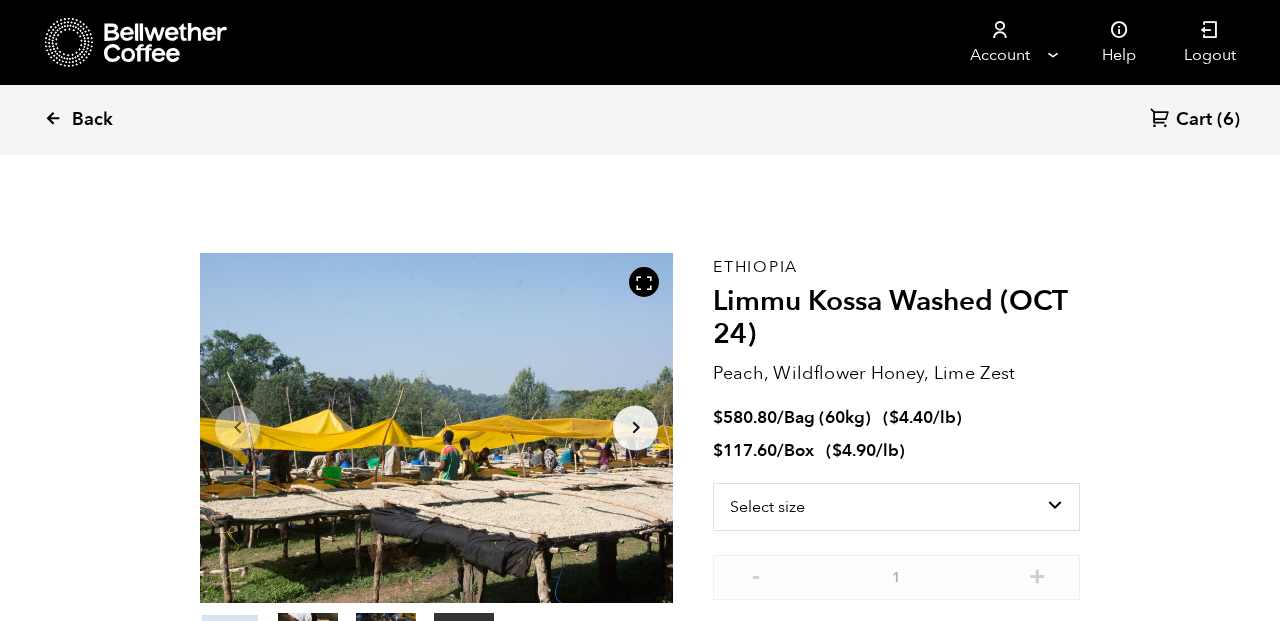 click at bounding box center [53, 118] 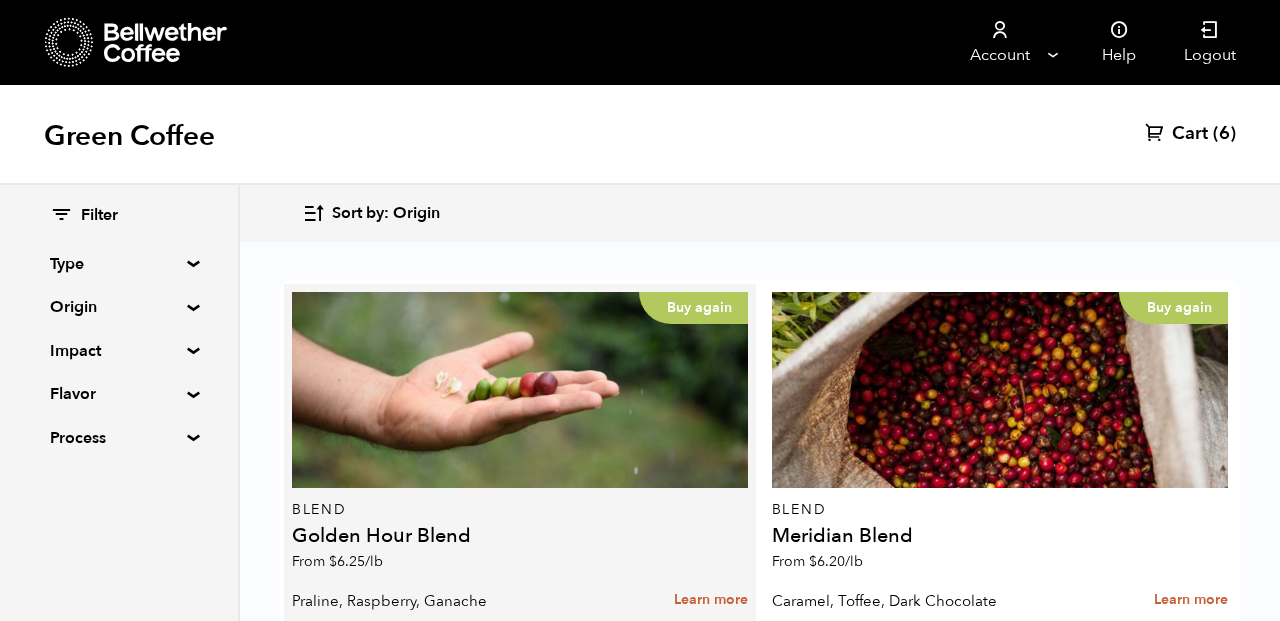 scroll, scrollTop: 2099, scrollLeft: 0, axis: vertical 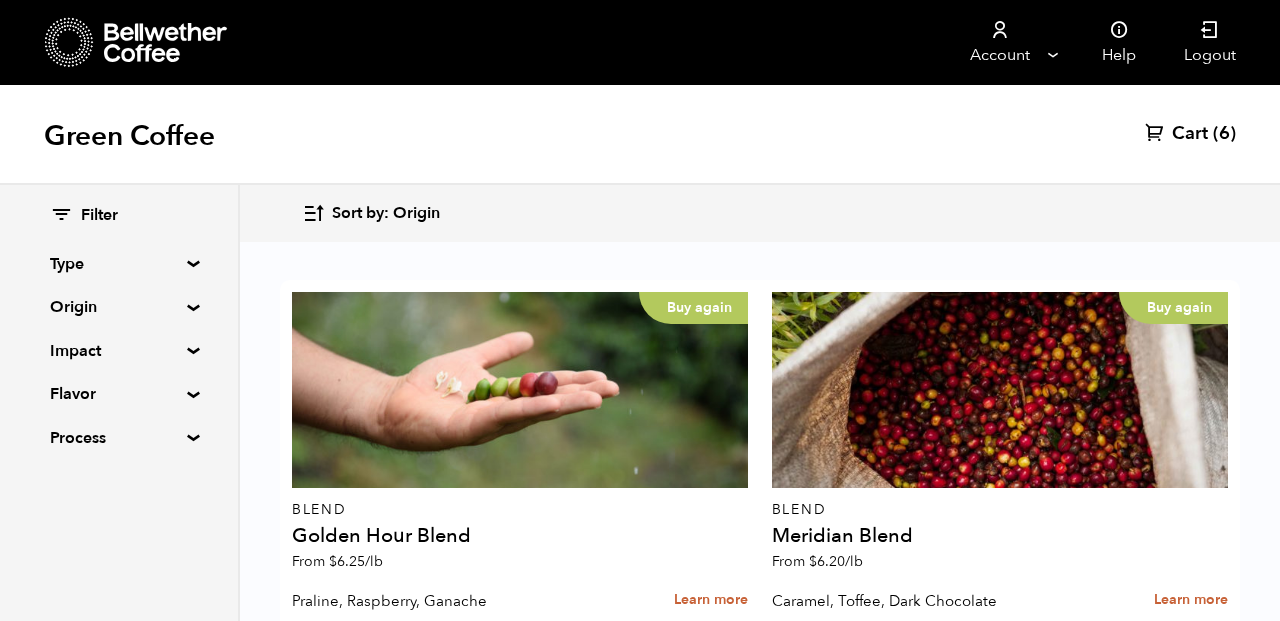 click on "Buy again" at bounding box center (520, 2456) 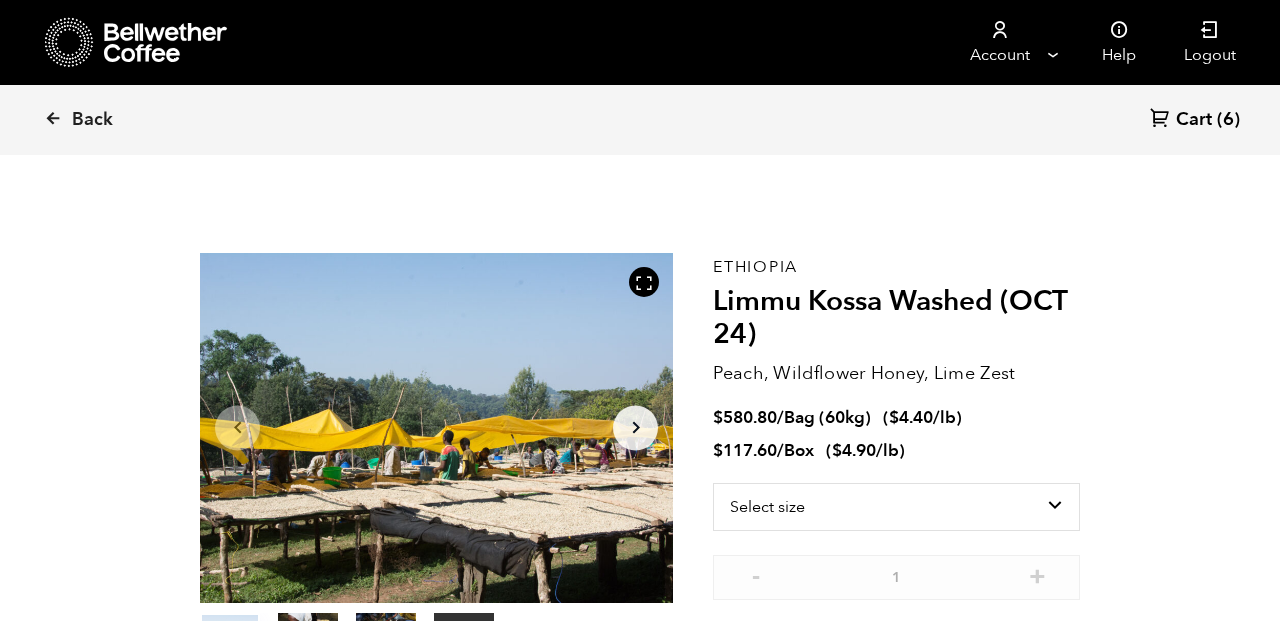 scroll, scrollTop: 0, scrollLeft: 0, axis: both 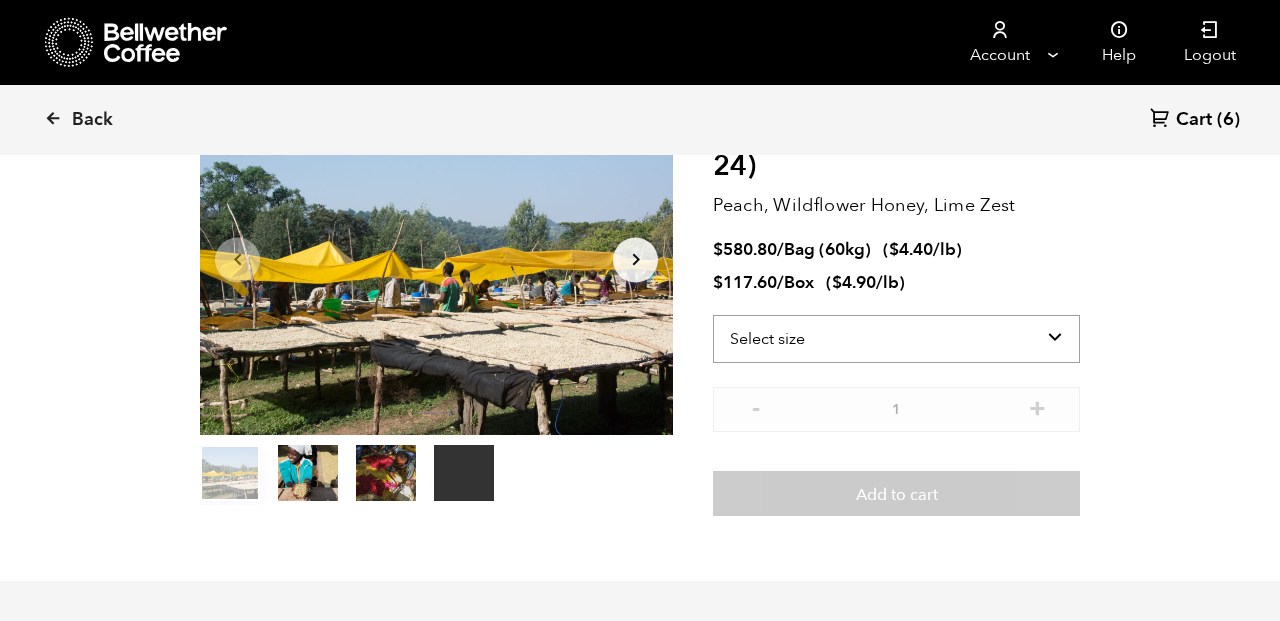 click on "Select size   Bag (60kg) (132 lbs) Box (24 lbs)" at bounding box center (896, 339) 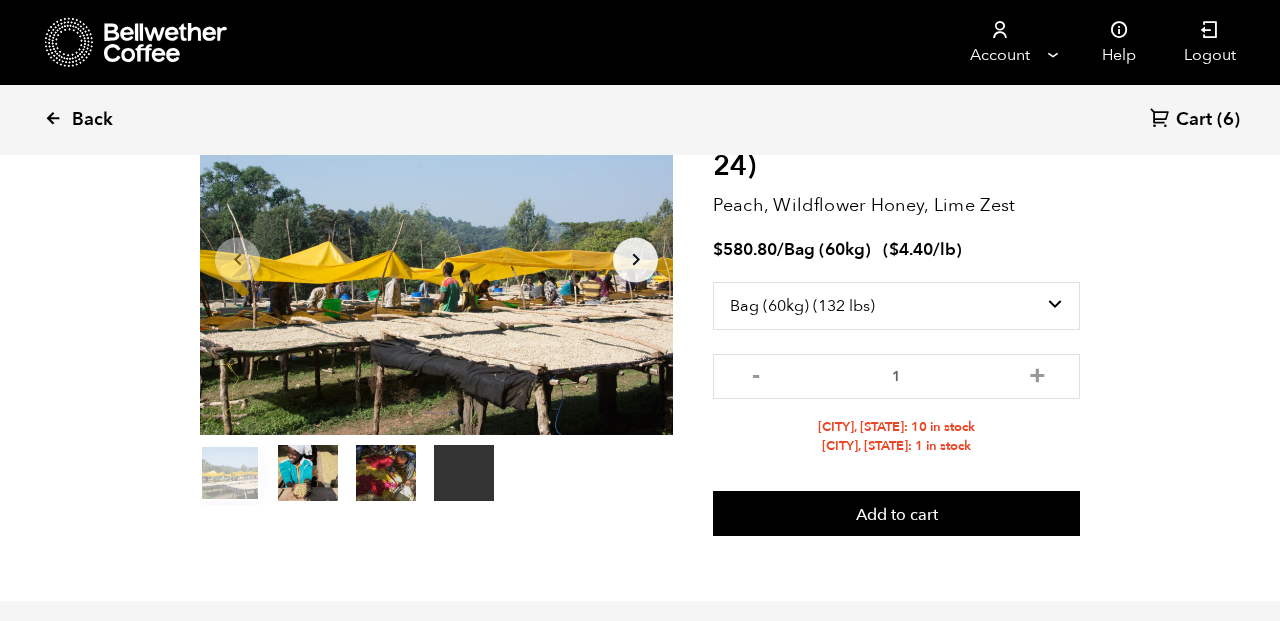 click at bounding box center (53, 118) 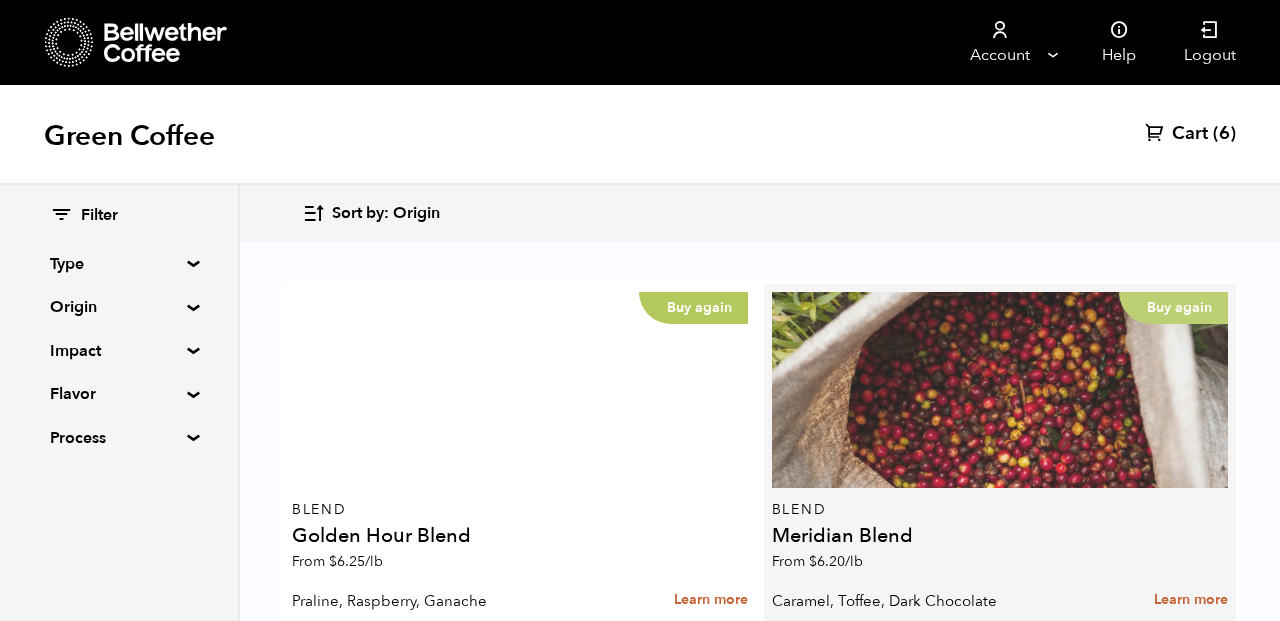 scroll, scrollTop: 2079, scrollLeft: 0, axis: vertical 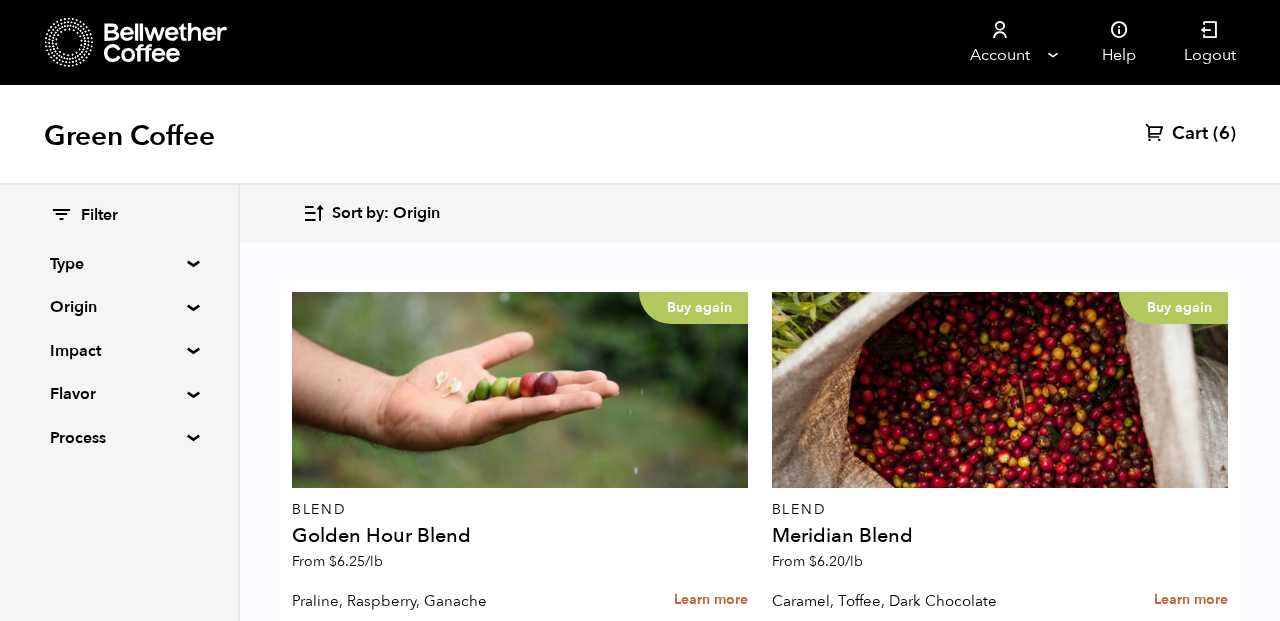 click on "Buy again" at bounding box center [1000, 2456] 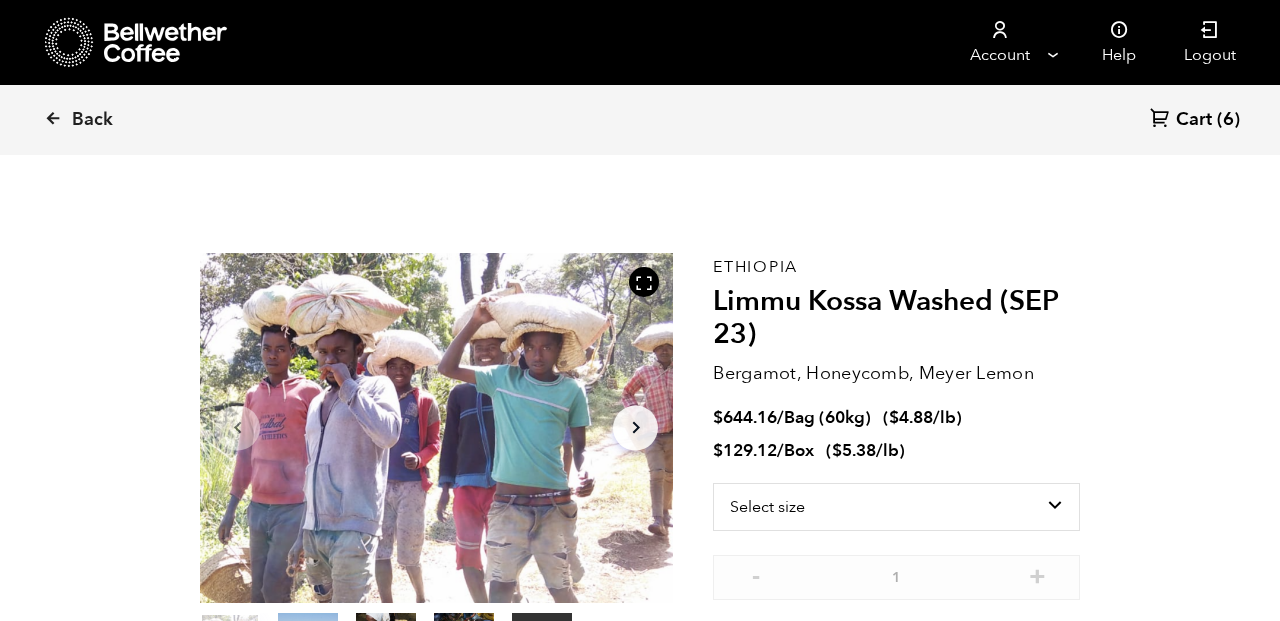 scroll, scrollTop: 0, scrollLeft: 0, axis: both 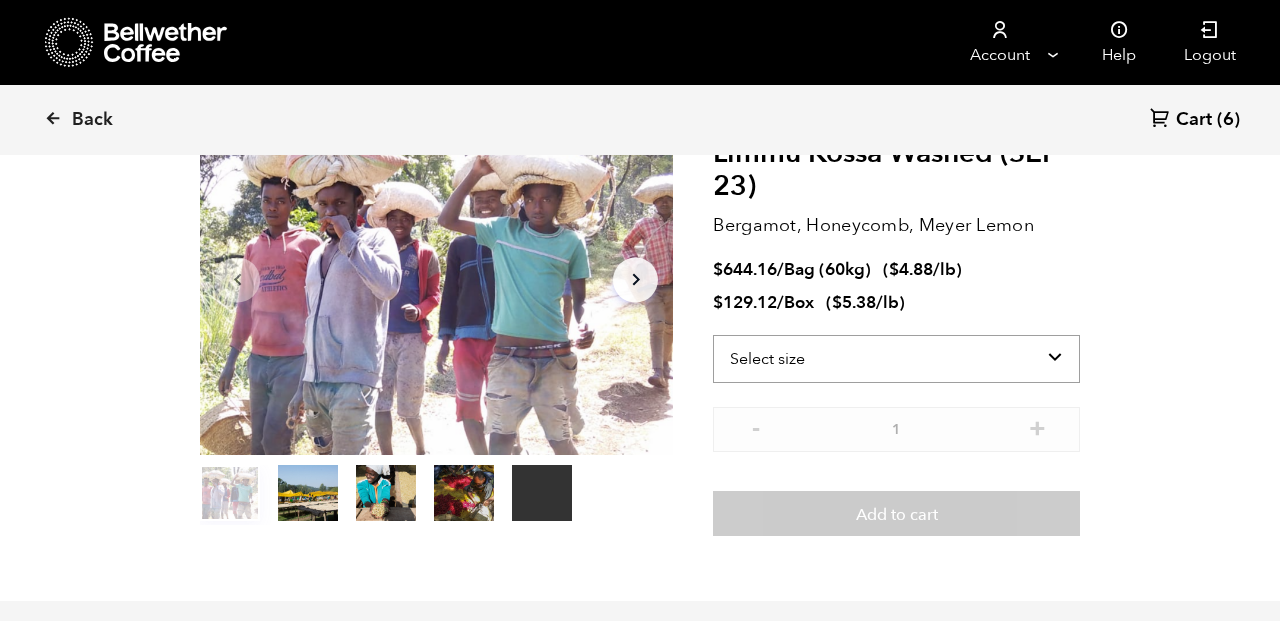 click on "Select size   Bag (60kg) (132 lbs) Box (24 lbs)" at bounding box center (896, 359) 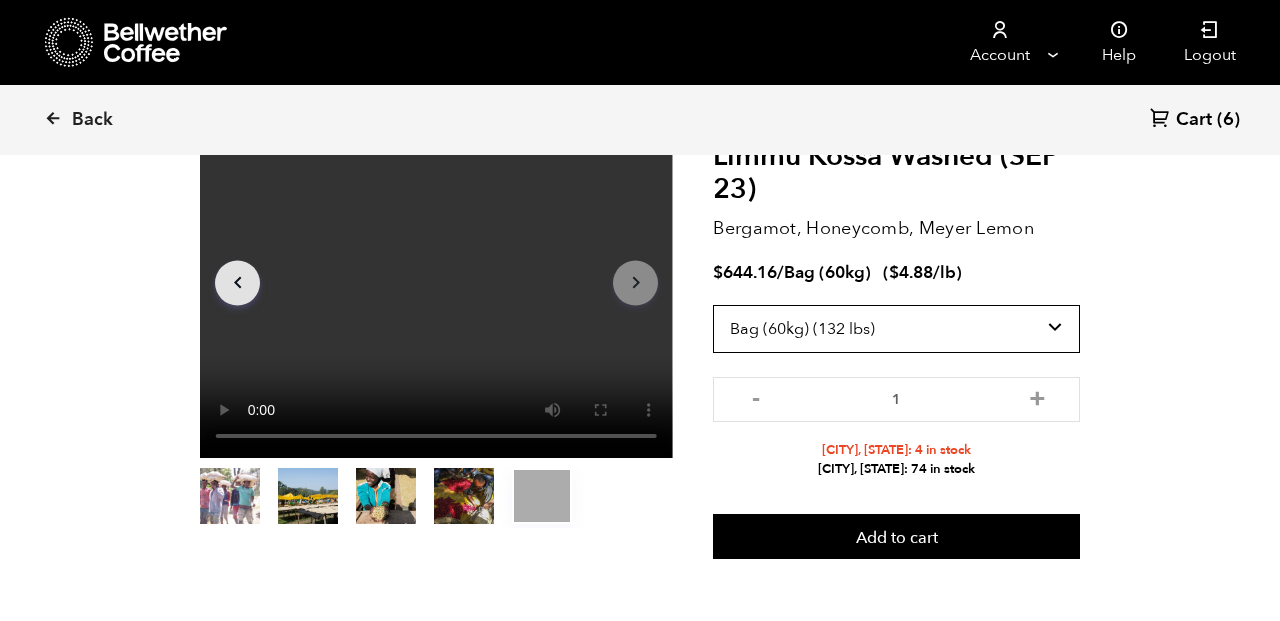 scroll, scrollTop: 155, scrollLeft: 0, axis: vertical 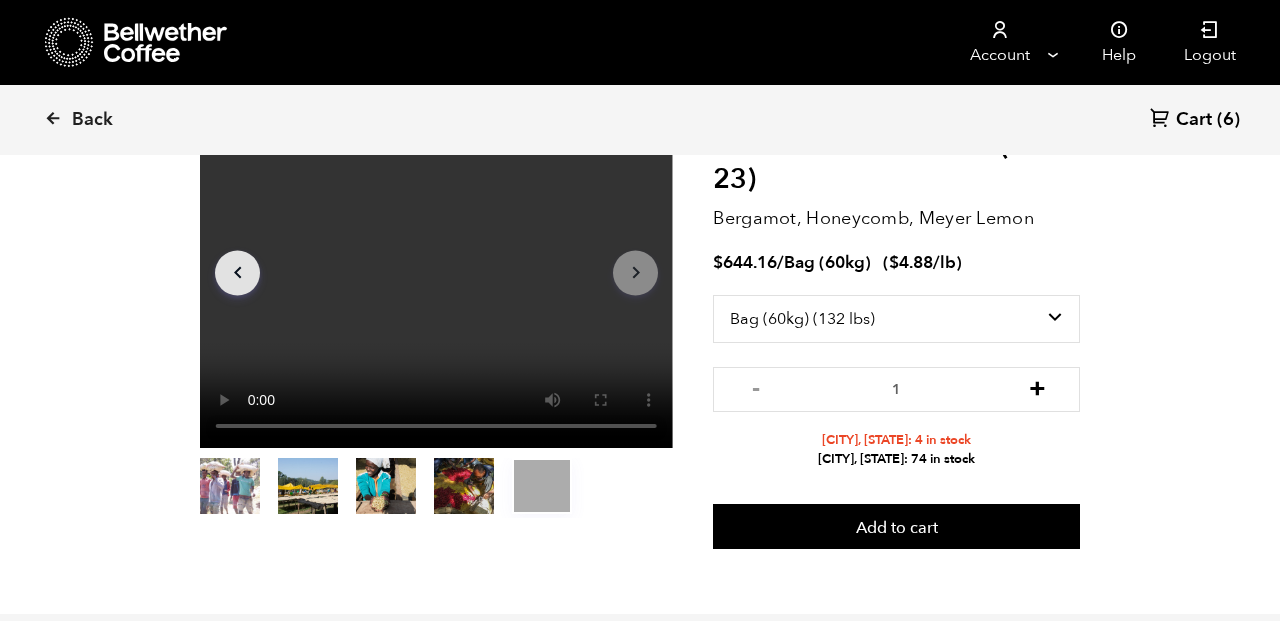 click on "+" at bounding box center (1037, 387) 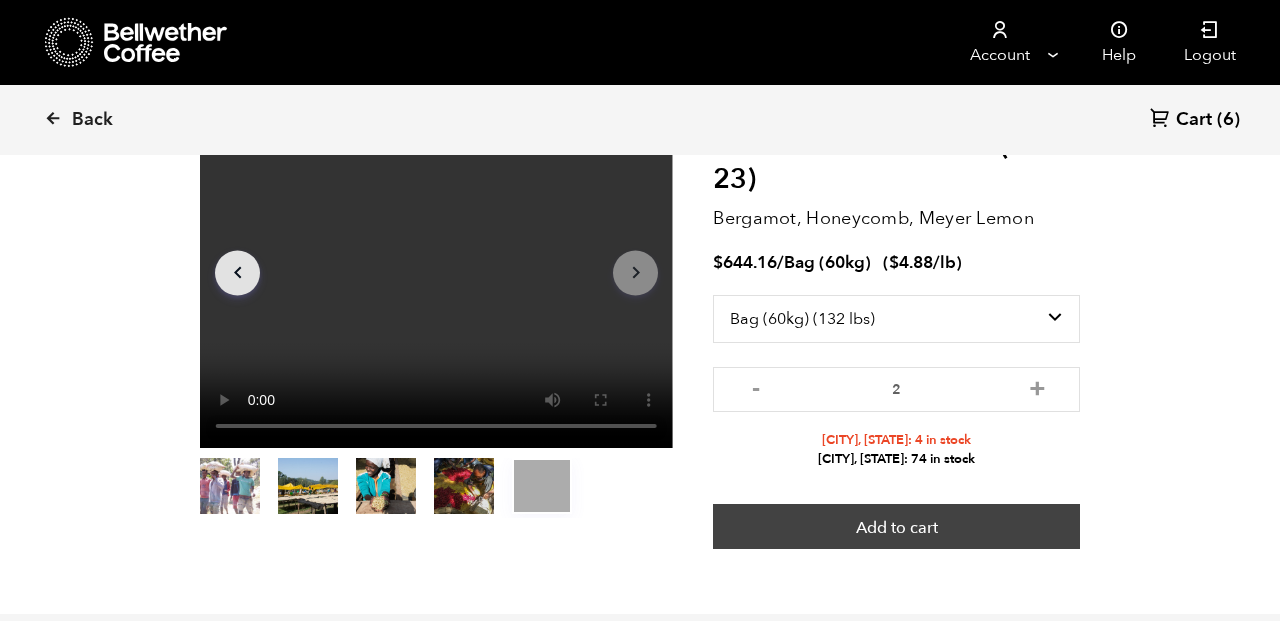 click on "Add to cart" at bounding box center (896, 527) 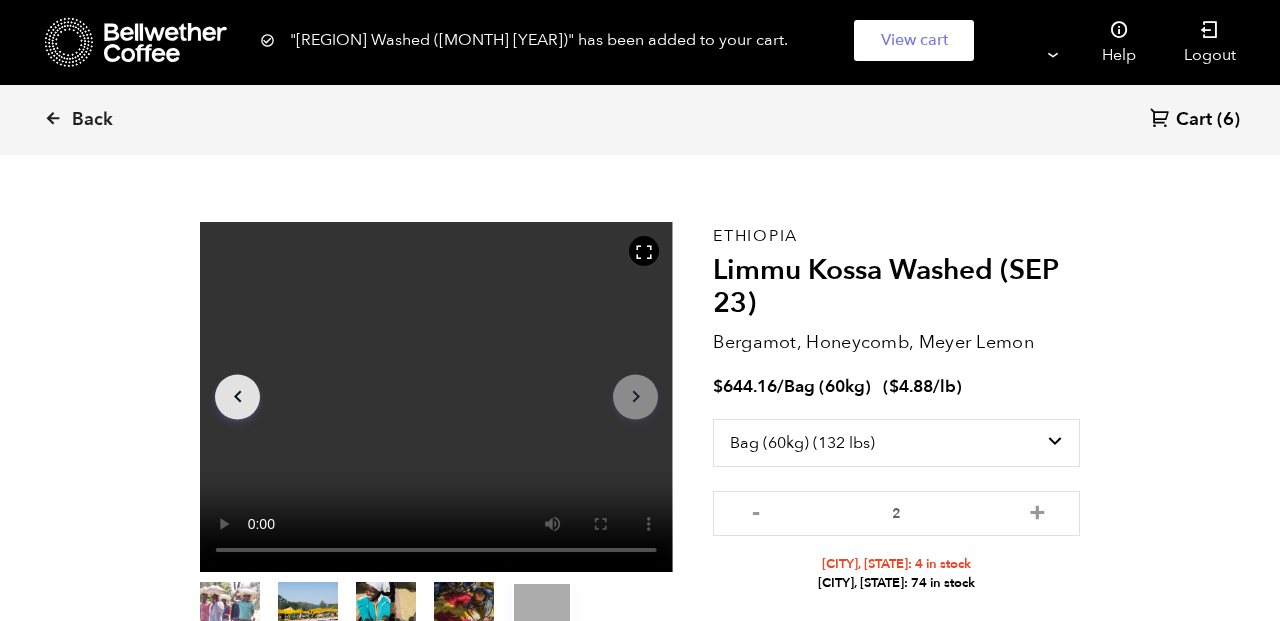 scroll, scrollTop: 0, scrollLeft: 0, axis: both 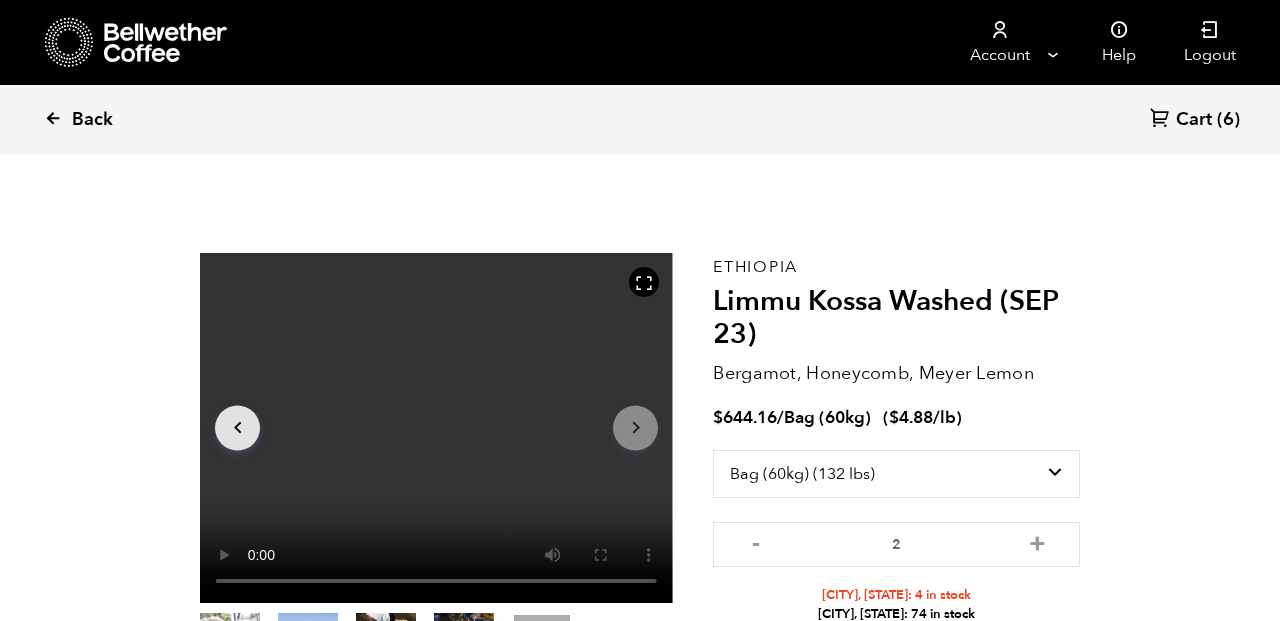 click at bounding box center (53, 118) 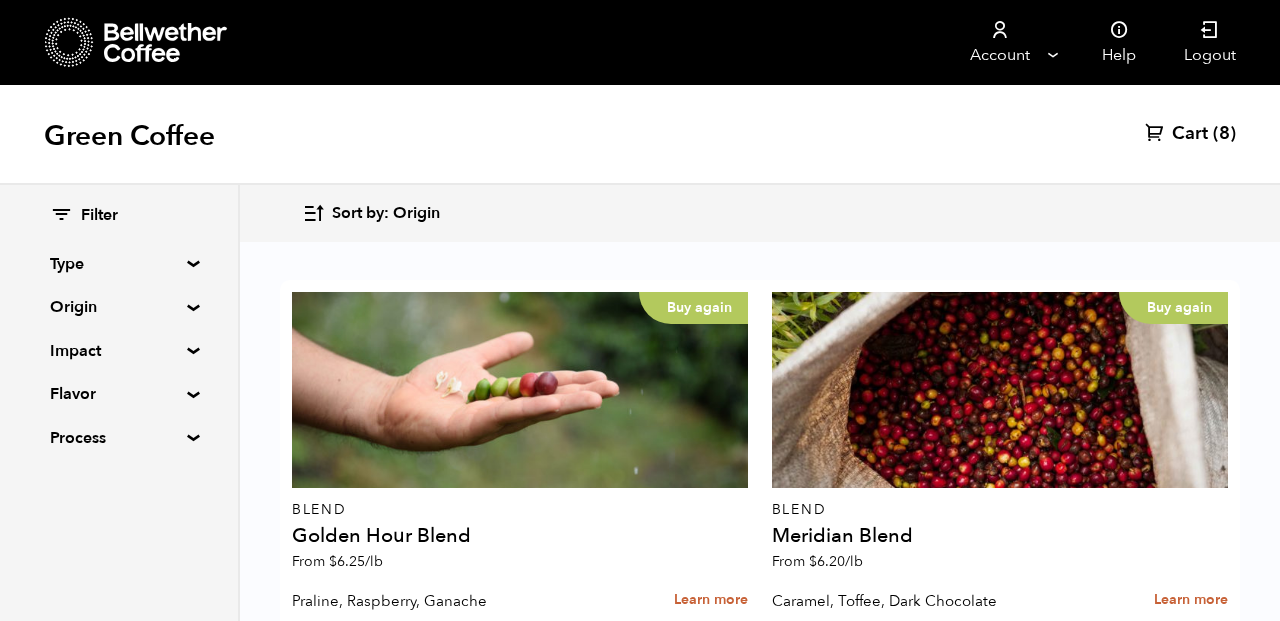 scroll, scrollTop: 2236, scrollLeft: 0, axis: vertical 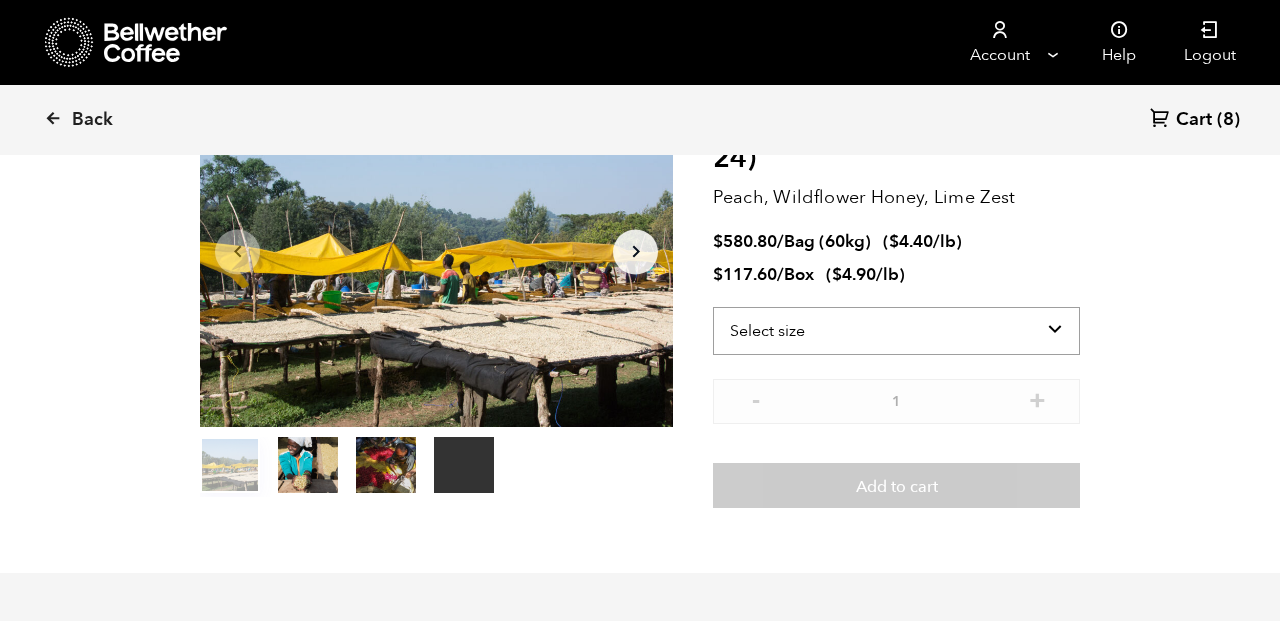 click on "Select size   Bag (60kg) (132 lbs) Box (24 lbs)" at bounding box center (896, 331) 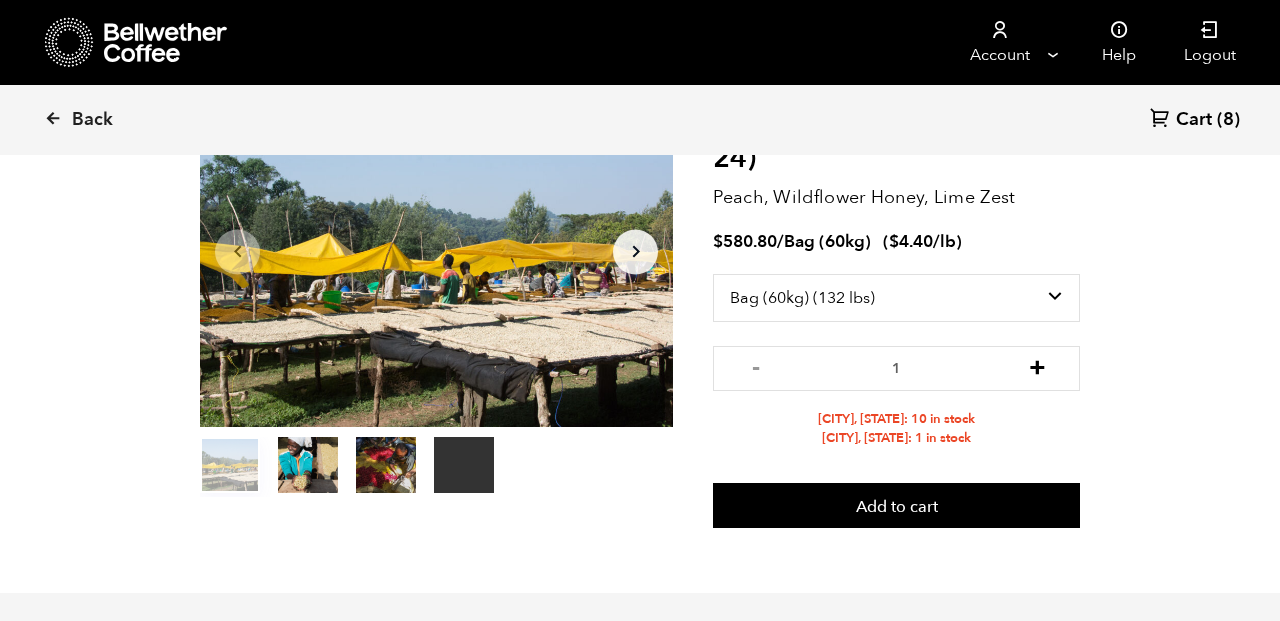 click on "+" at bounding box center (1037, 366) 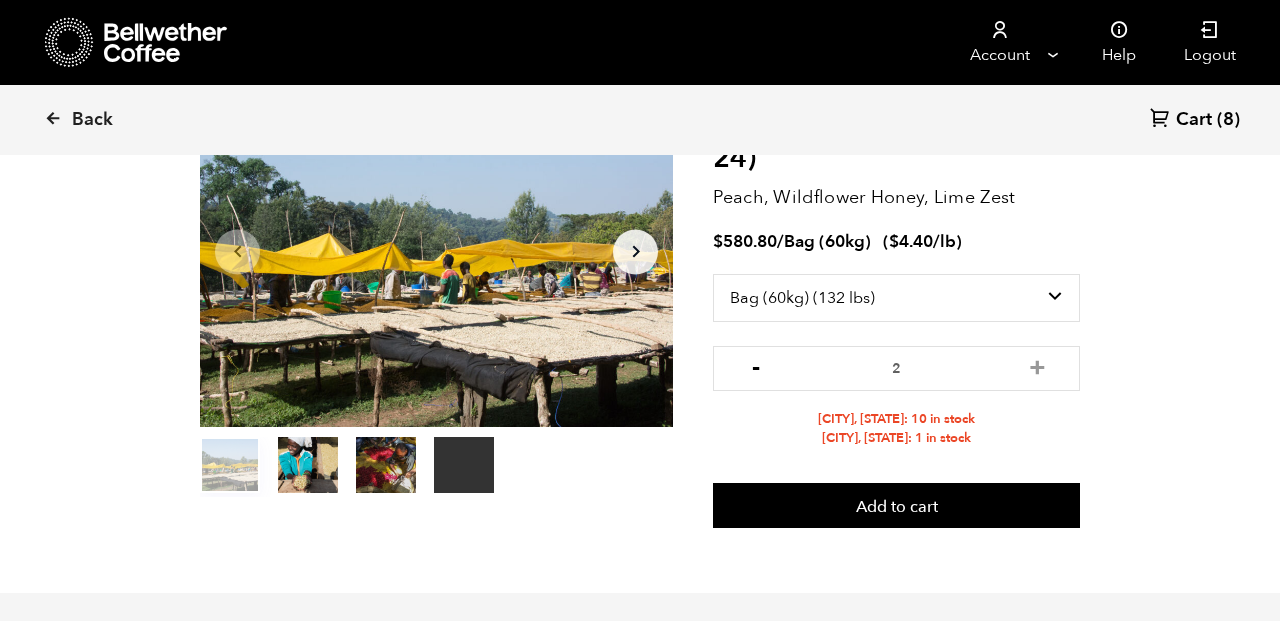 click on "-" at bounding box center [755, 366] 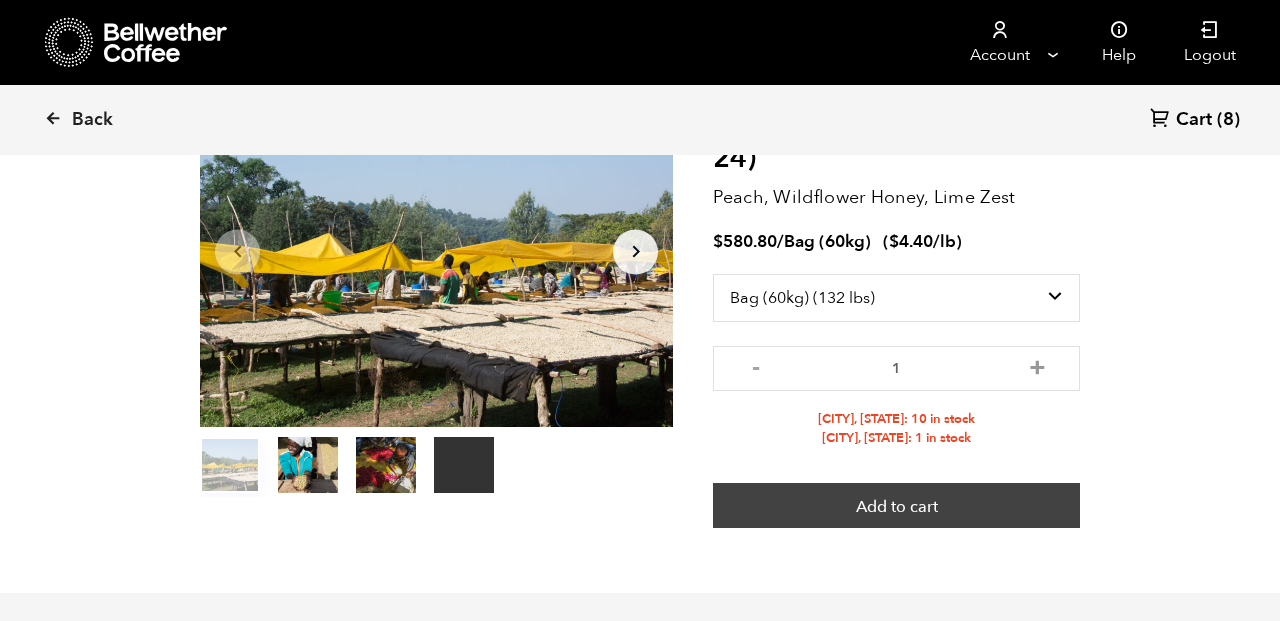 click on "Add to cart" at bounding box center [896, 506] 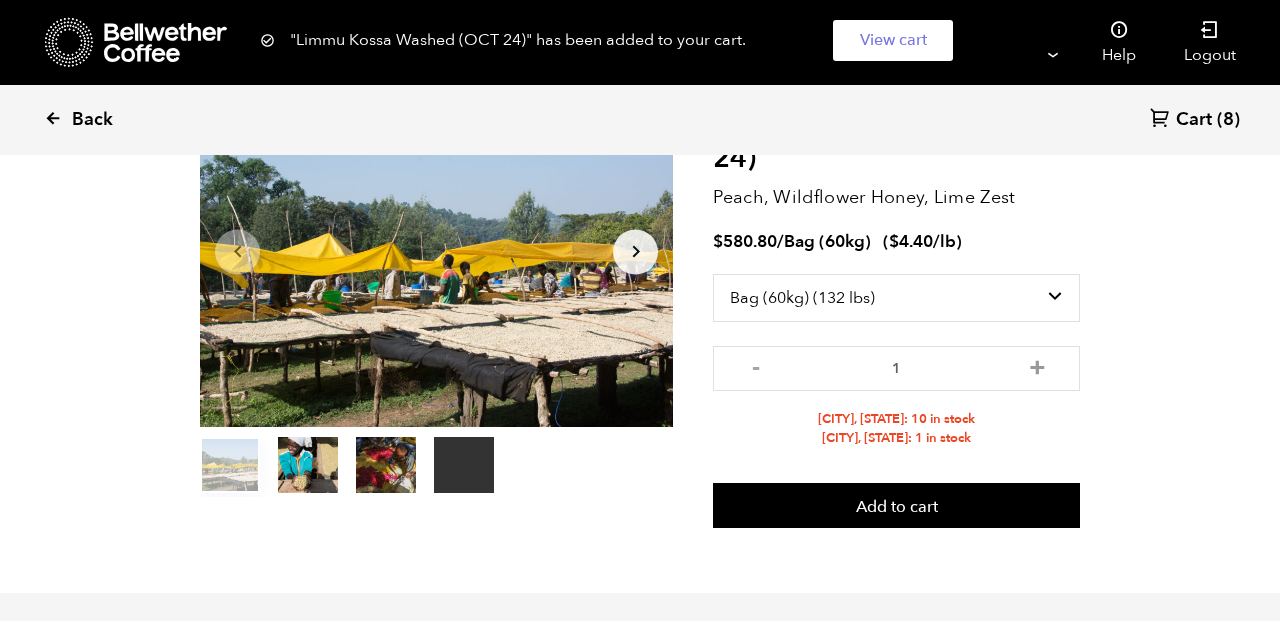 click at bounding box center (53, 118) 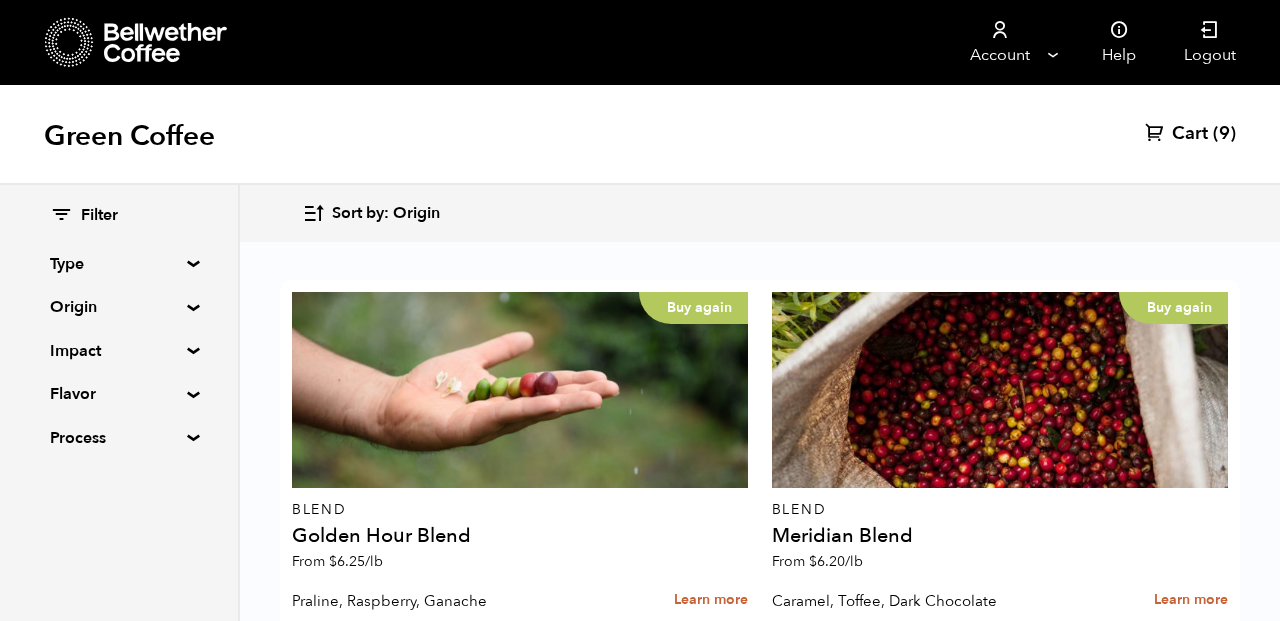 scroll, scrollTop: 2919, scrollLeft: 0, axis: vertical 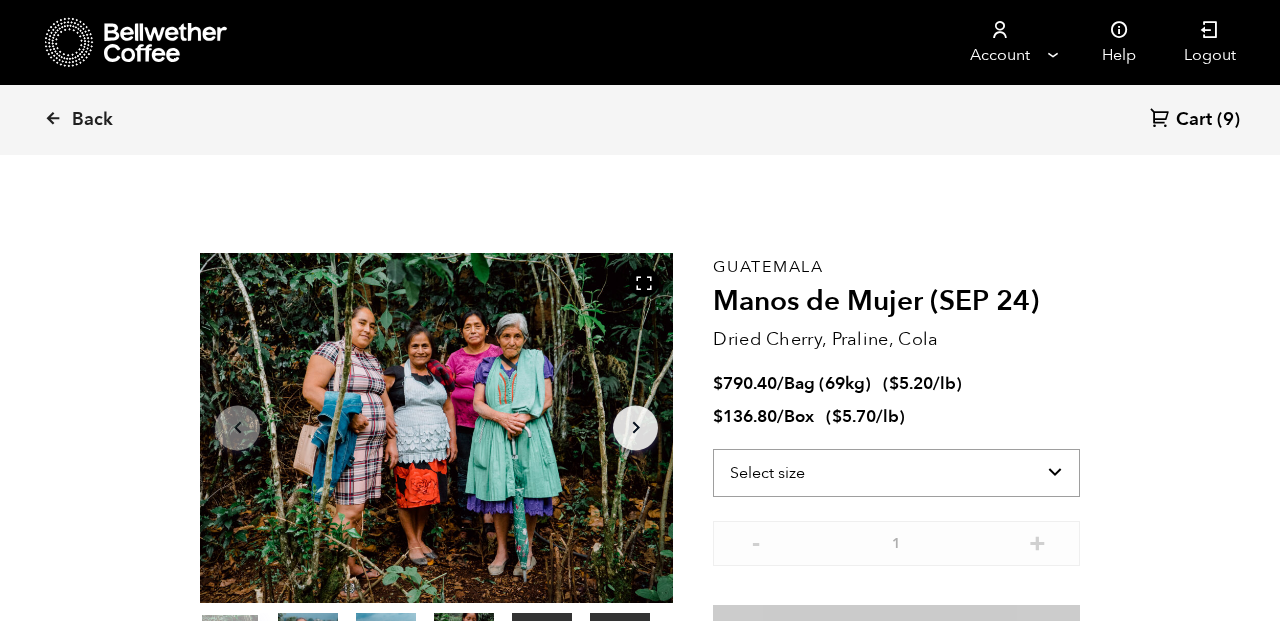 click on "Select size   Bag (69kg) (152 lbs) Box (24 lbs)" at bounding box center (896, 473) 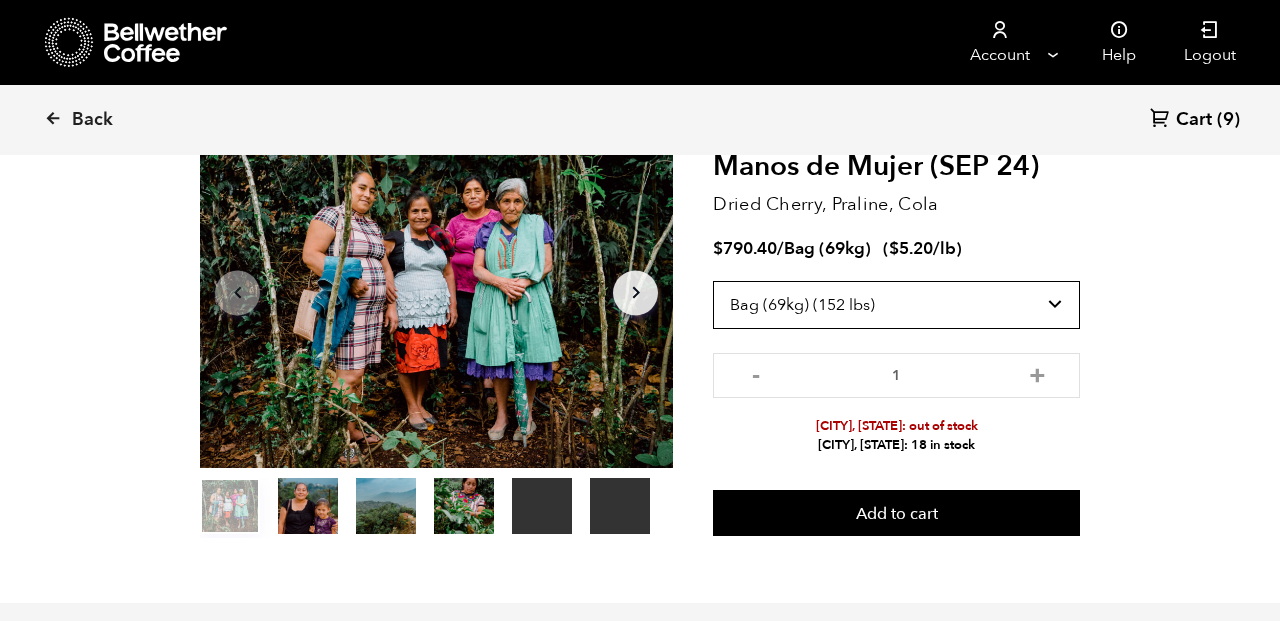 scroll, scrollTop: 138, scrollLeft: 0, axis: vertical 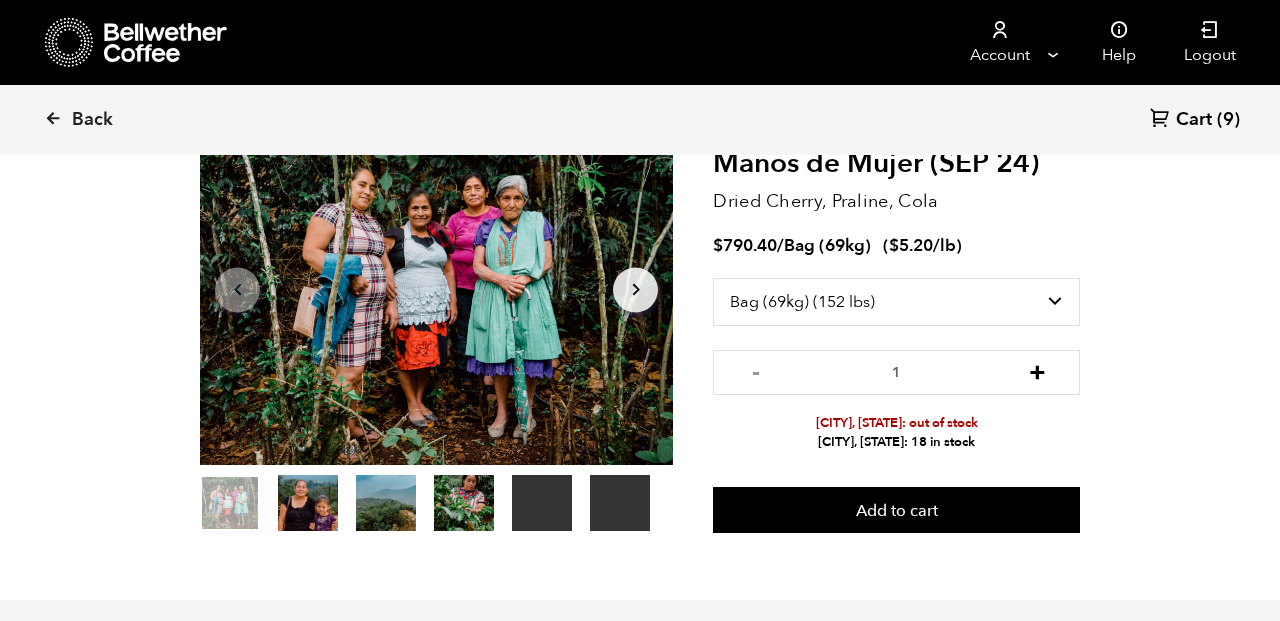 click on "+" at bounding box center (1037, 370) 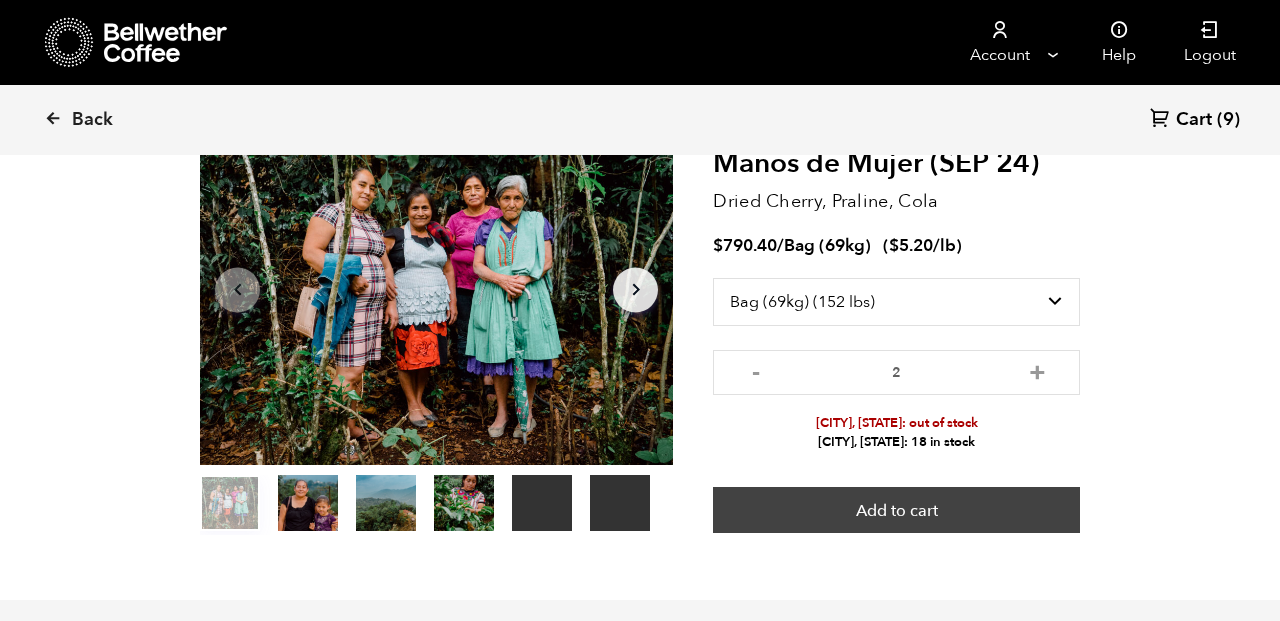 click on "Add to cart" at bounding box center [896, 510] 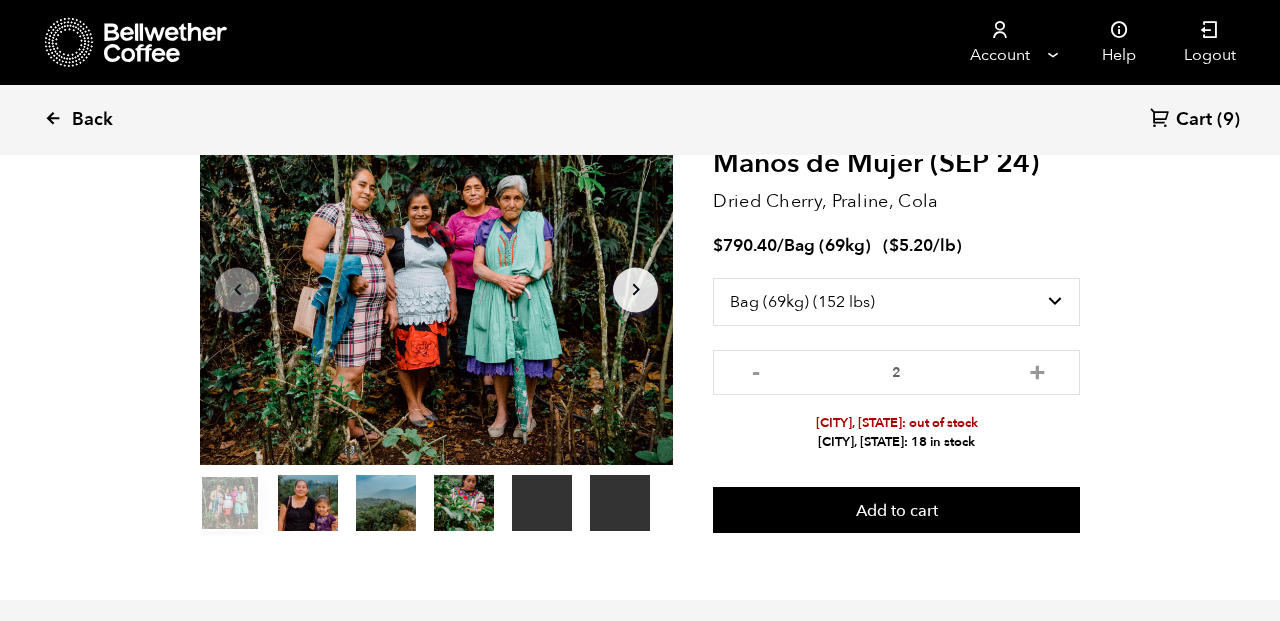 click at bounding box center (53, 118) 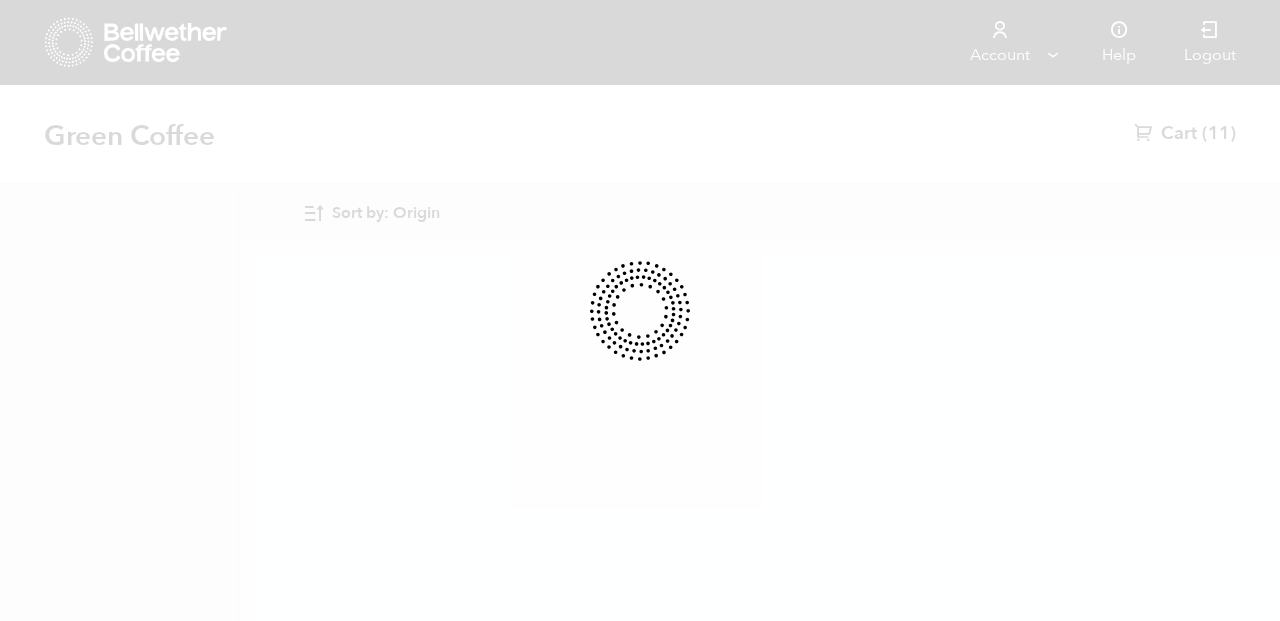 scroll, scrollTop: 0, scrollLeft: 0, axis: both 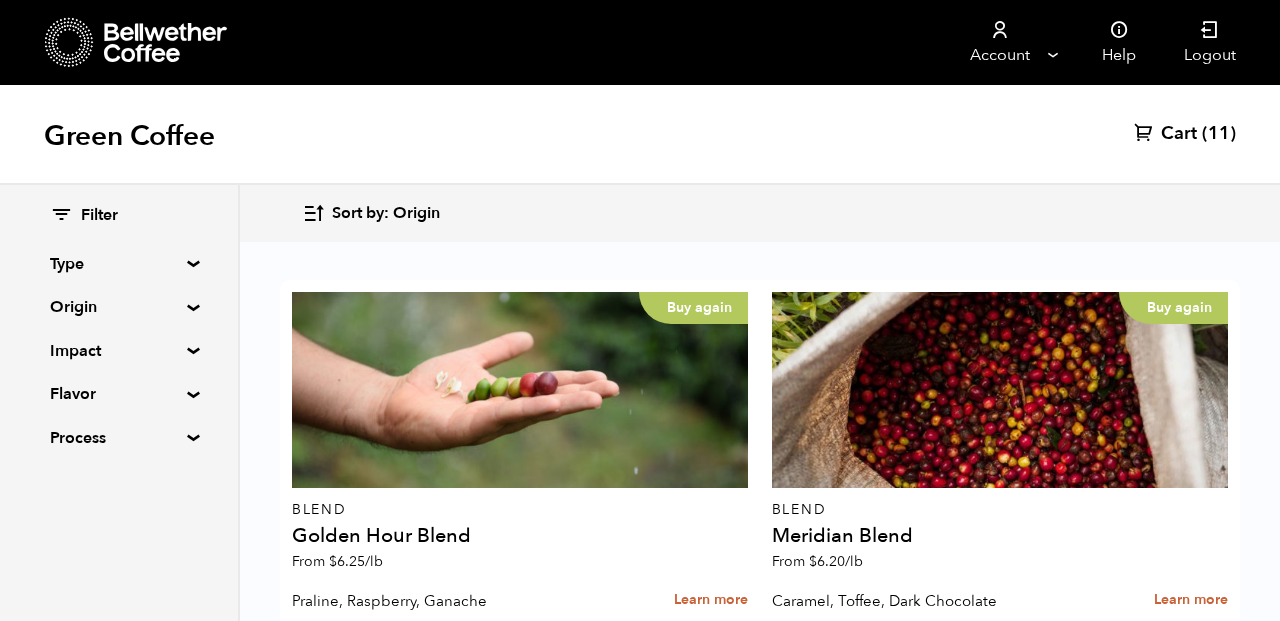 click on "Cart" at bounding box center (1179, 134) 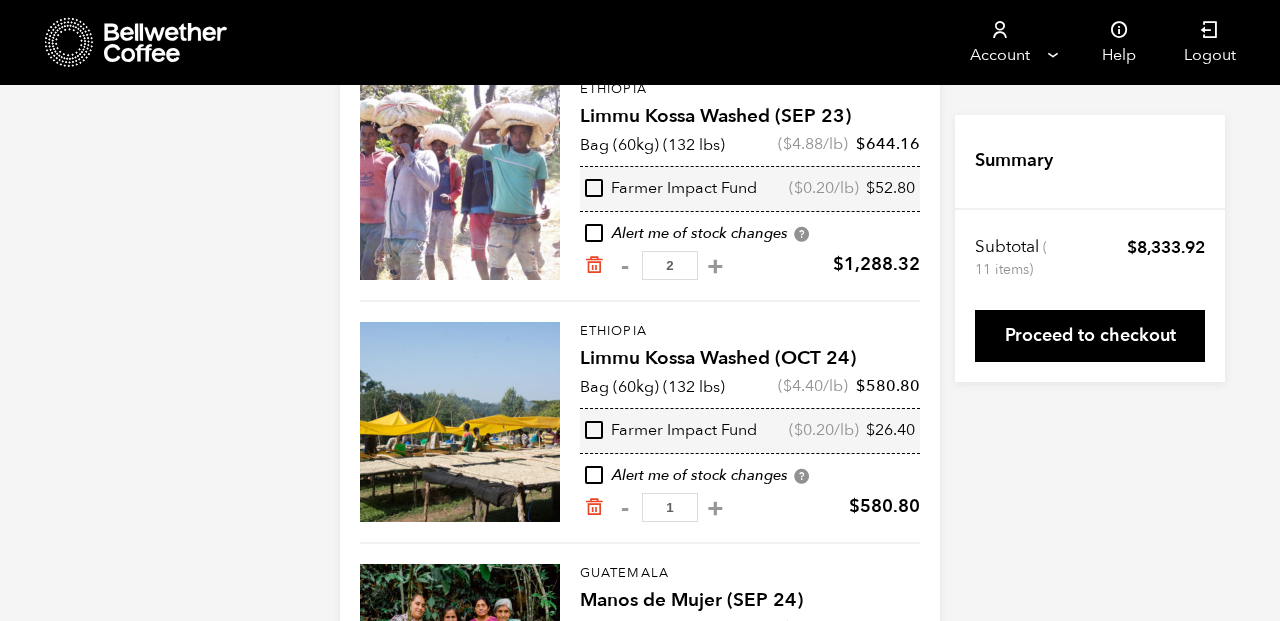 scroll, scrollTop: 718, scrollLeft: 0, axis: vertical 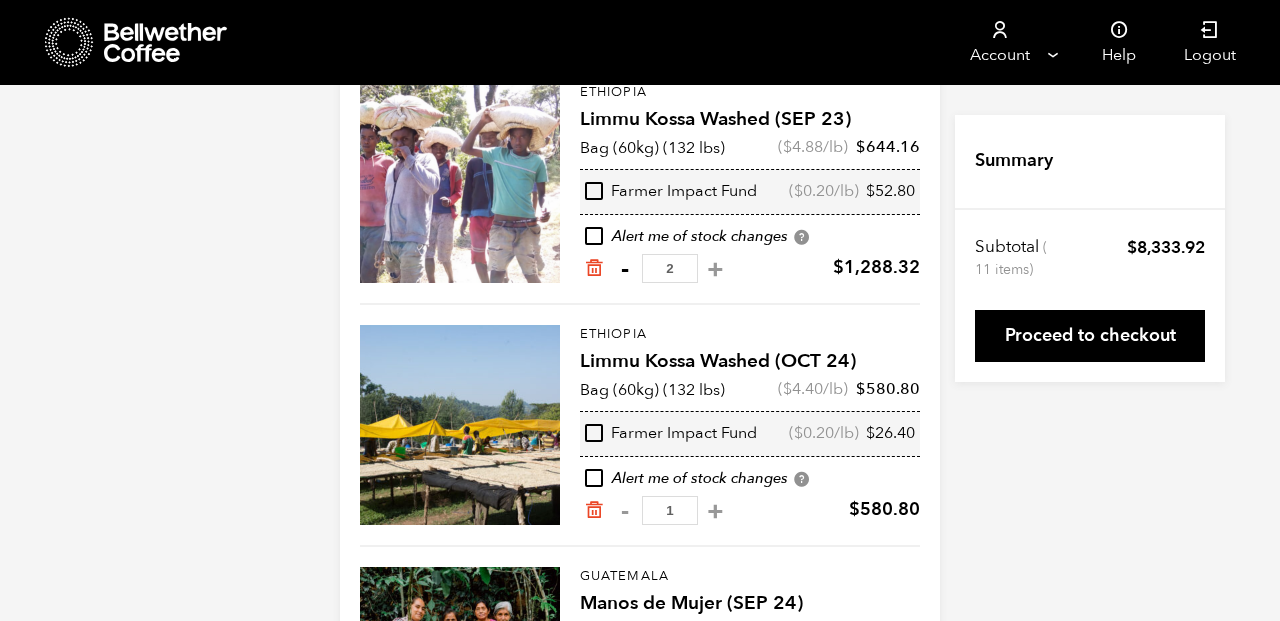 click on "-" at bounding box center [624, 269] 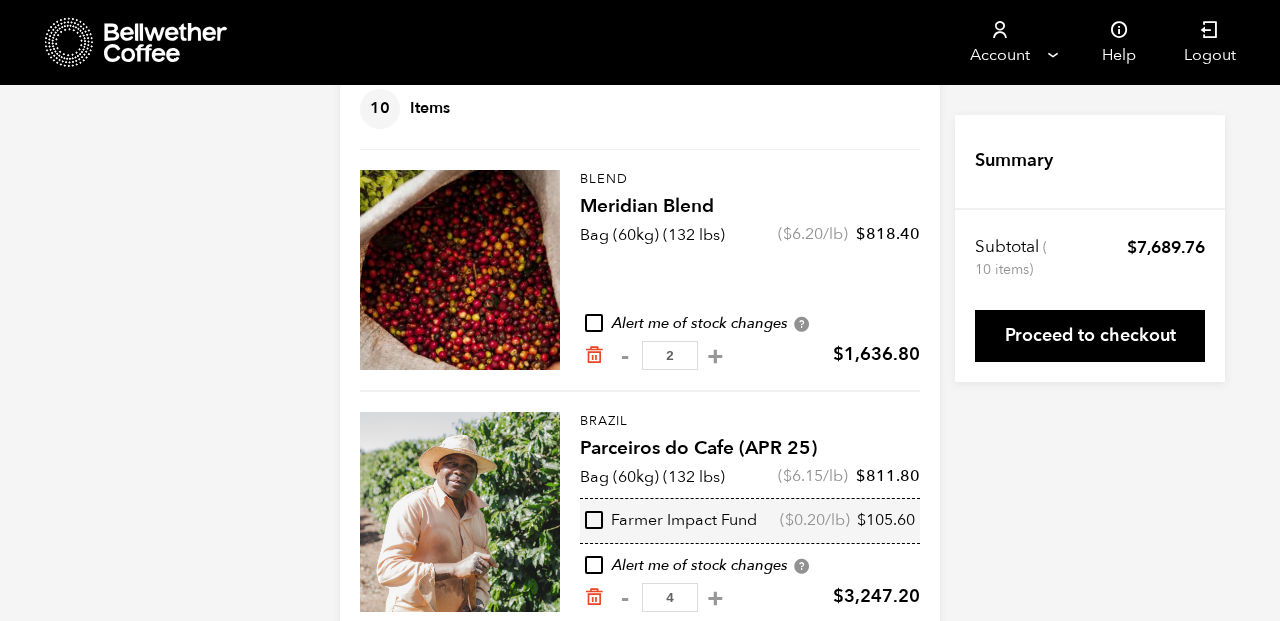 scroll, scrollTop: 148, scrollLeft: 0, axis: vertical 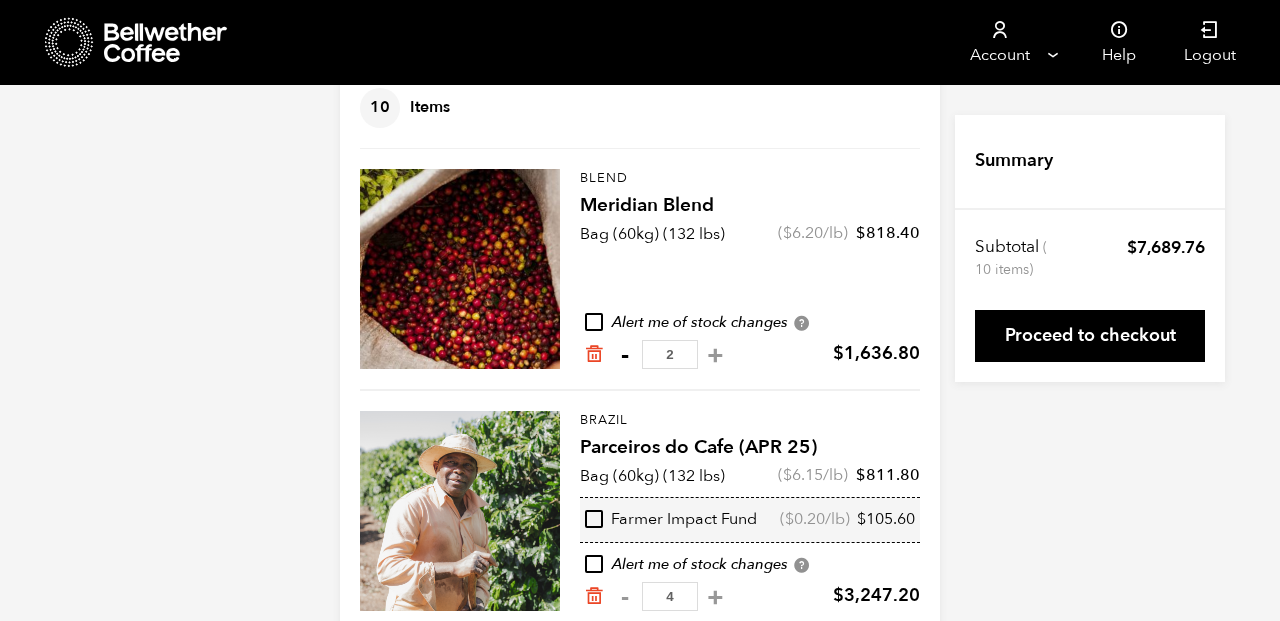click on "-" at bounding box center [624, 355] 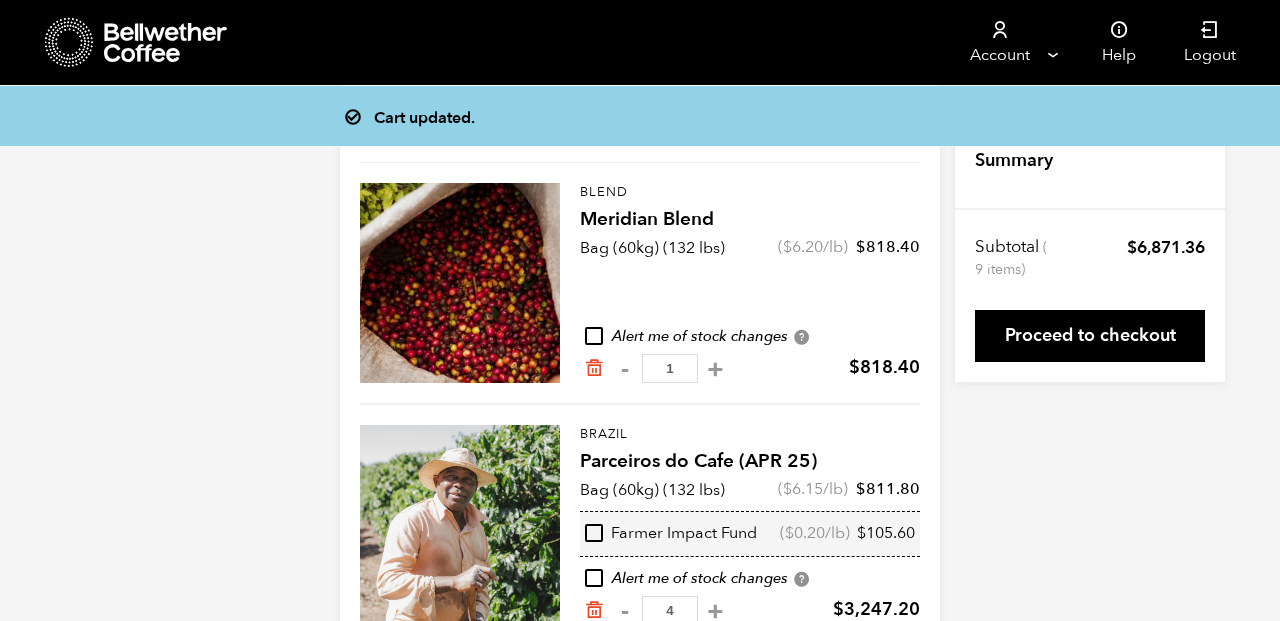 scroll, scrollTop: 134, scrollLeft: 0, axis: vertical 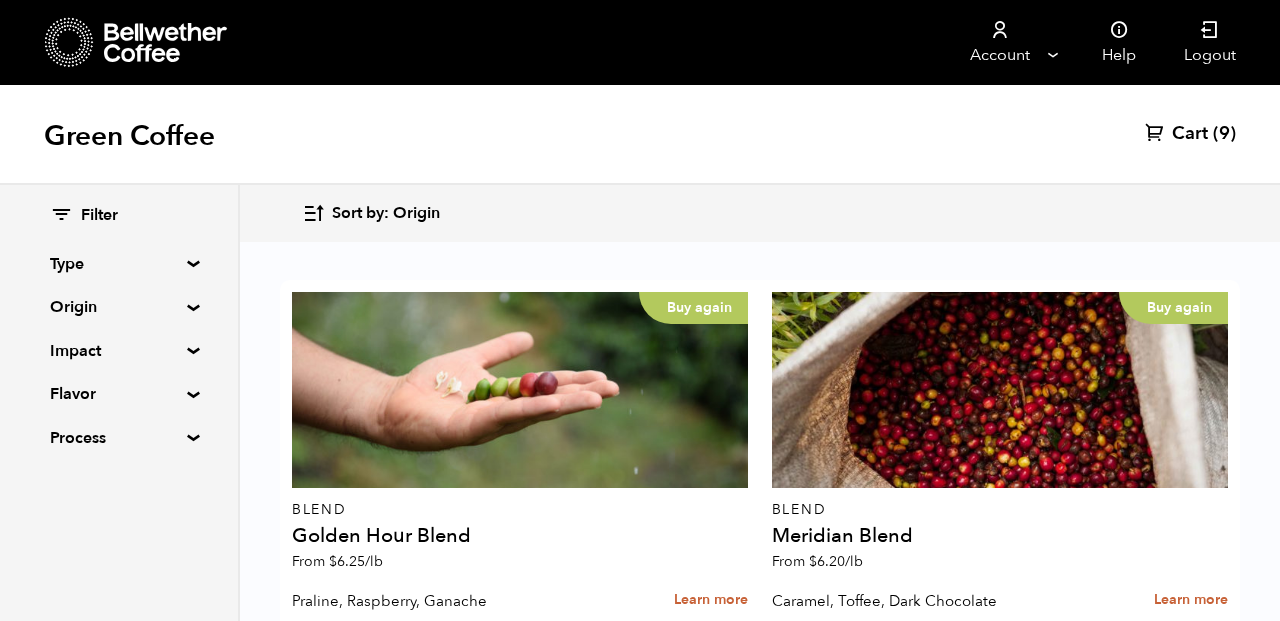click at bounding box center (520, 1216) 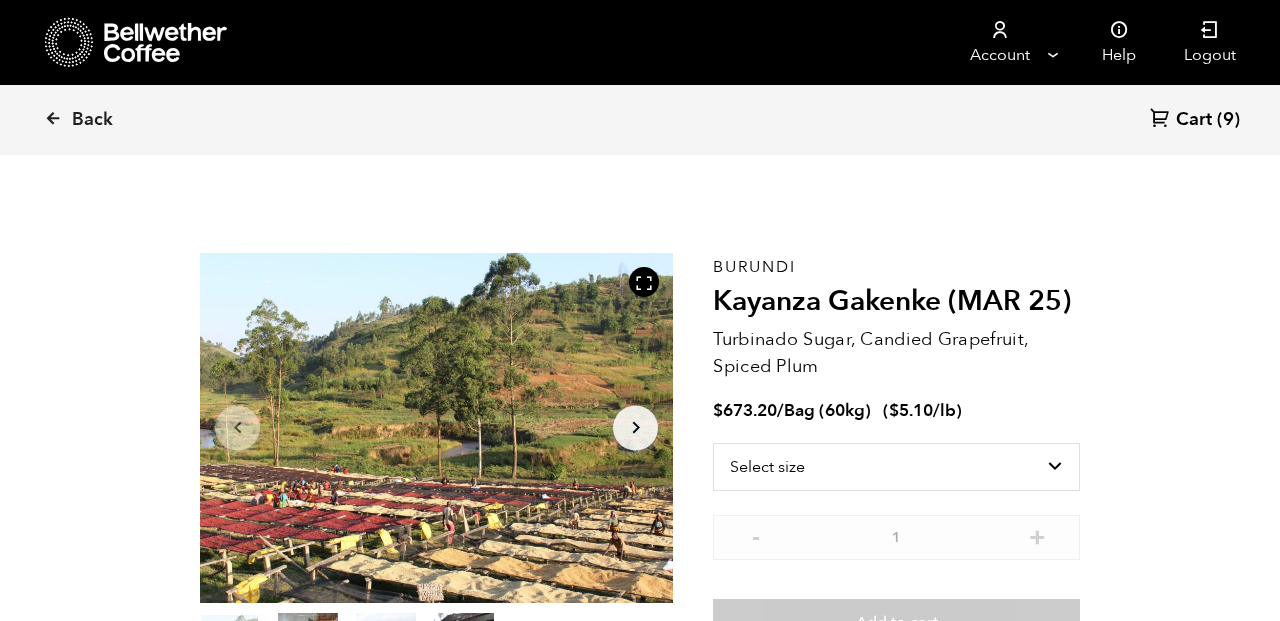 scroll, scrollTop: 0, scrollLeft: 0, axis: both 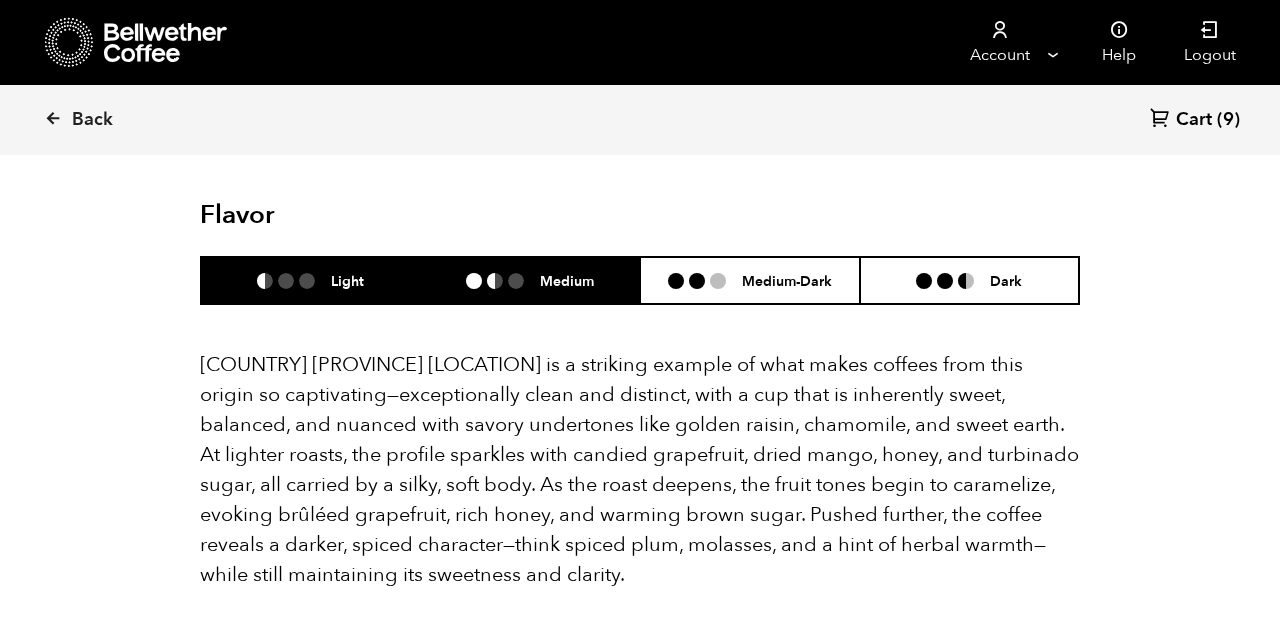 click on "Medium" at bounding box center (531, 280) 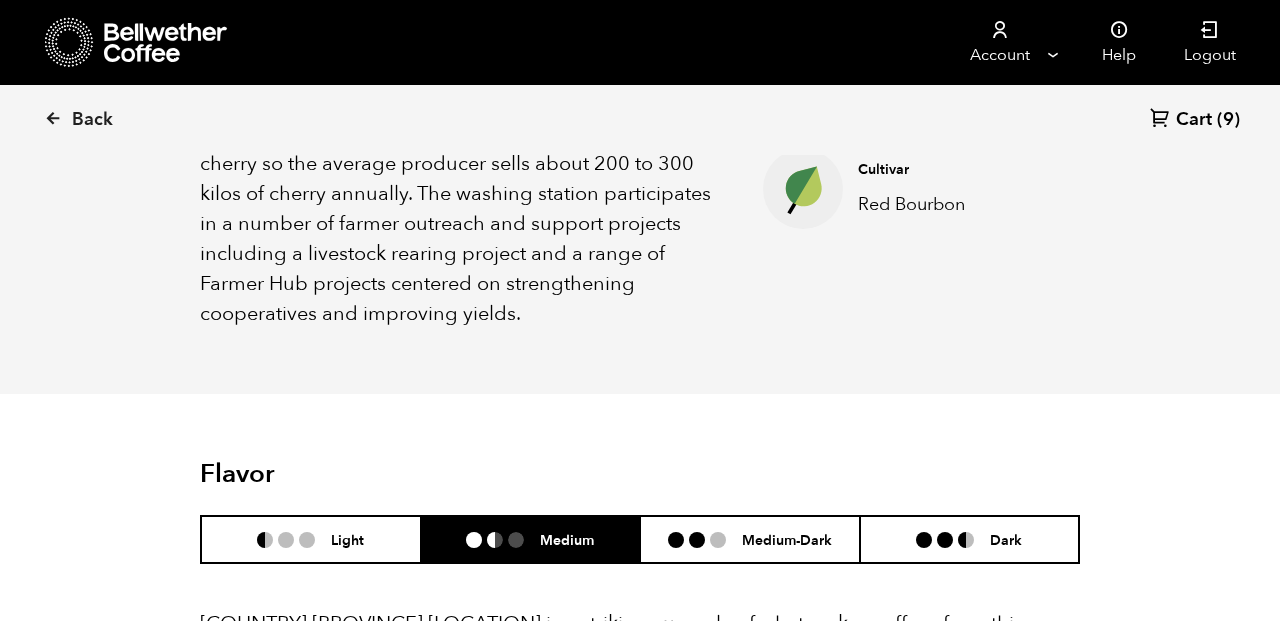 scroll, scrollTop: 875, scrollLeft: 0, axis: vertical 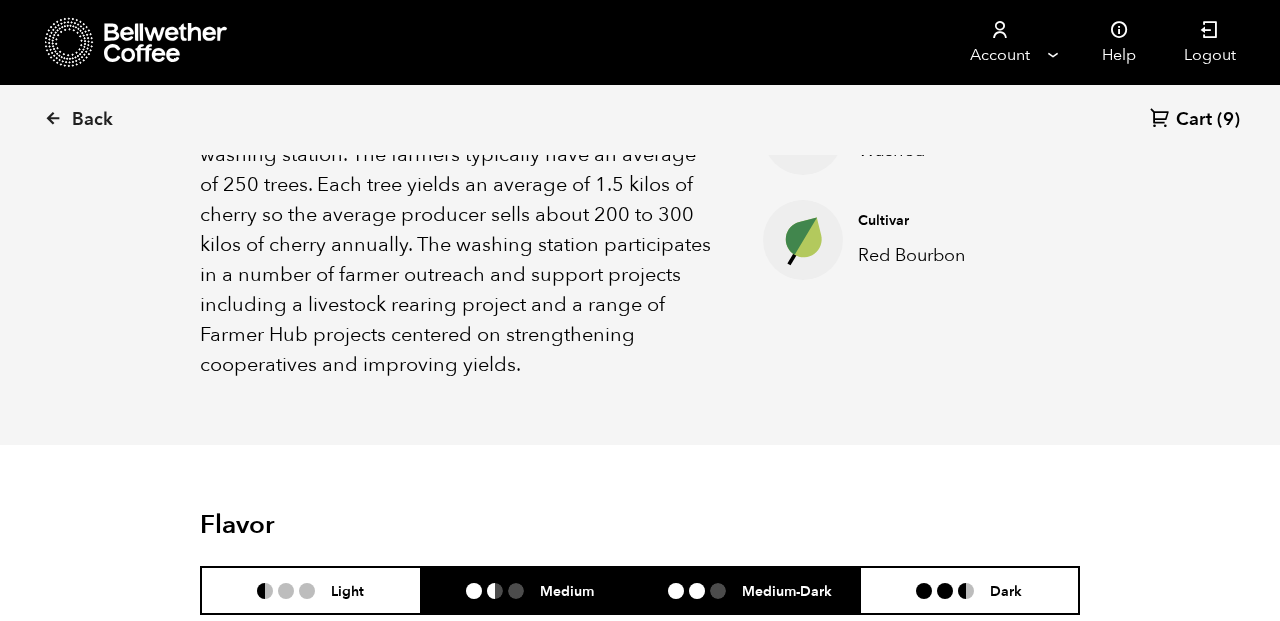 click on "Medium-Dark" at bounding box center [787, 590] 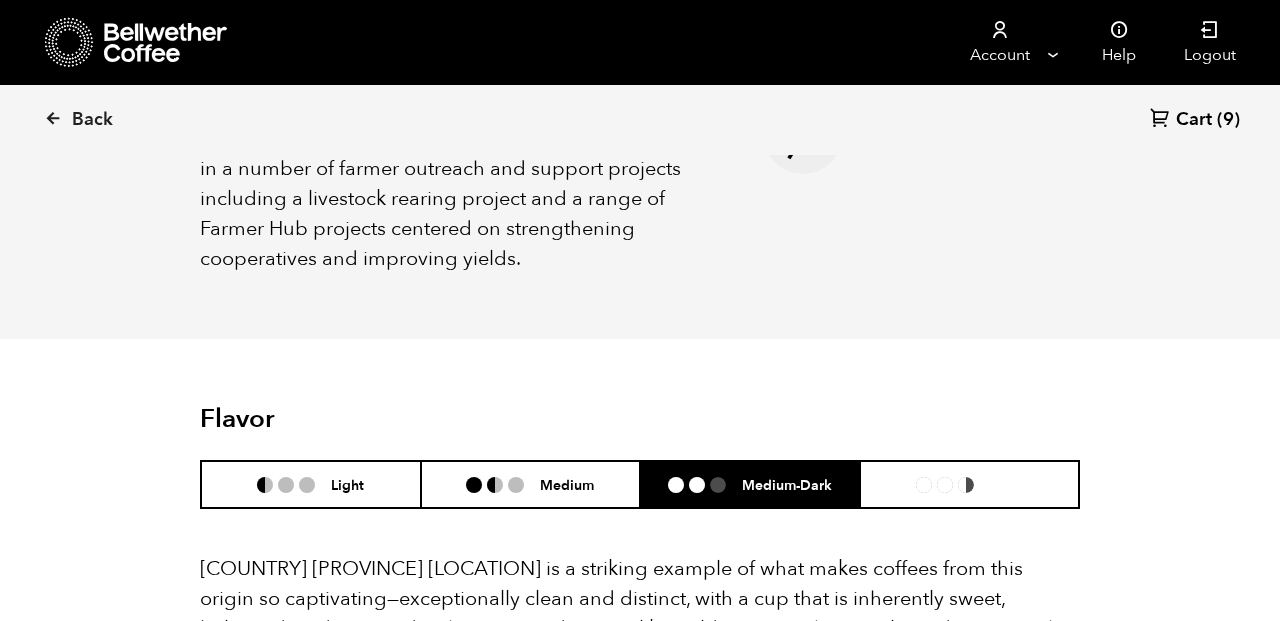 click on "Dark" at bounding box center [1006, 484] 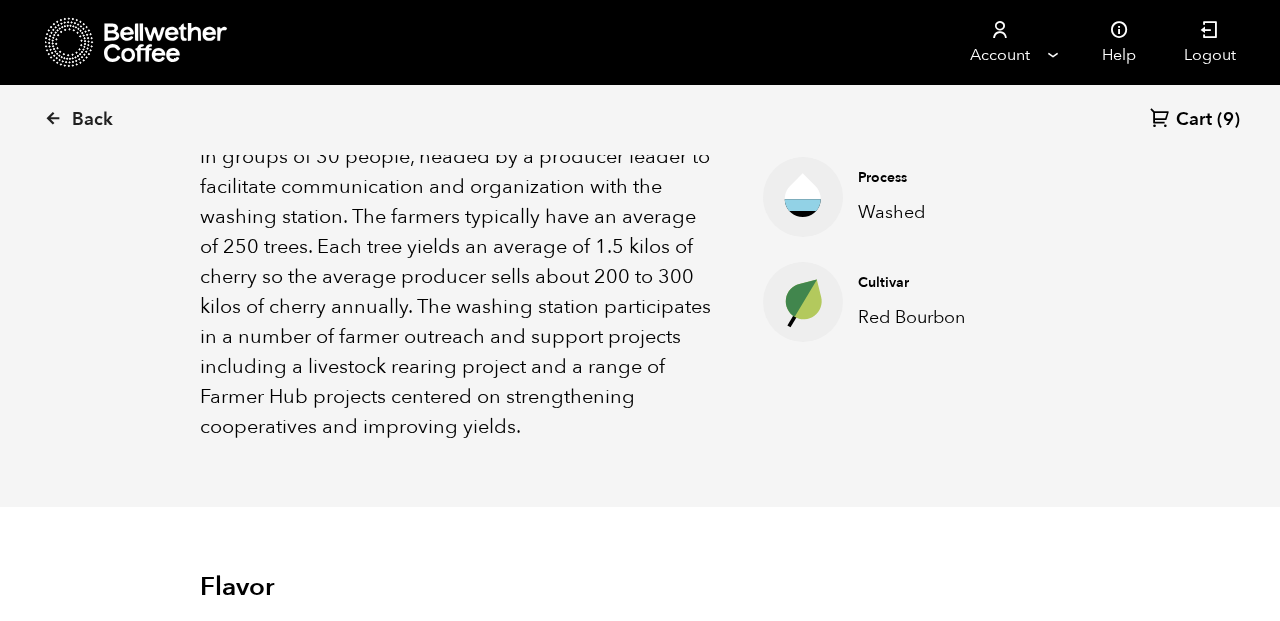 scroll, scrollTop: 584, scrollLeft: 0, axis: vertical 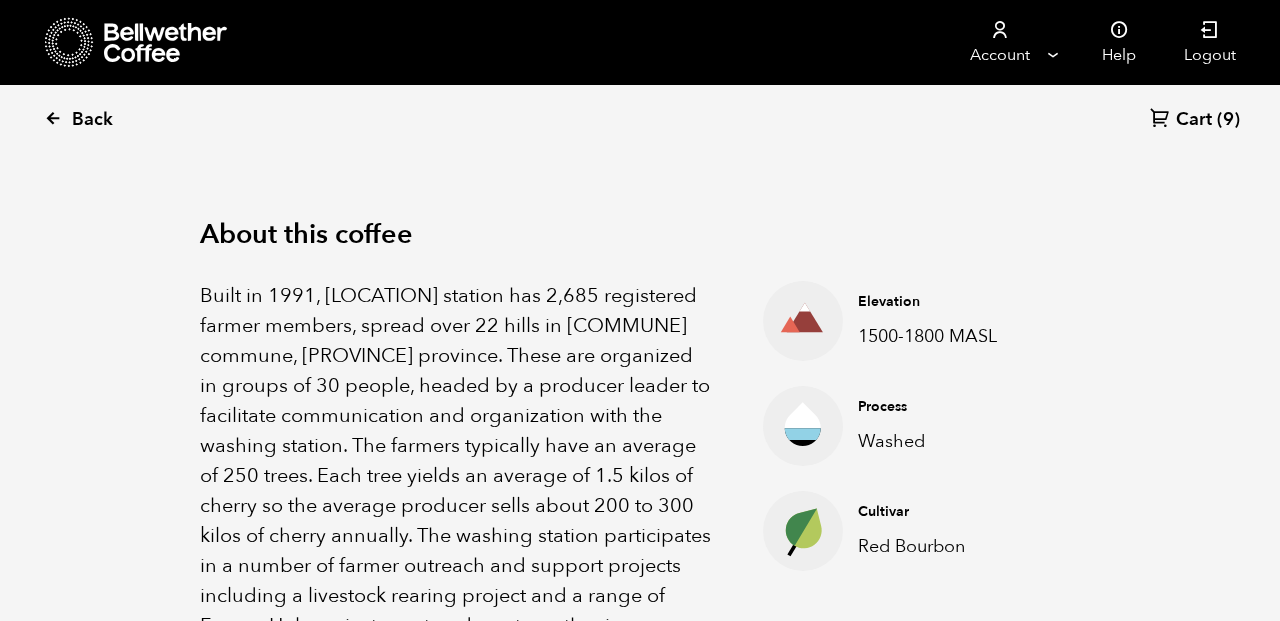 click at bounding box center (53, 118) 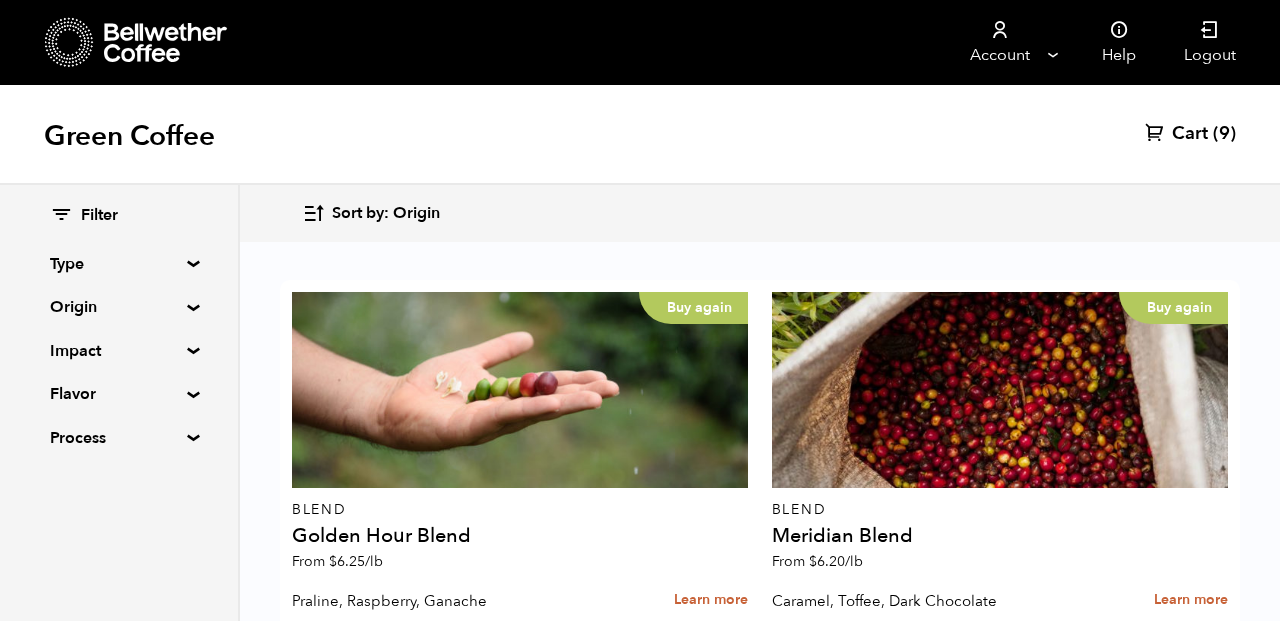 scroll, scrollTop: 846, scrollLeft: 0, axis: vertical 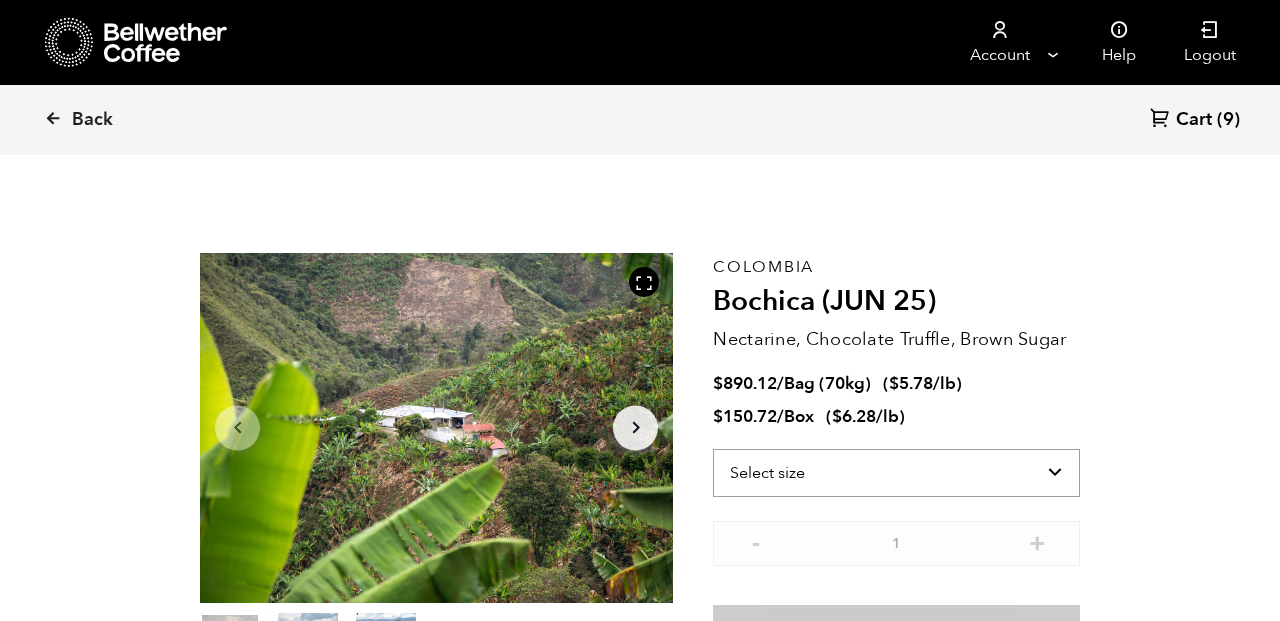 click on "Select size   Bag (70kg) (154 lbs) Box (24 lbs)" at bounding box center (896, 473) 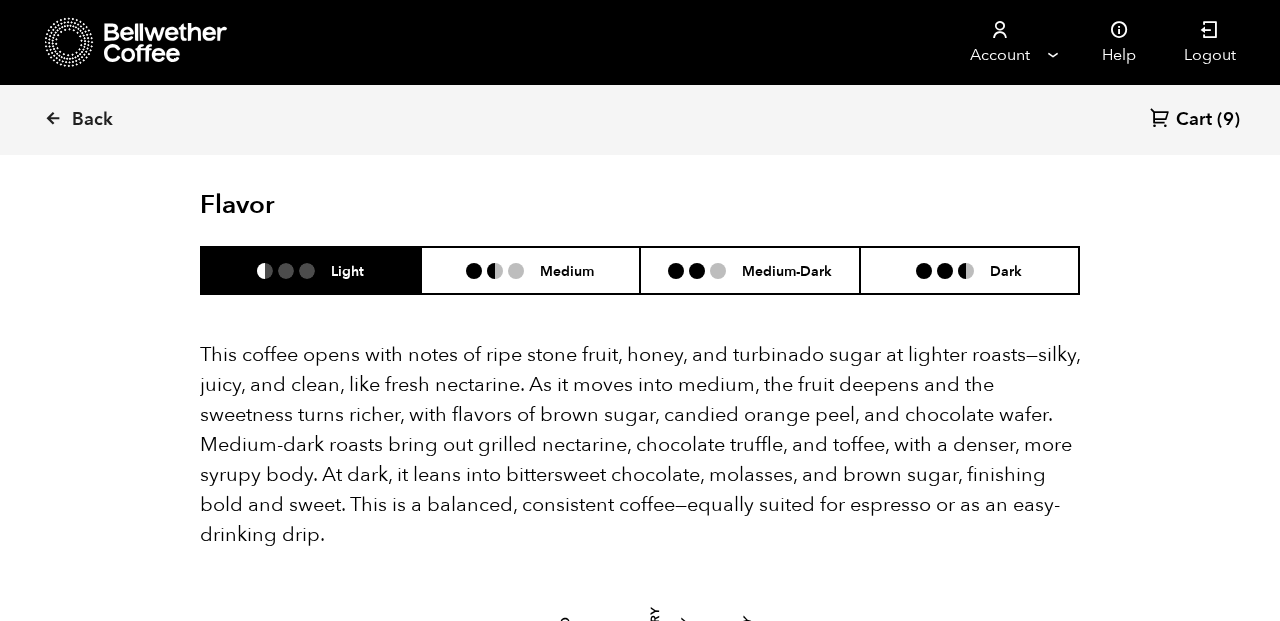 scroll, scrollTop: 1280, scrollLeft: 0, axis: vertical 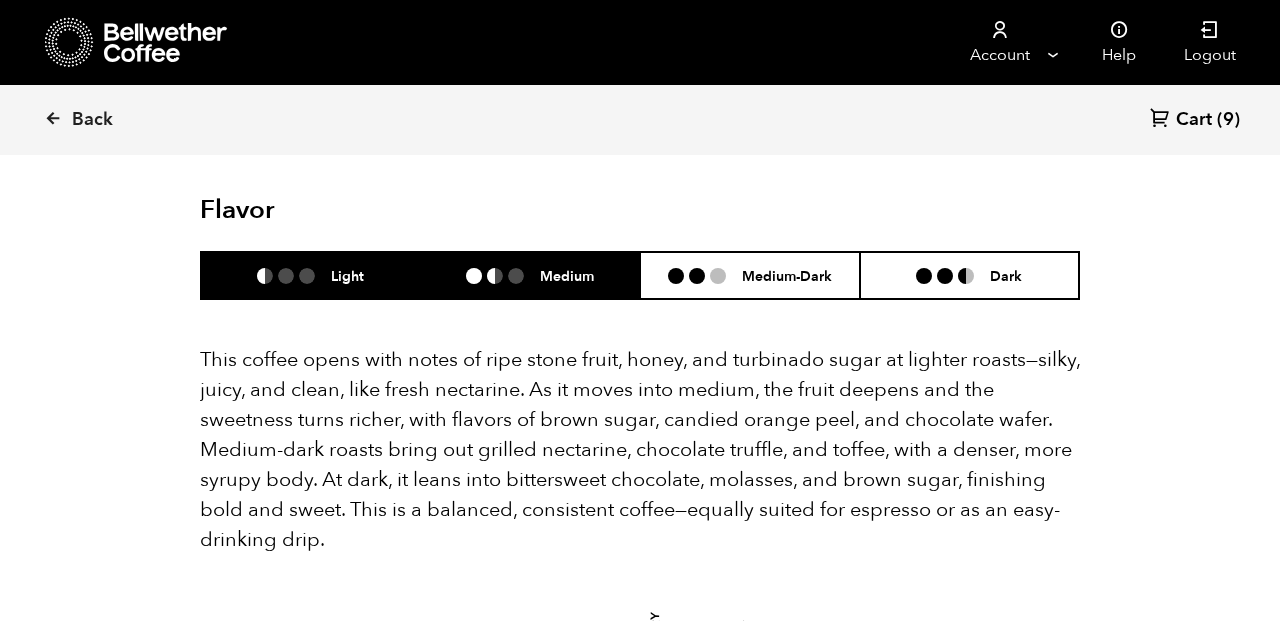 click on "Medium" at bounding box center [531, 275] 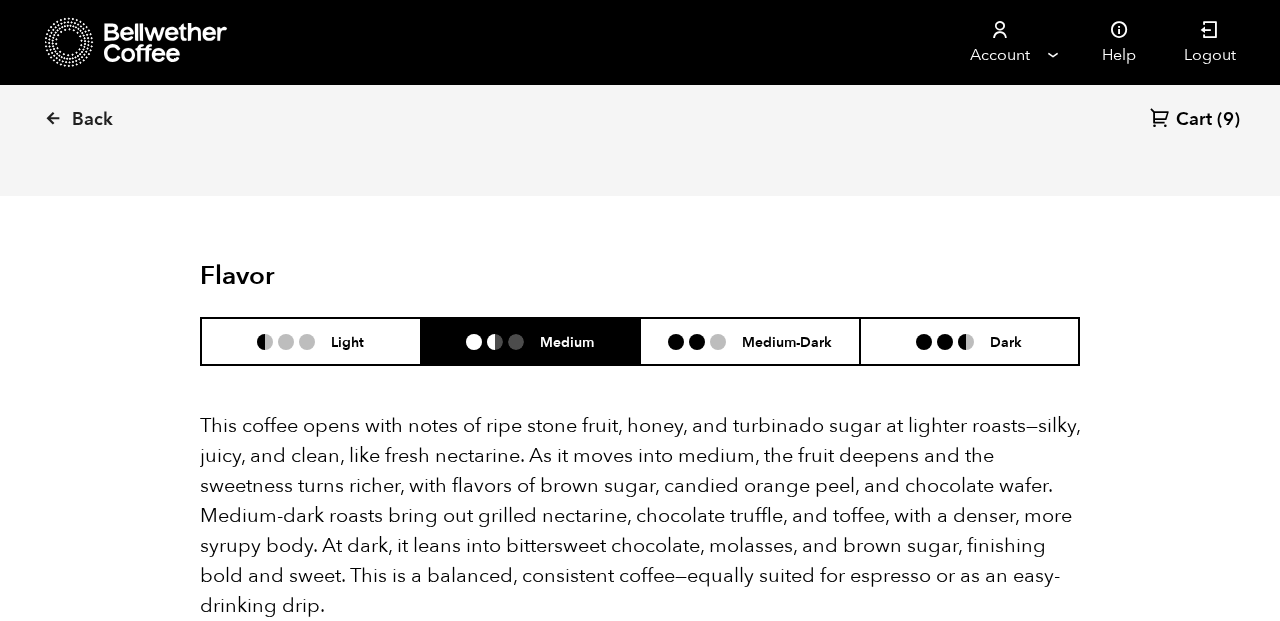 scroll, scrollTop: 1201, scrollLeft: 0, axis: vertical 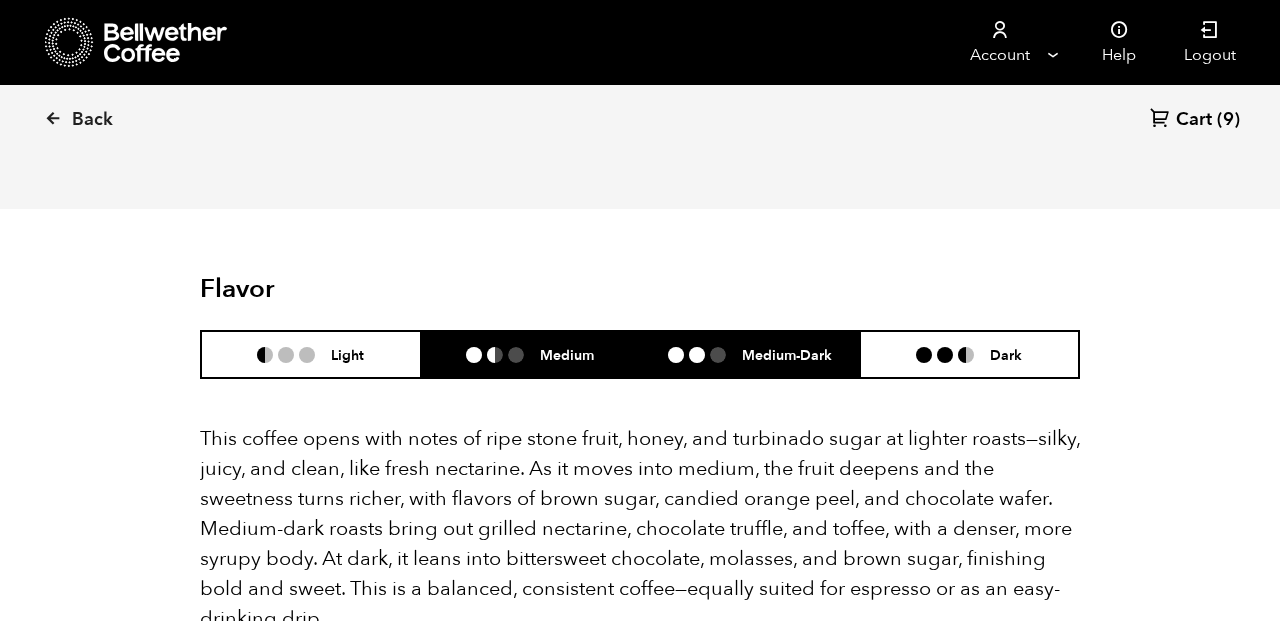 click on "Medium-Dark" at bounding box center (787, 354) 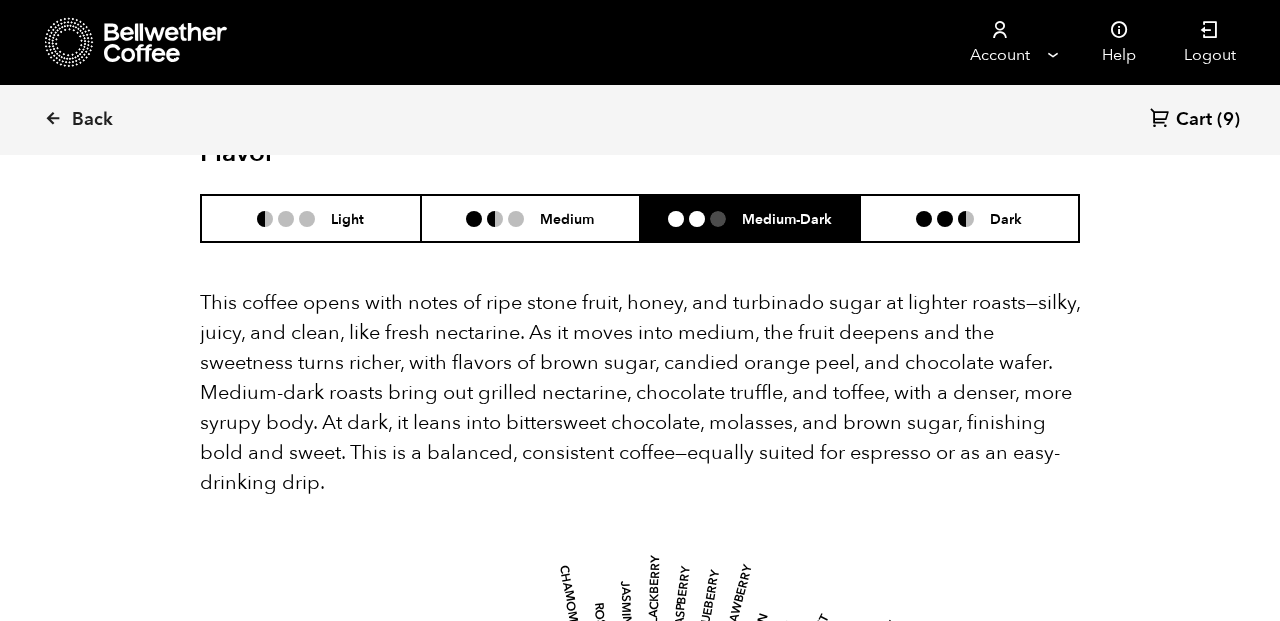 scroll, scrollTop: 1315, scrollLeft: 0, axis: vertical 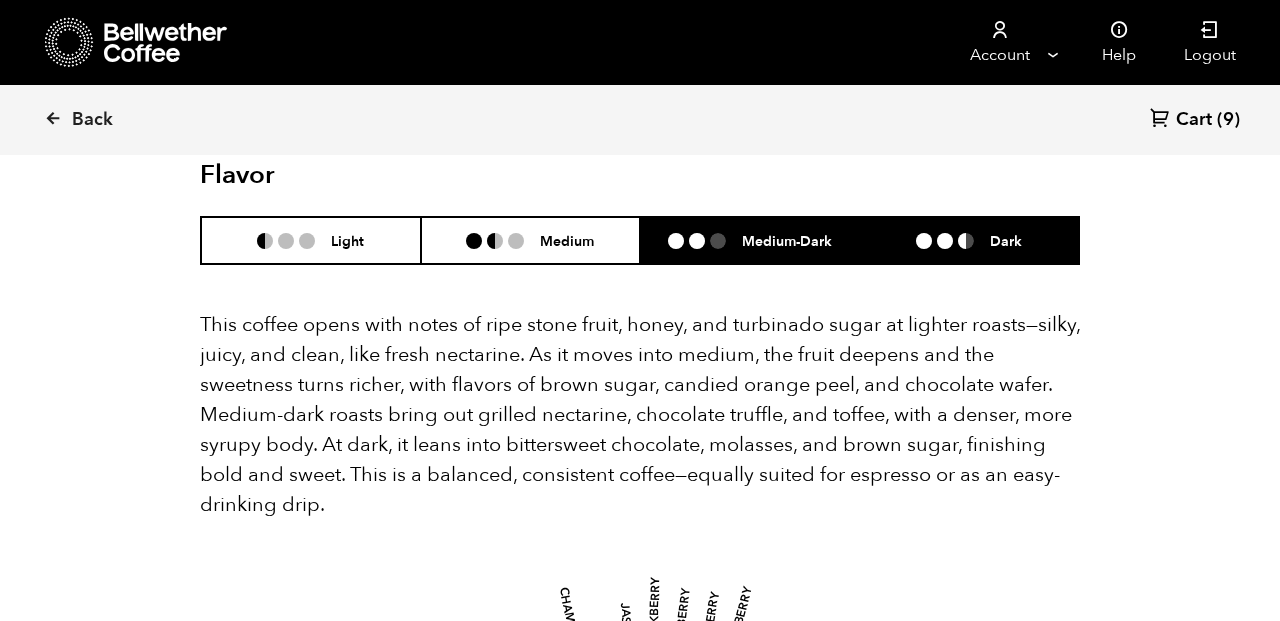 click on "Dark" at bounding box center [1006, 240] 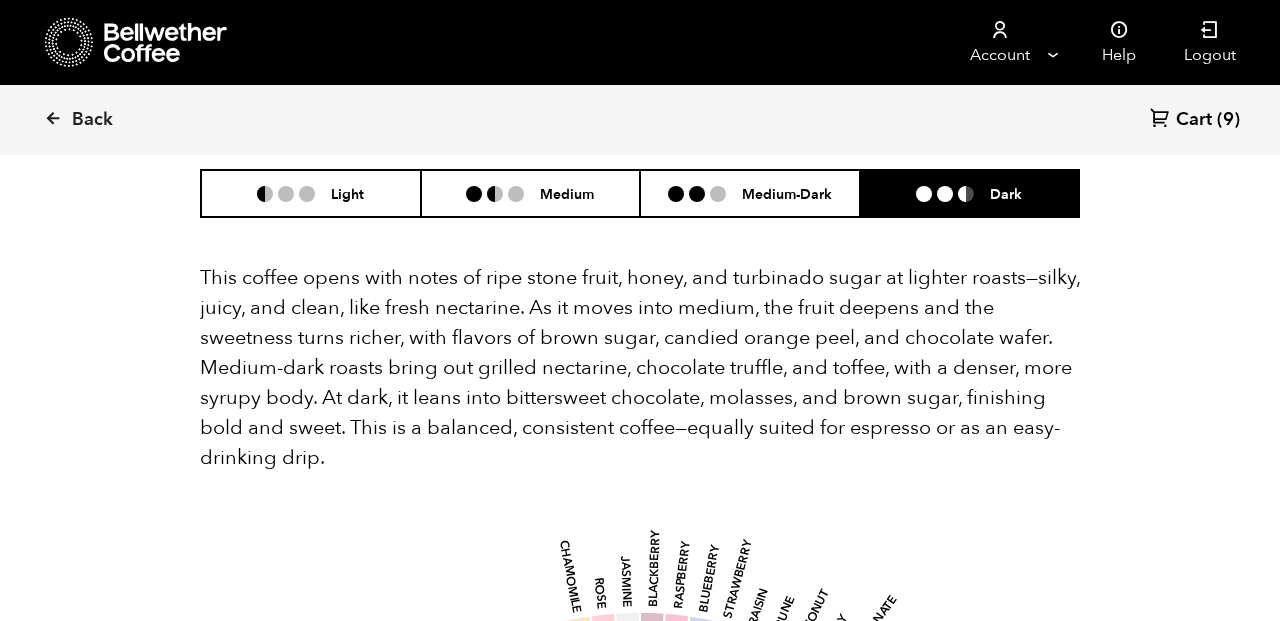 scroll, scrollTop: 1351, scrollLeft: 0, axis: vertical 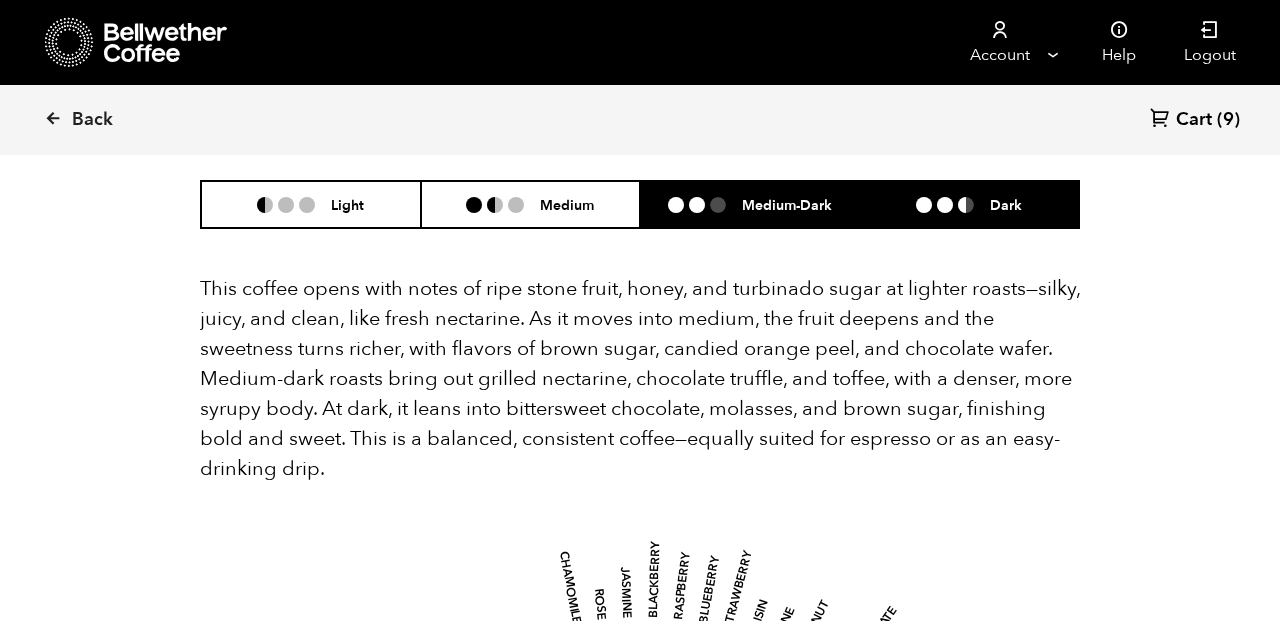 click on "Medium-Dark" at bounding box center (750, 204) 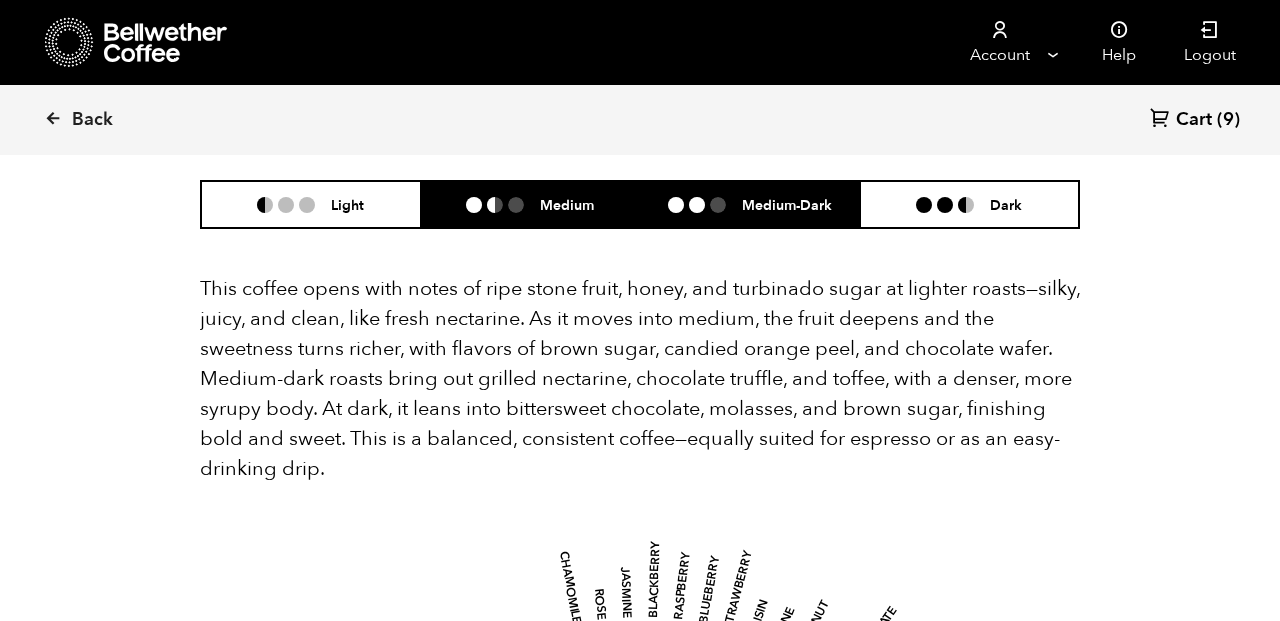 click on "Medium" at bounding box center (531, 204) 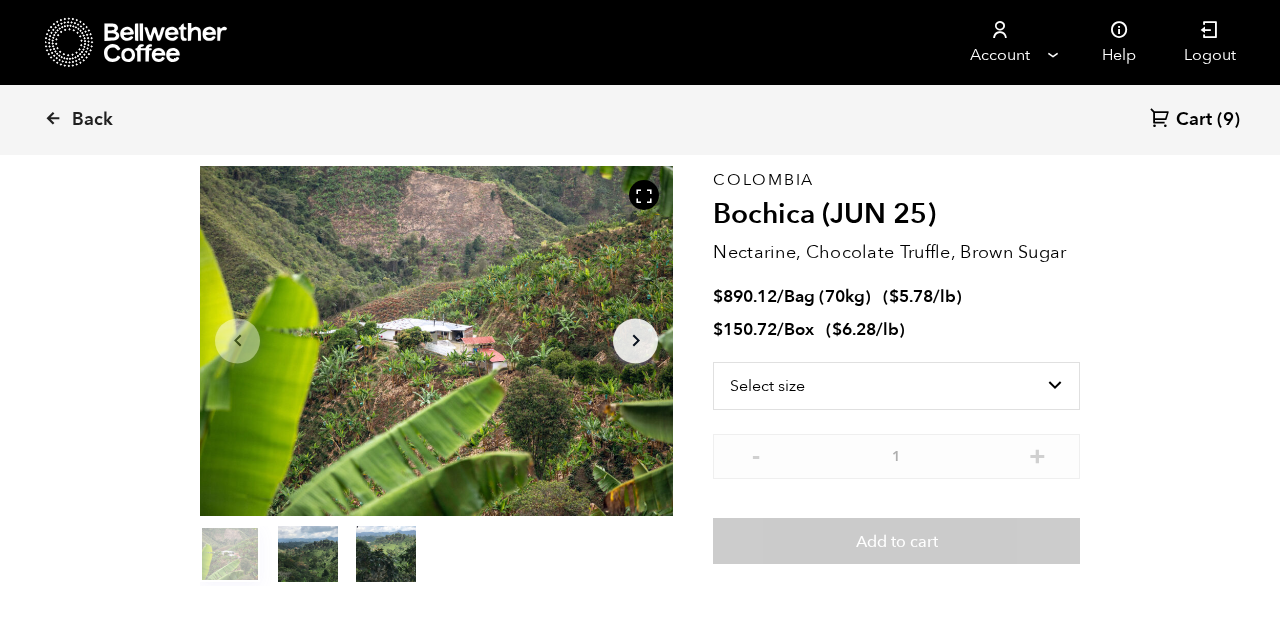 scroll, scrollTop: 0, scrollLeft: 0, axis: both 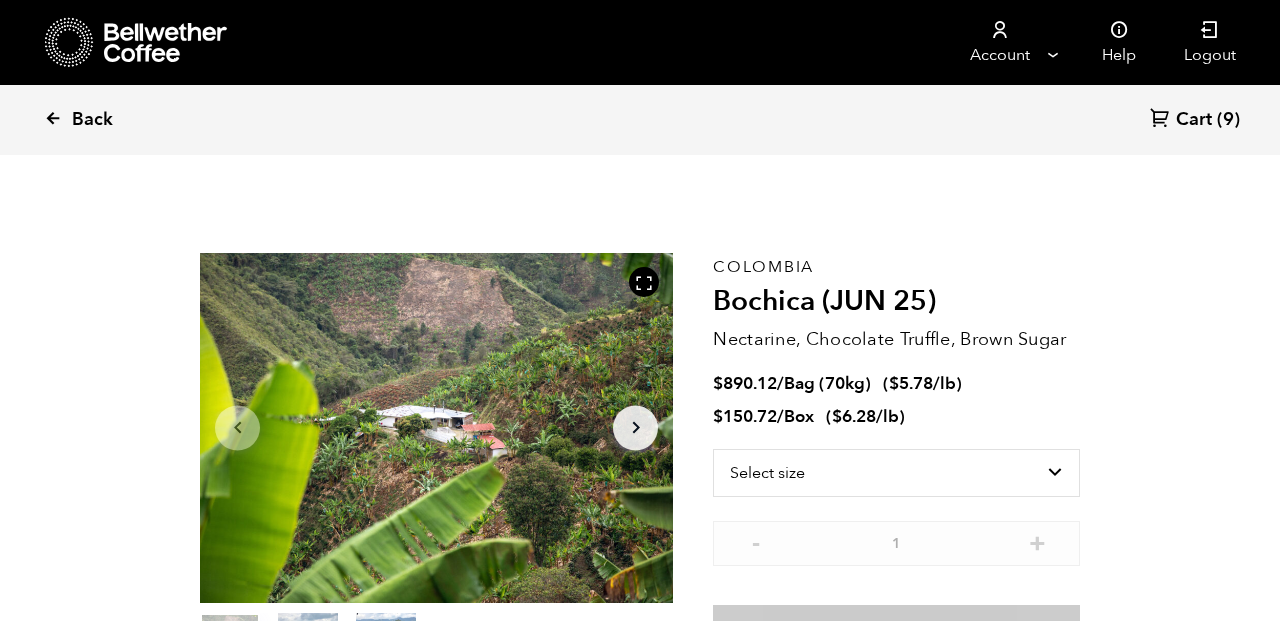 click at bounding box center (53, 118) 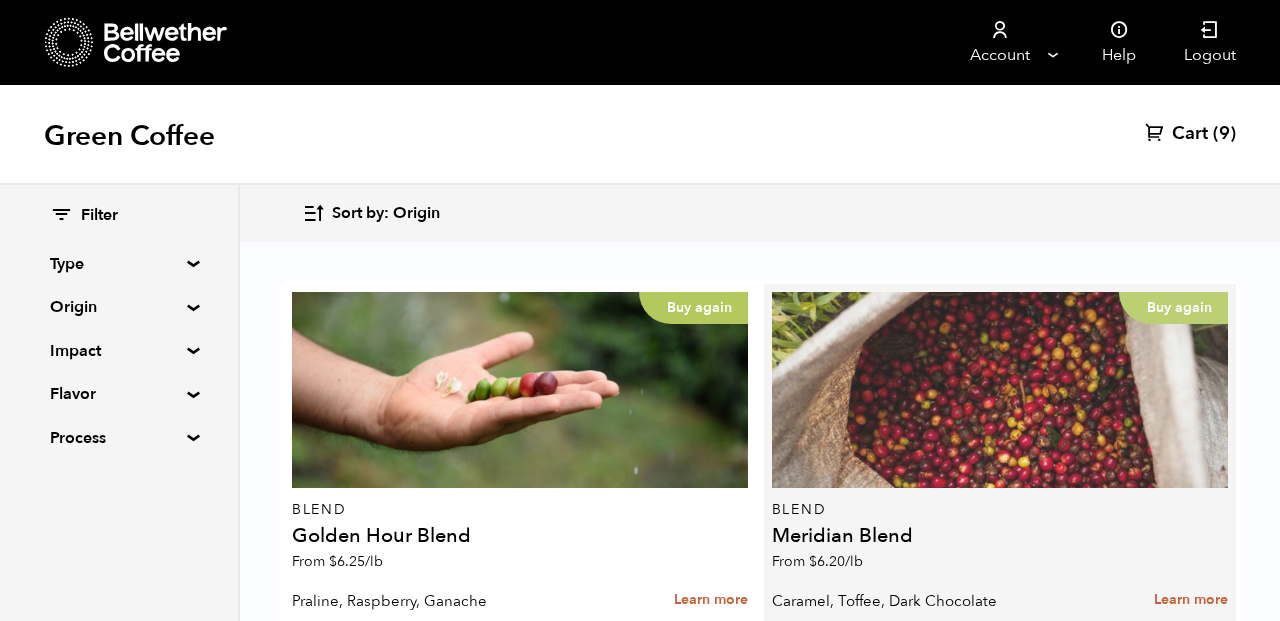 scroll, scrollTop: 3310, scrollLeft: 0, axis: vertical 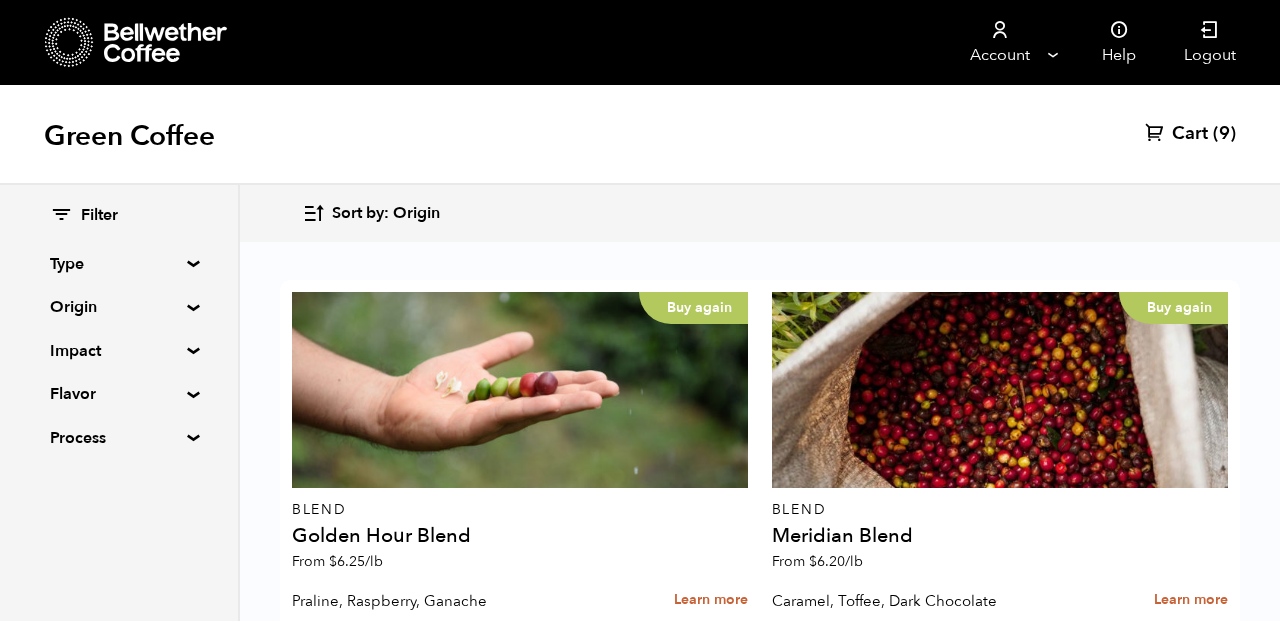 click on "Low stock" at bounding box center (1000, 3696) 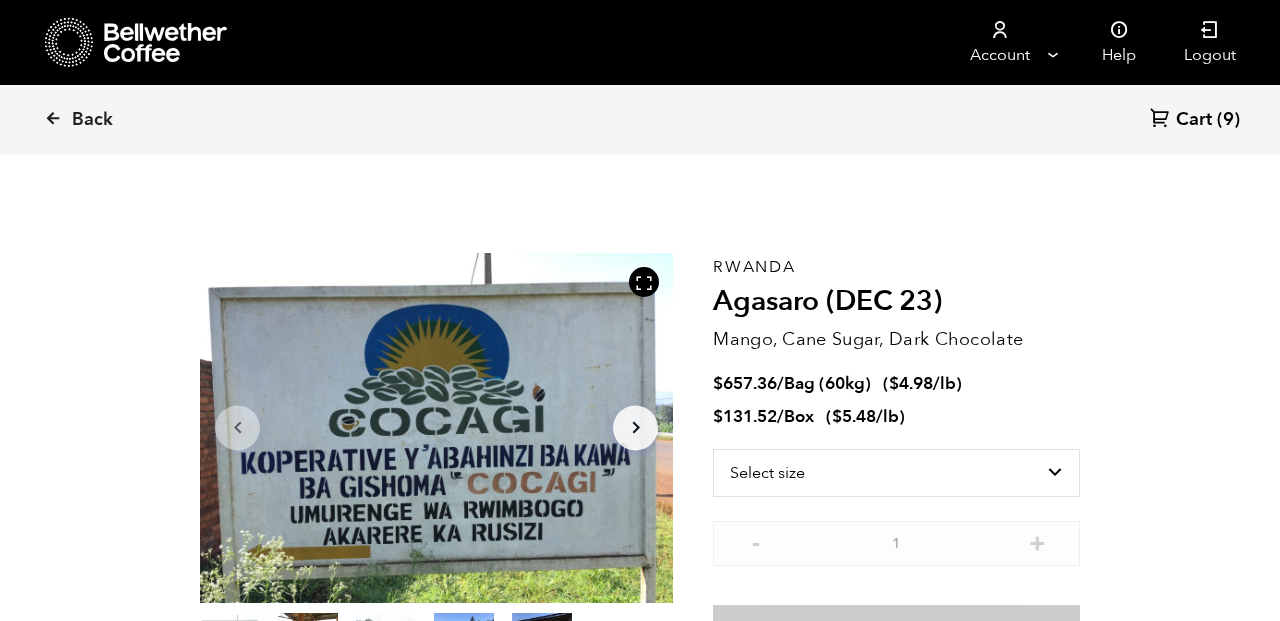 scroll, scrollTop: 0, scrollLeft: 0, axis: both 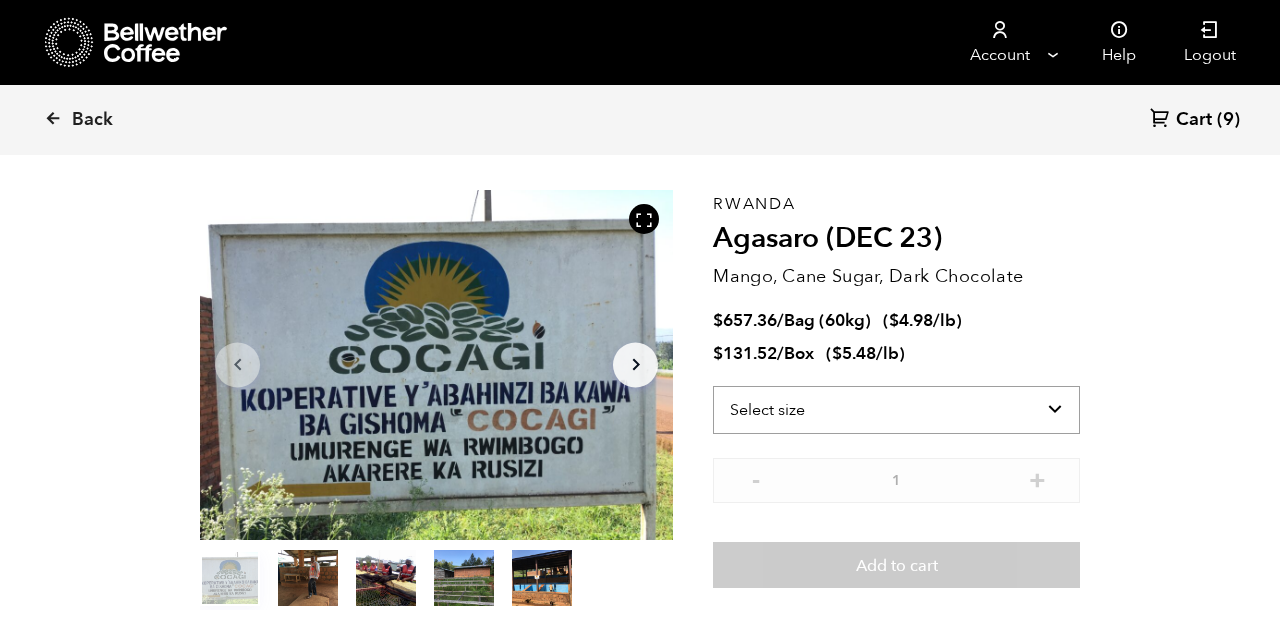 click on "Select size   Bag (60kg) (132 lbs) Box (24 lbs)" at bounding box center [896, 410] 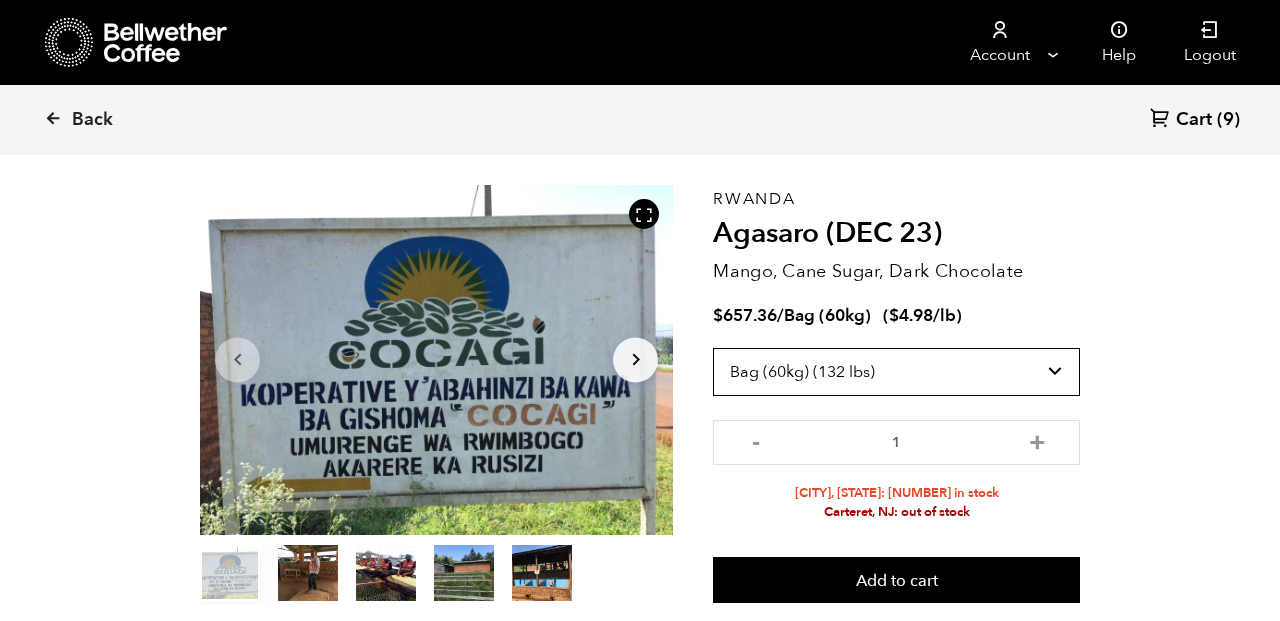 scroll, scrollTop: 0, scrollLeft: 0, axis: both 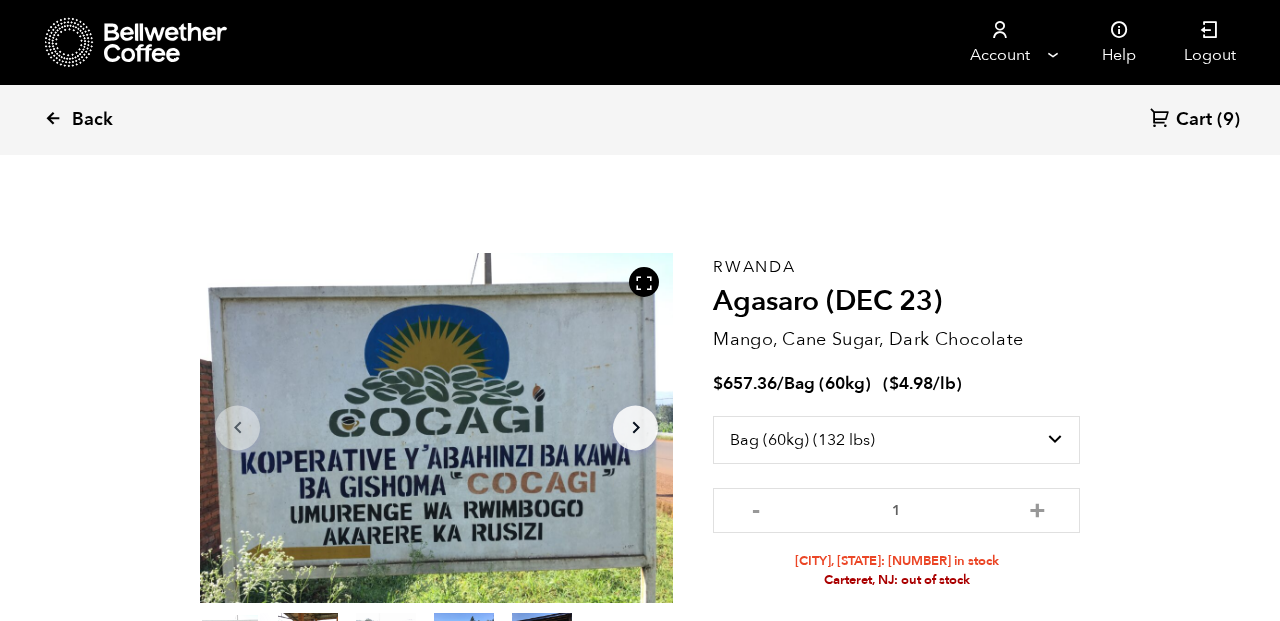 click at bounding box center (53, 118) 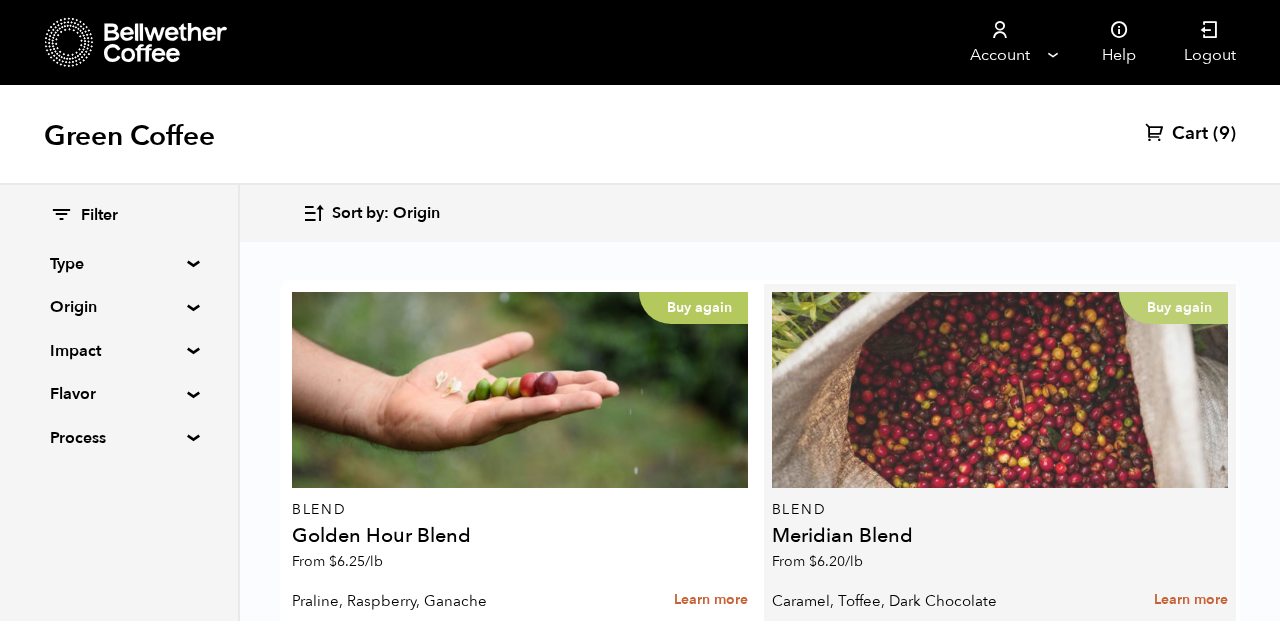 scroll, scrollTop: 4146, scrollLeft: 0, axis: vertical 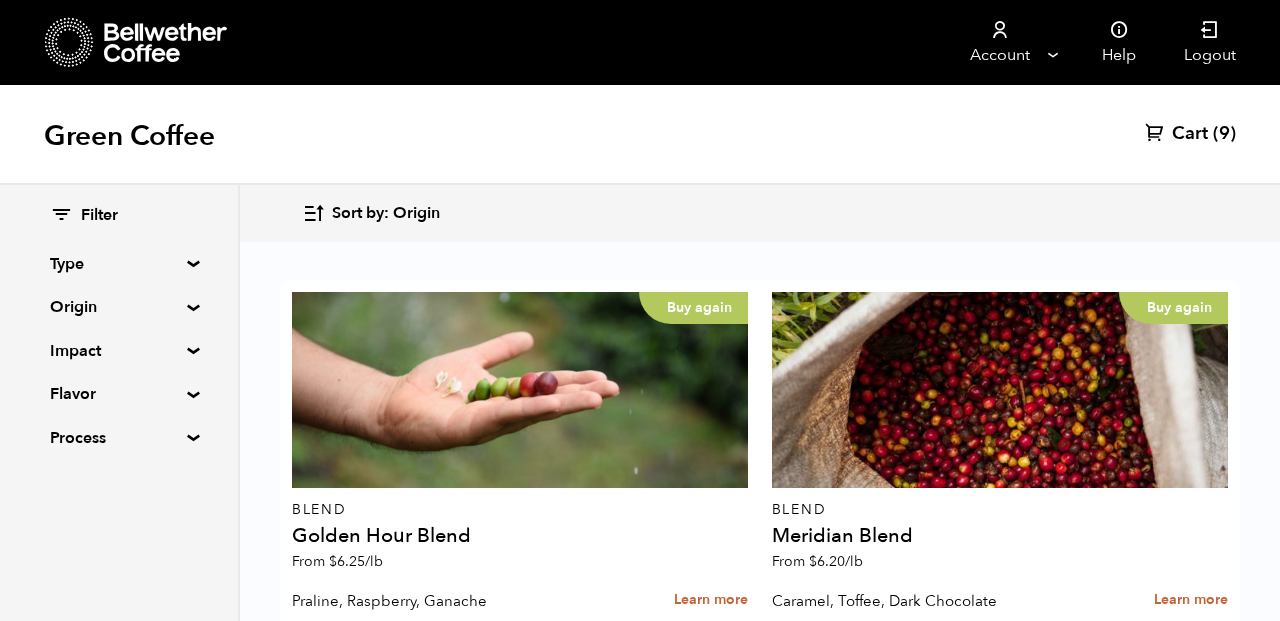 click on "New" at bounding box center (520, 4522) 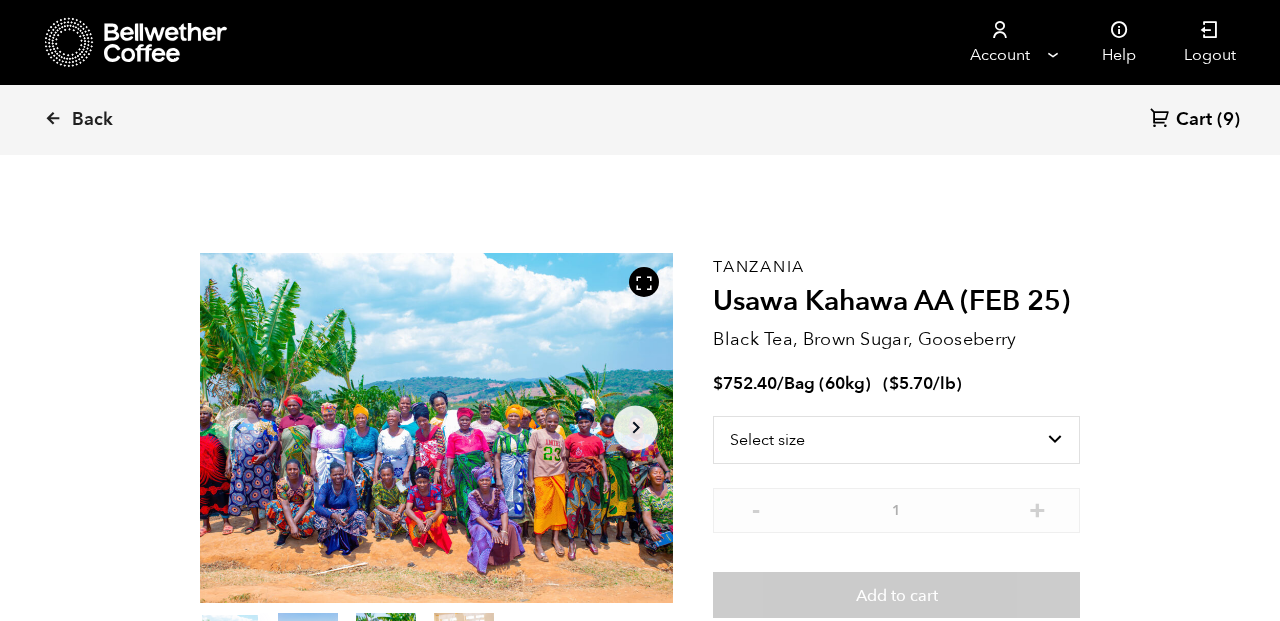 scroll, scrollTop: 0, scrollLeft: 0, axis: both 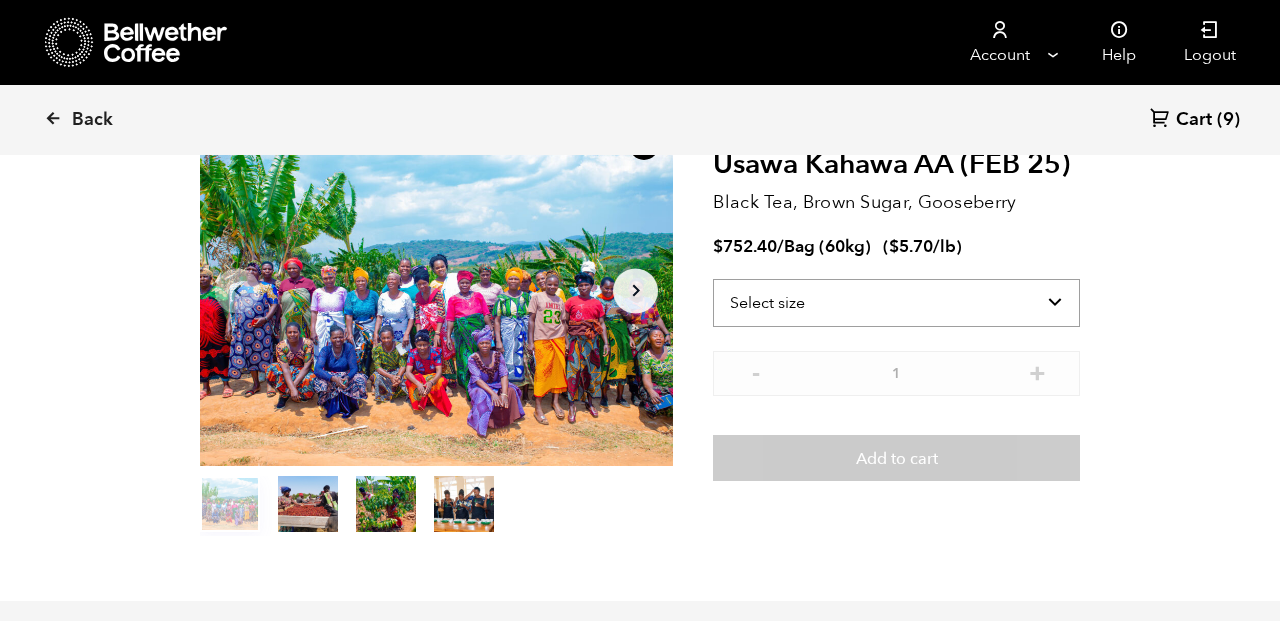 click on "Select size   Bag (60kg) (132 lbs)" at bounding box center [896, 303] 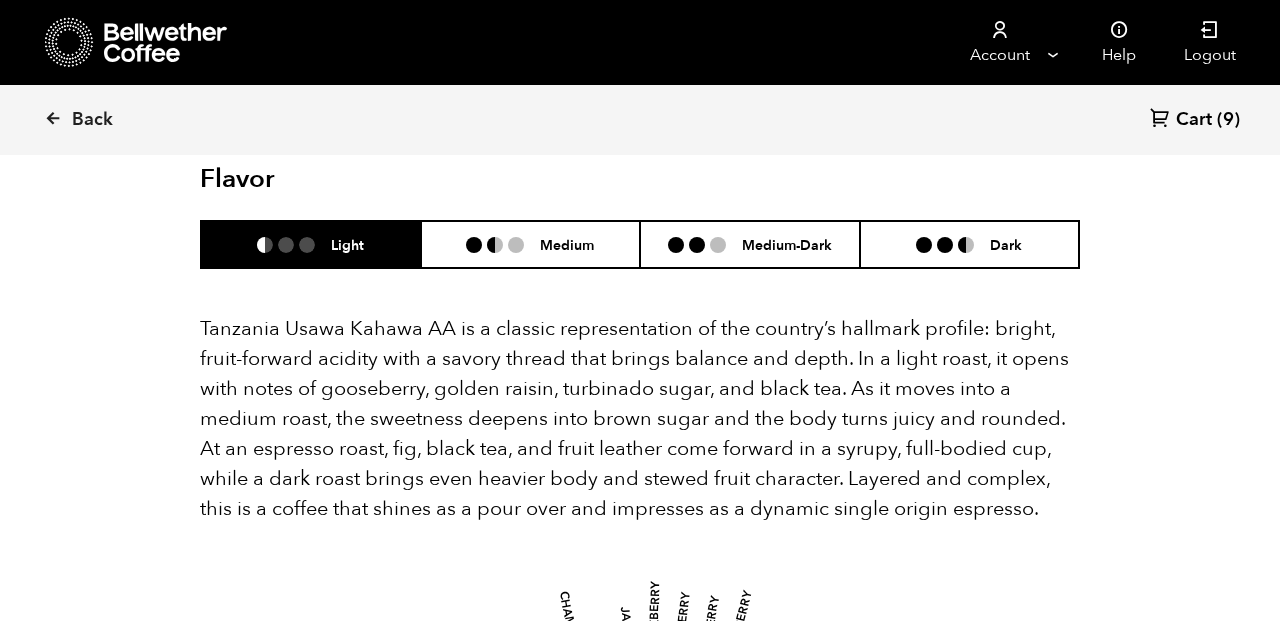 scroll, scrollTop: 1338, scrollLeft: 0, axis: vertical 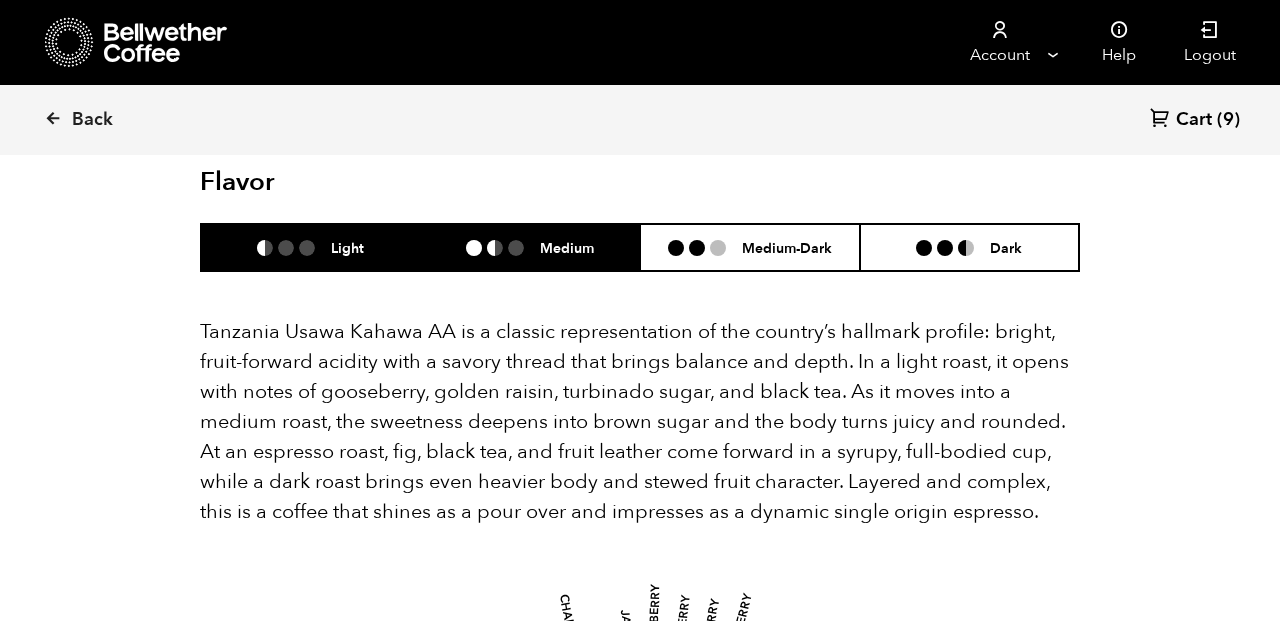 click on "Medium" at bounding box center [531, 247] 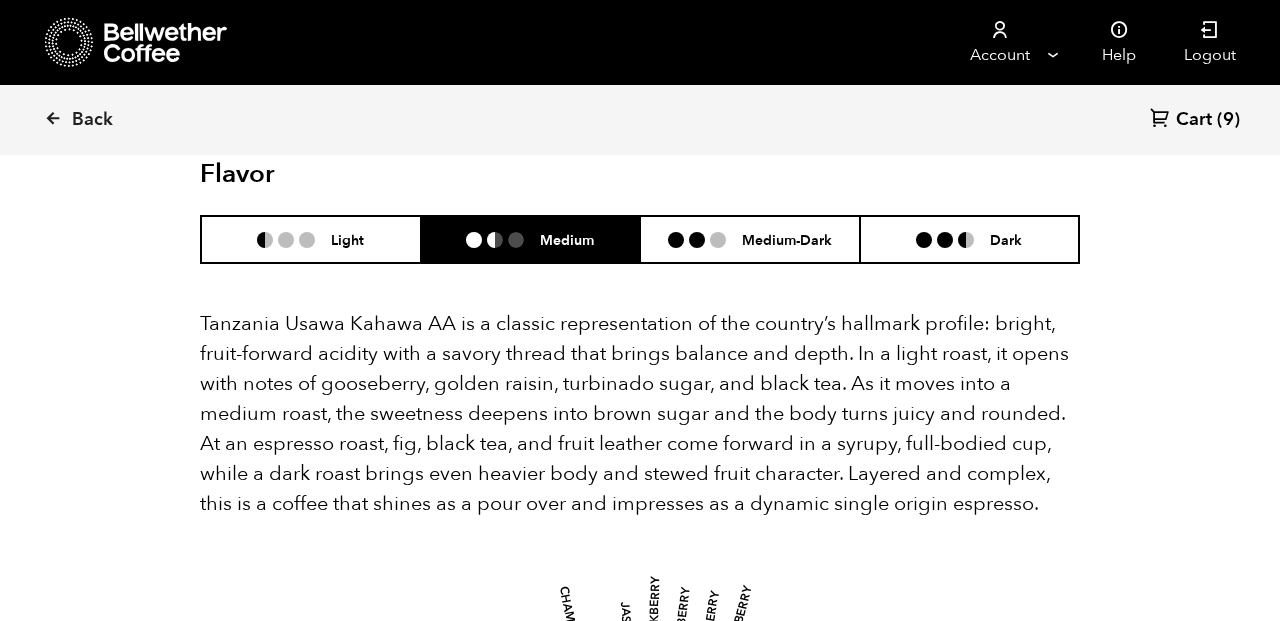 scroll, scrollTop: 1330, scrollLeft: 0, axis: vertical 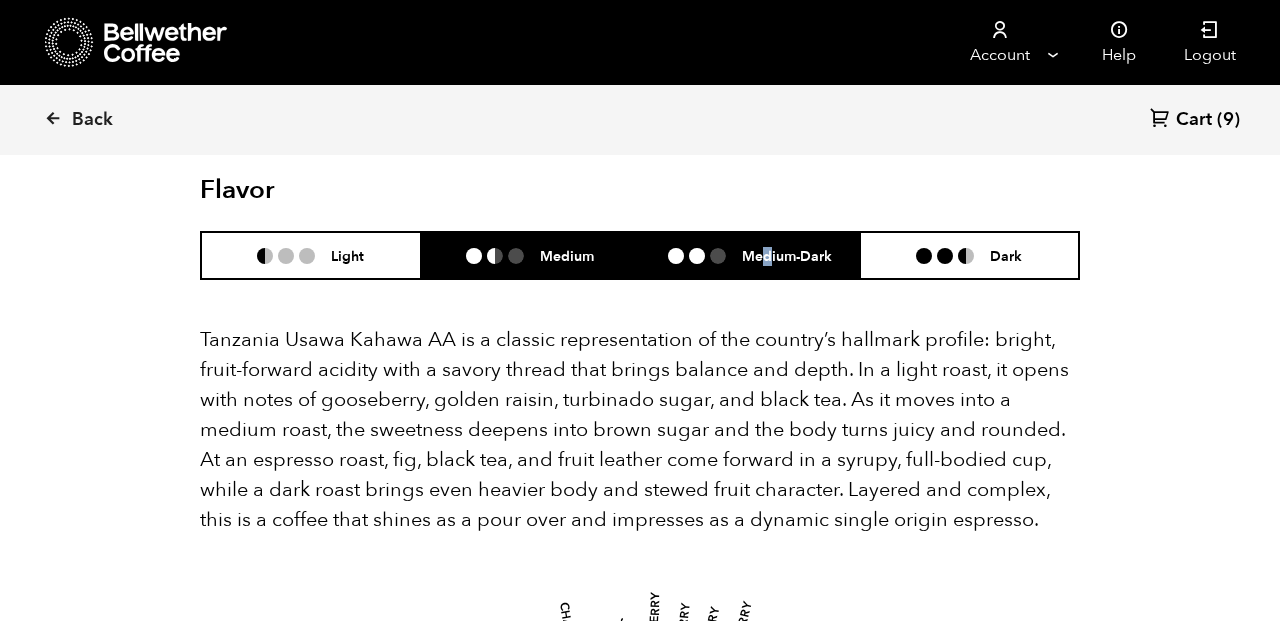 click on "Medium-Dark" at bounding box center (787, 255) 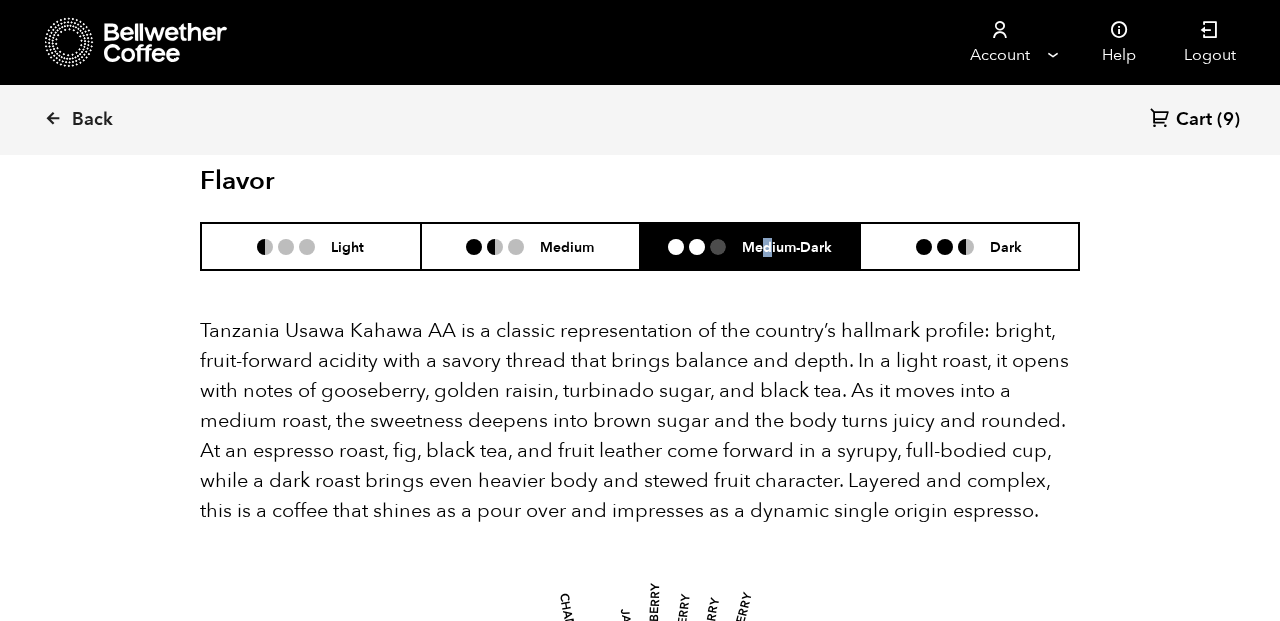 scroll, scrollTop: 1342, scrollLeft: 0, axis: vertical 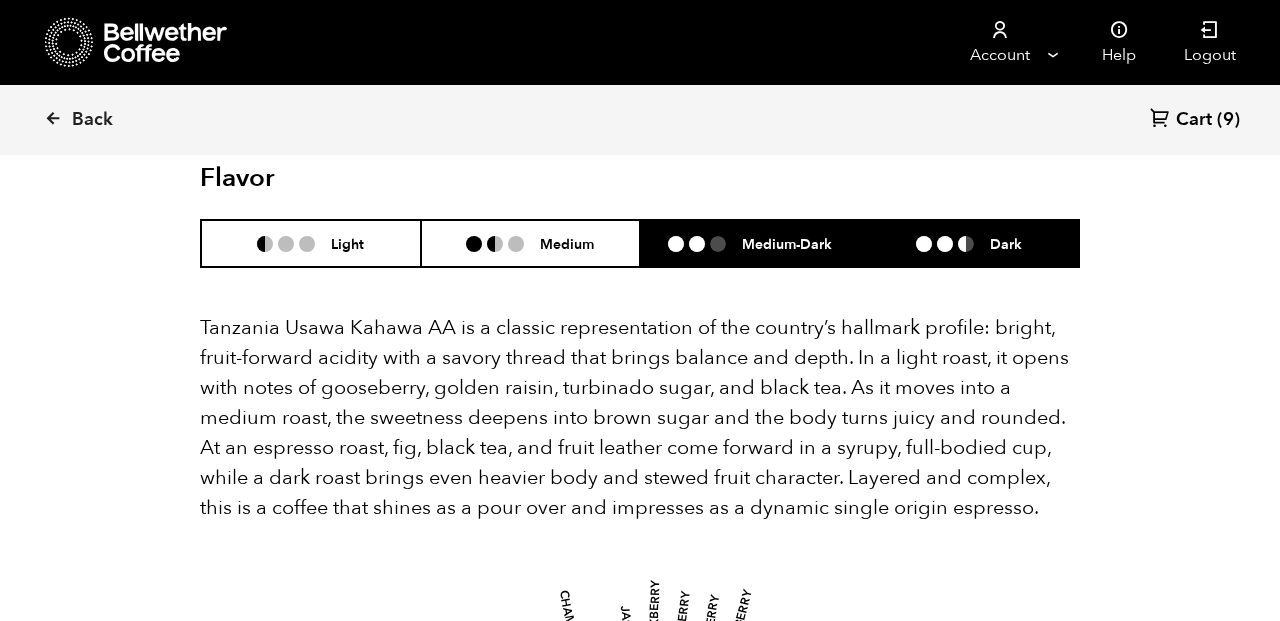 click on "Dark" at bounding box center (970, 243) 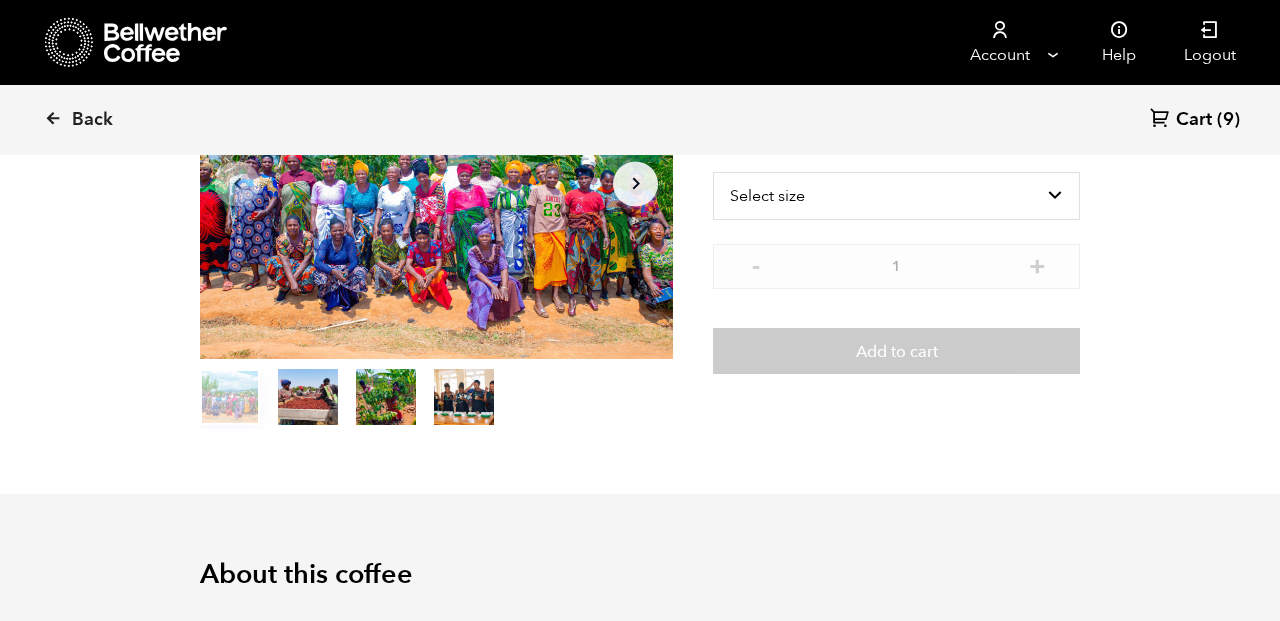 scroll, scrollTop: 0, scrollLeft: 0, axis: both 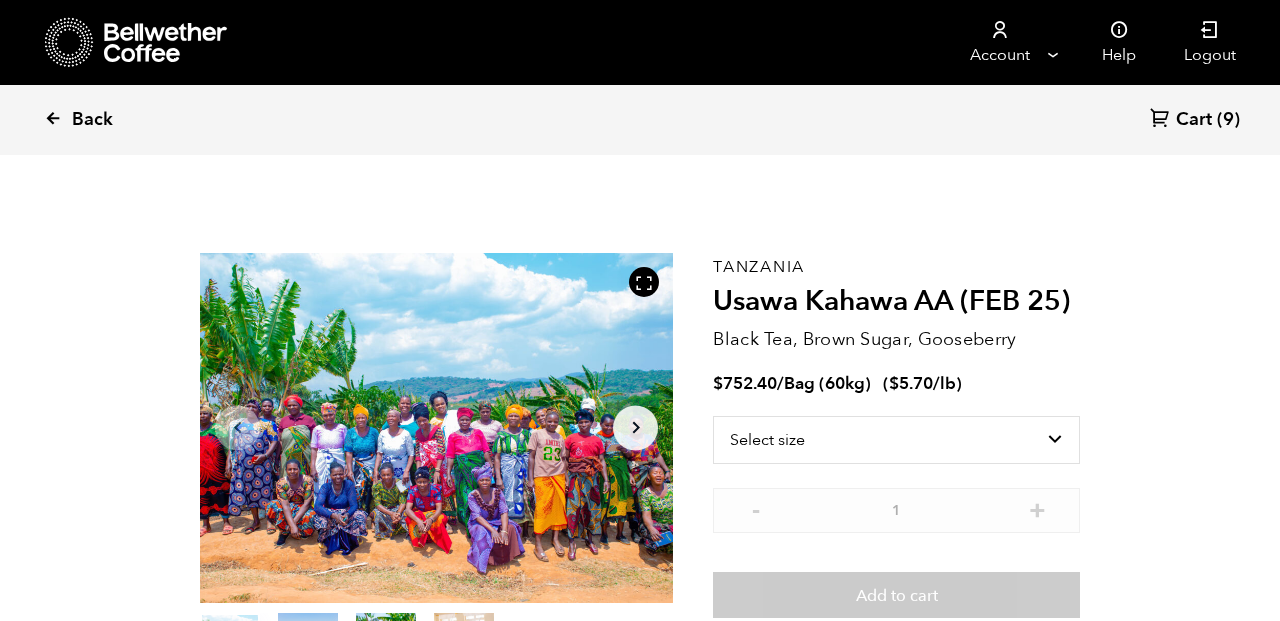 click on "Back" at bounding box center [92, 120] 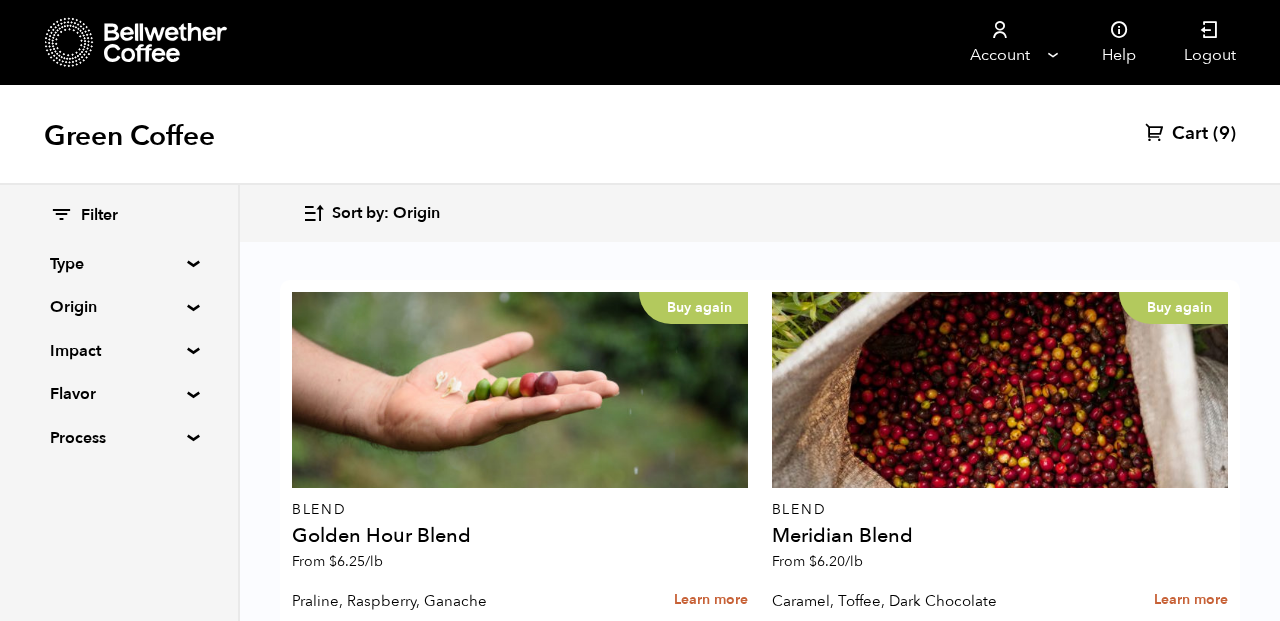 scroll, scrollTop: 1620, scrollLeft: 0, axis: vertical 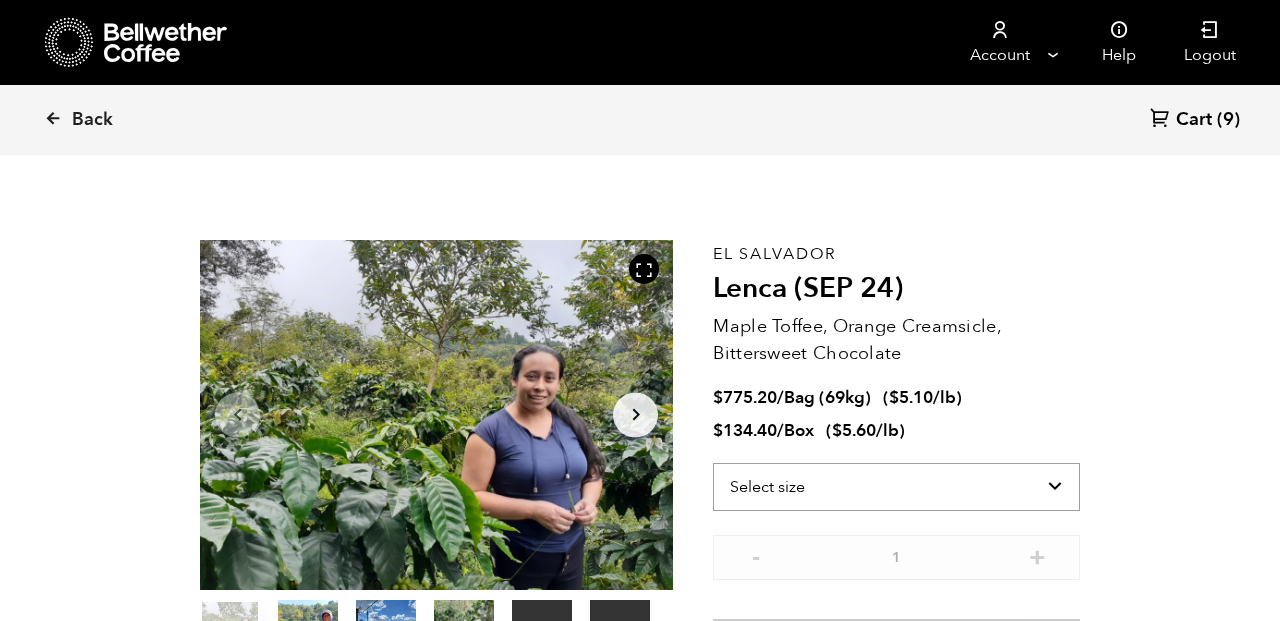 click on "Select size   Bag (69kg) (152 lbs) Box (24 lbs)" at bounding box center (896, 487) 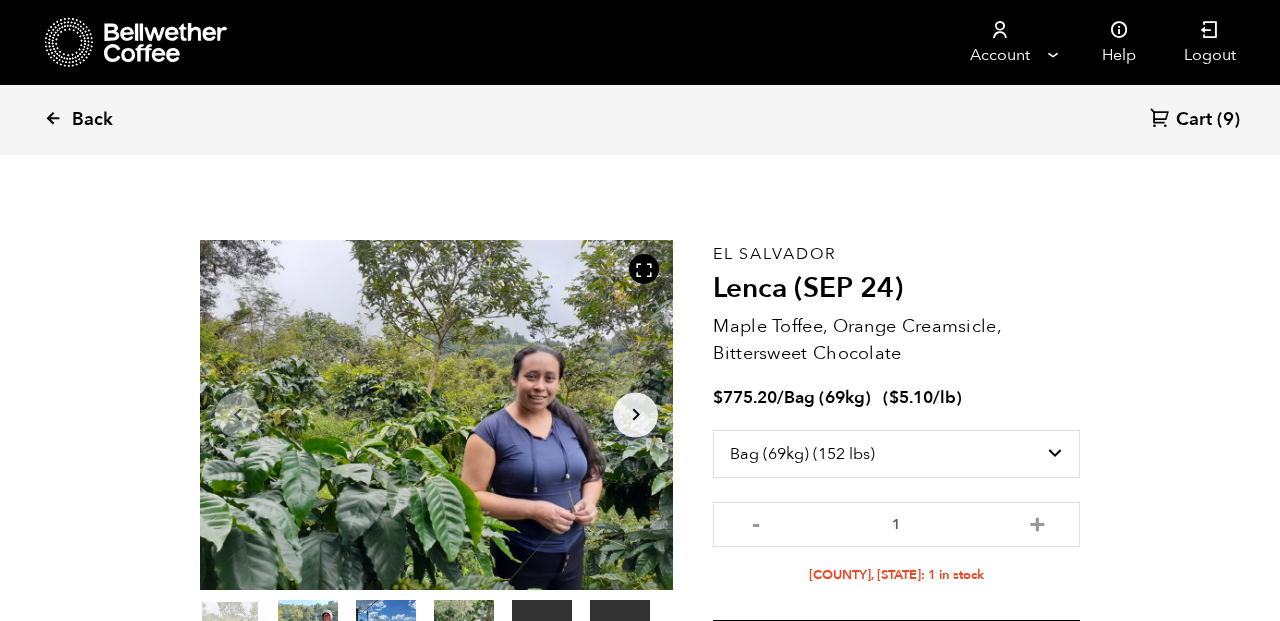 click at bounding box center [53, 118] 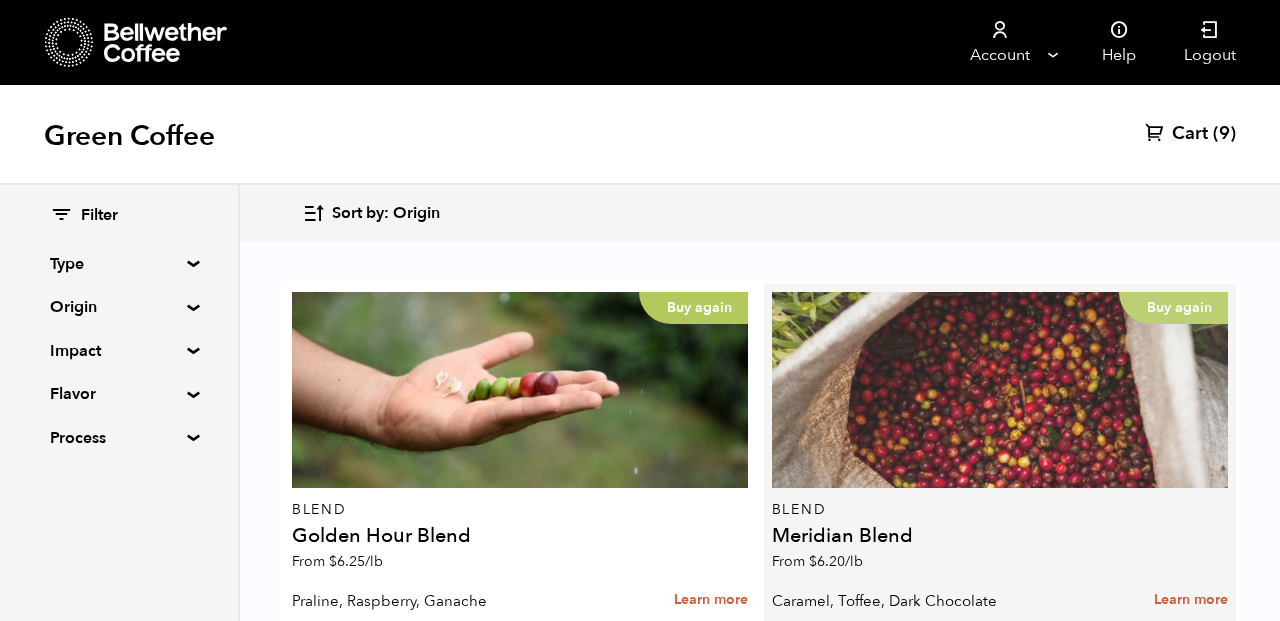 scroll, scrollTop: 1794, scrollLeft: 0, axis: vertical 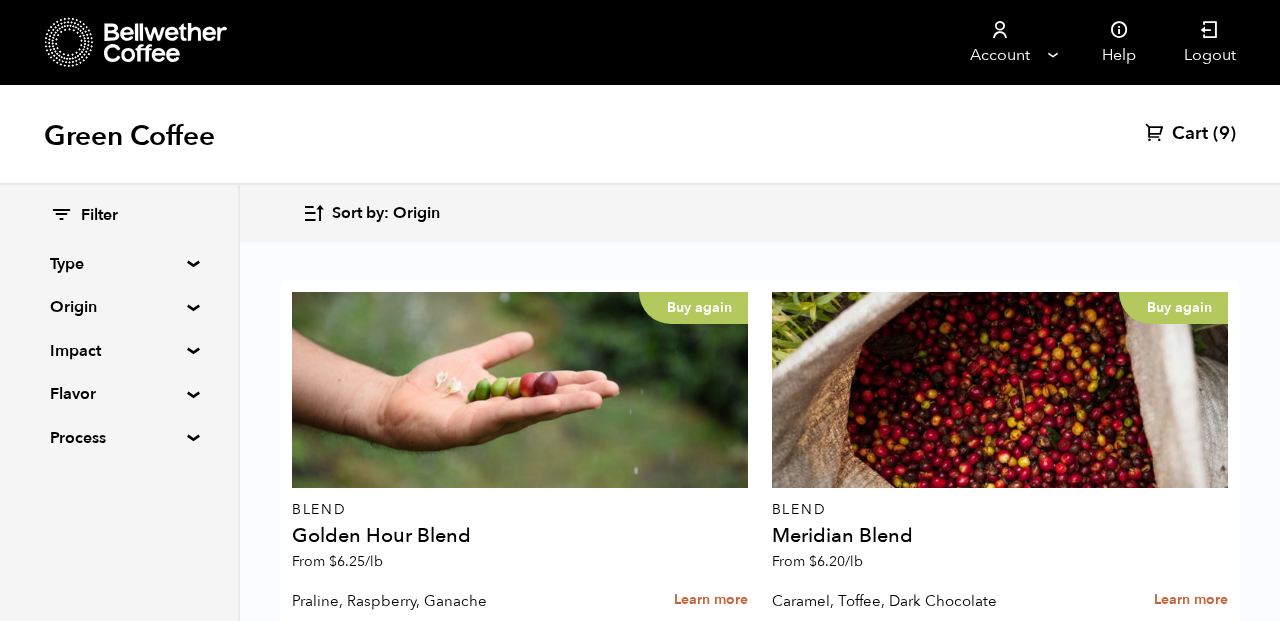 click on "Low stock" at bounding box center (1000, 2043) 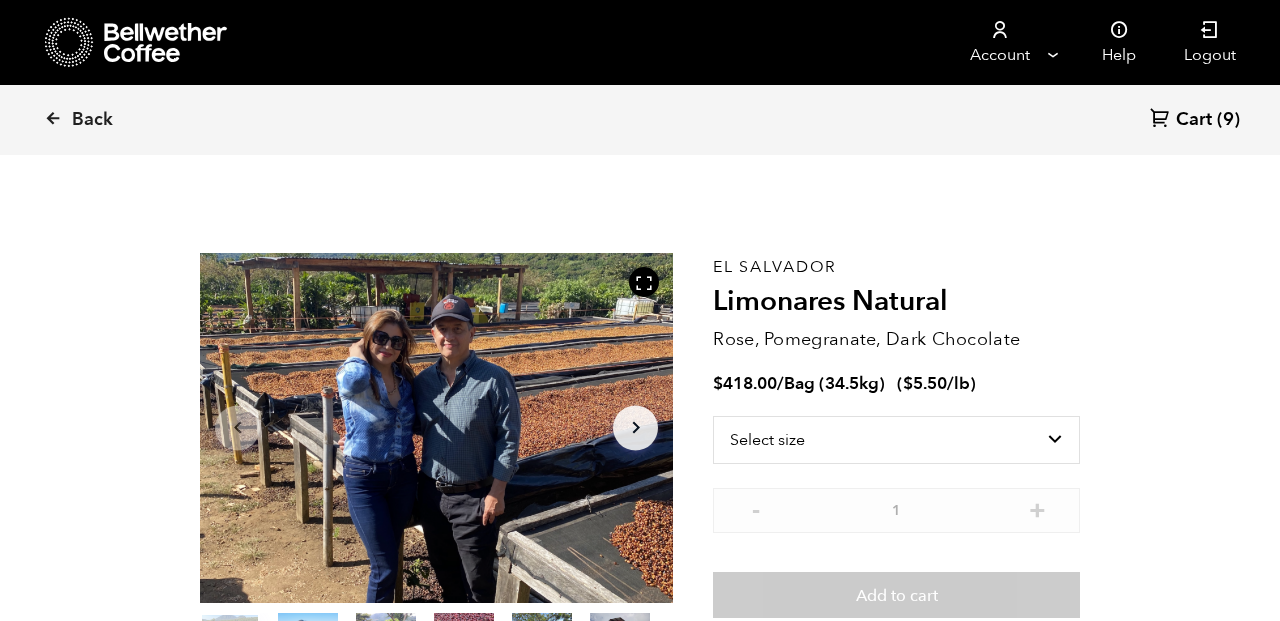 scroll, scrollTop: 0, scrollLeft: 0, axis: both 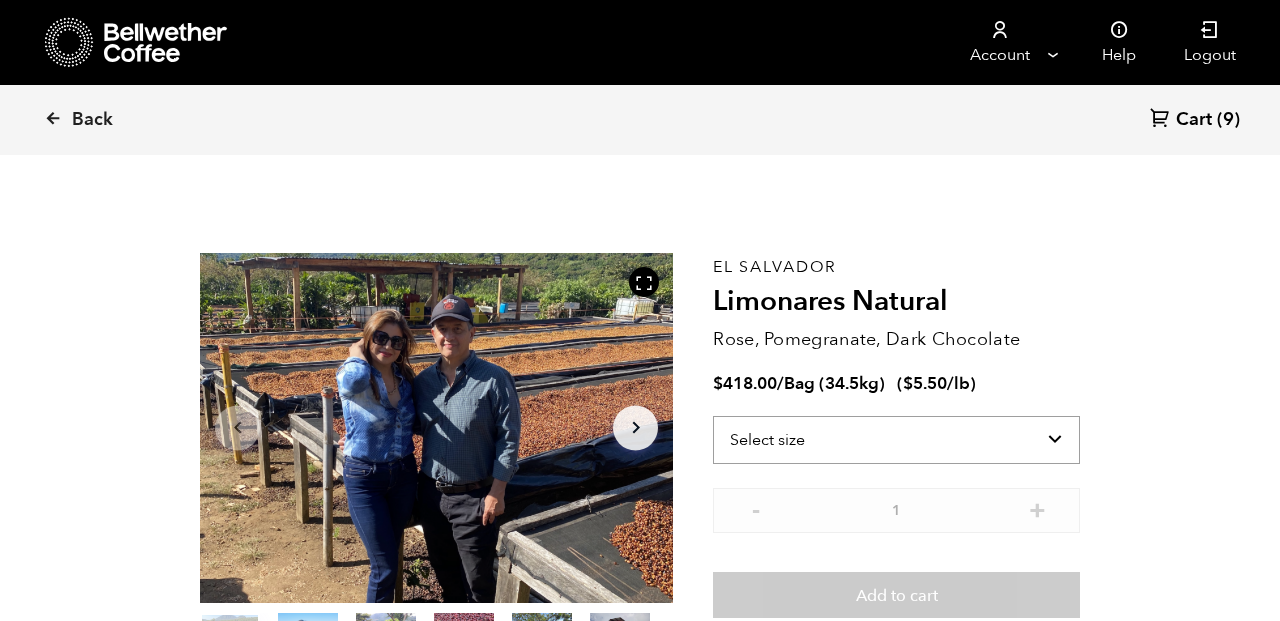 click on "Select size   Bag (34.5kg) (76 lbs)" at bounding box center (896, 440) 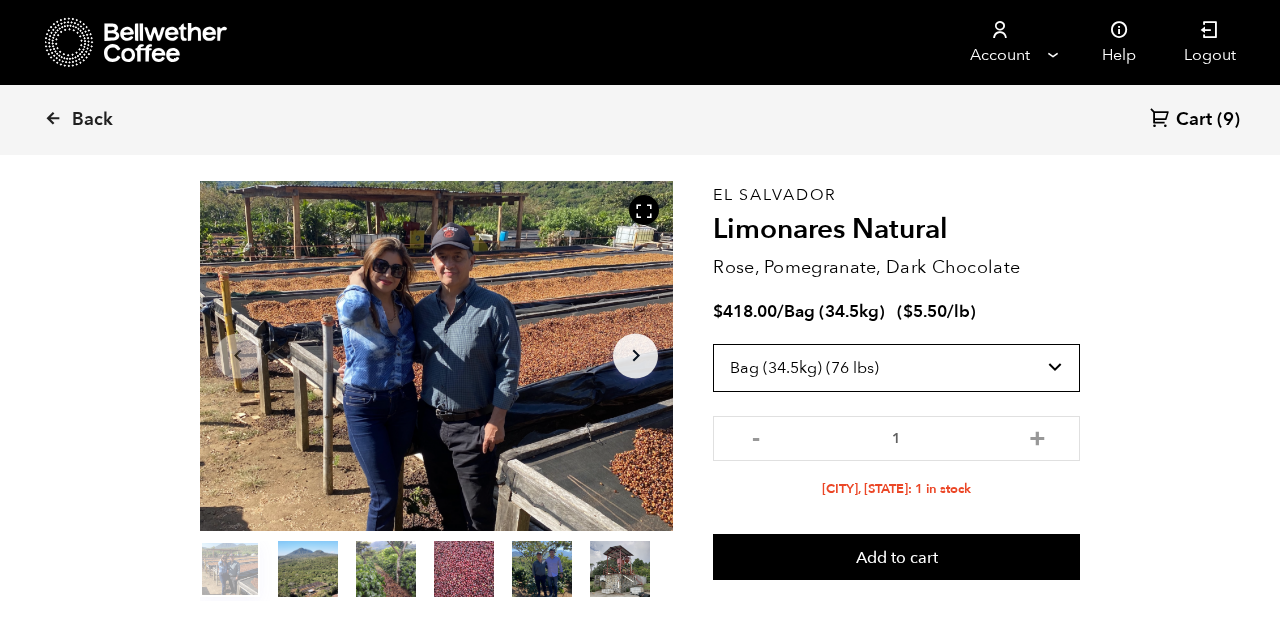 scroll, scrollTop: 73, scrollLeft: 0, axis: vertical 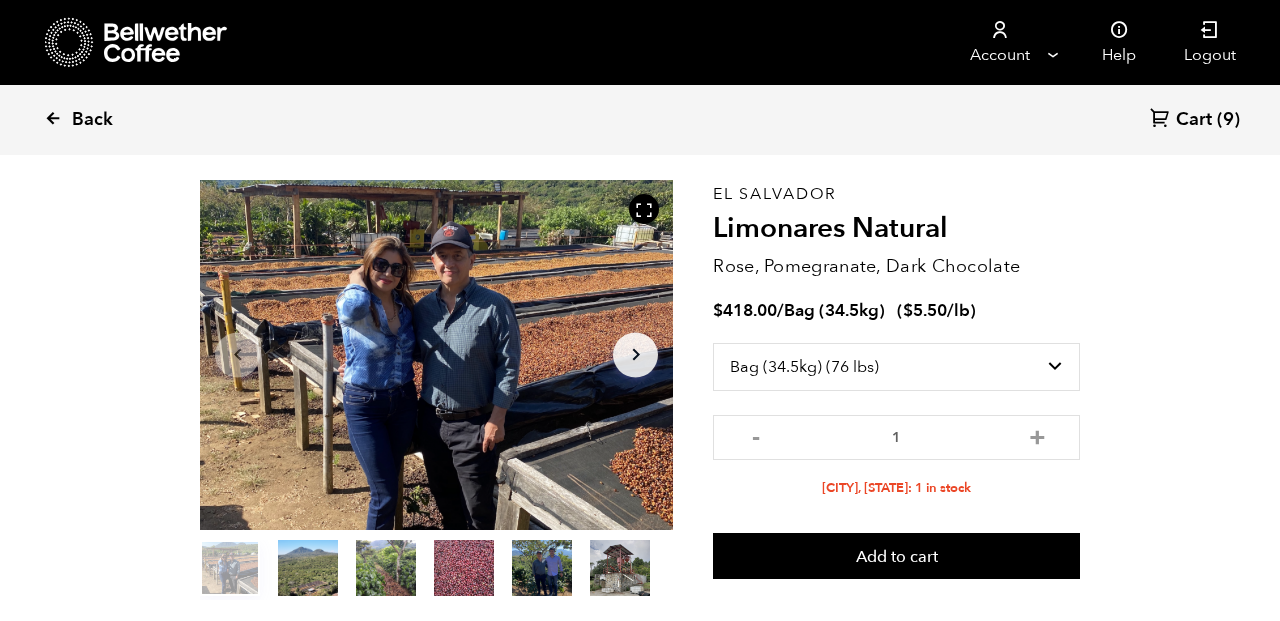 click at bounding box center [53, 118] 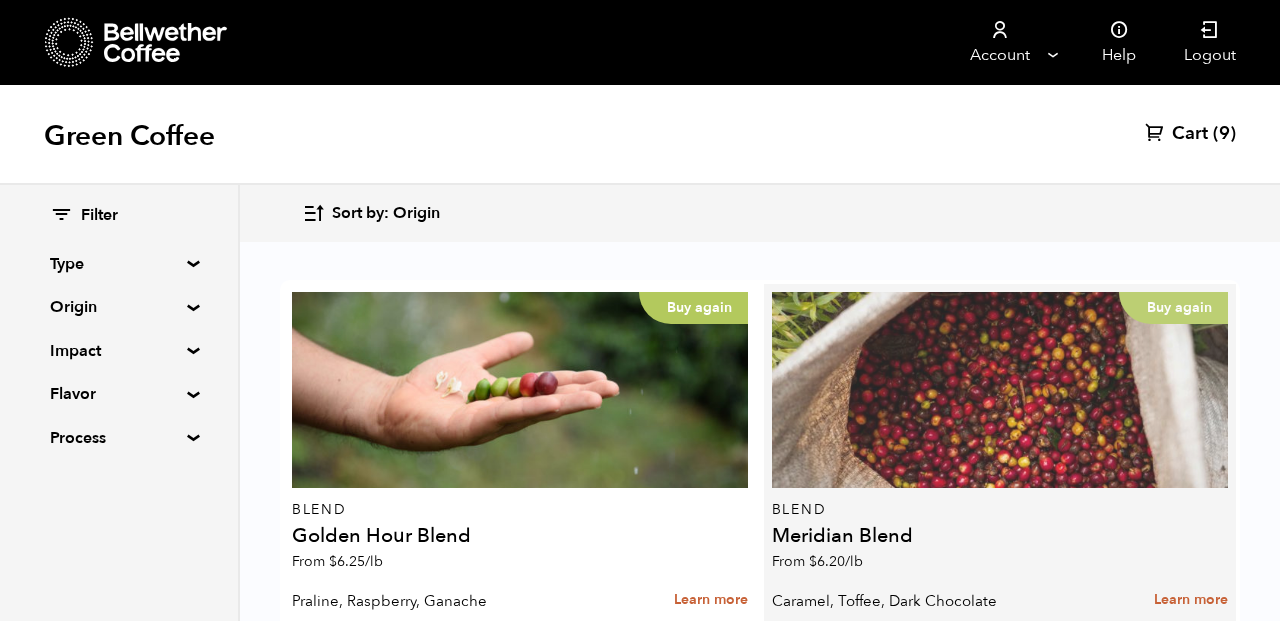 scroll, scrollTop: 872, scrollLeft: 0, axis: vertical 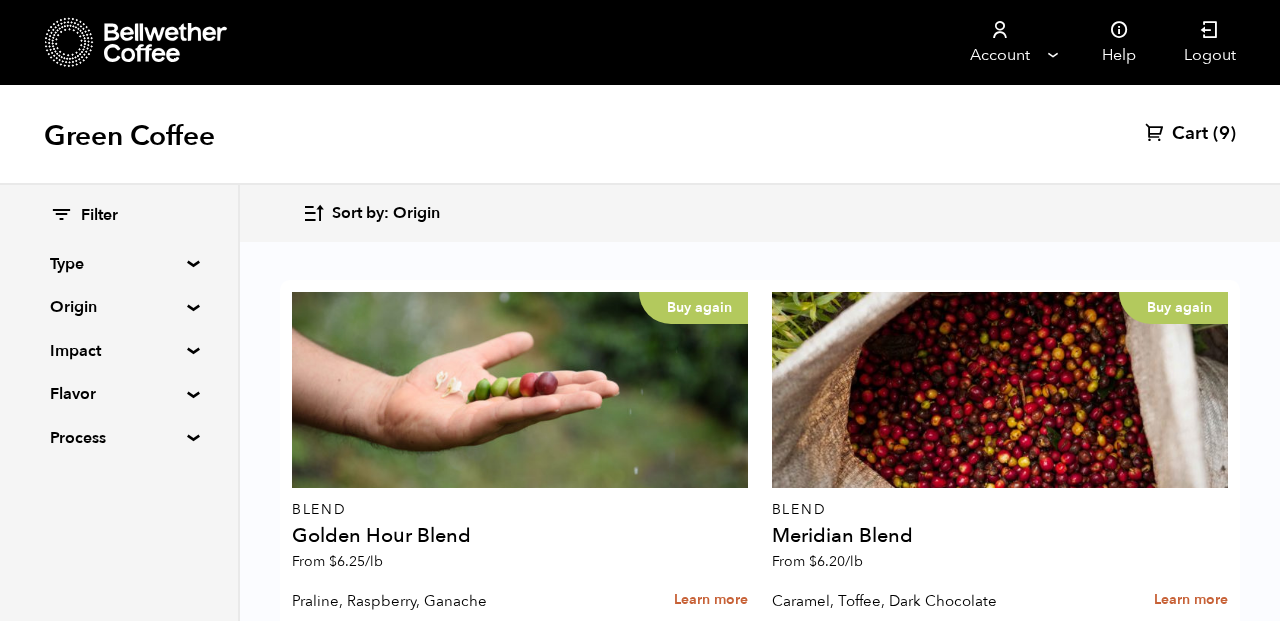 click at bounding box center [1000, 1216] 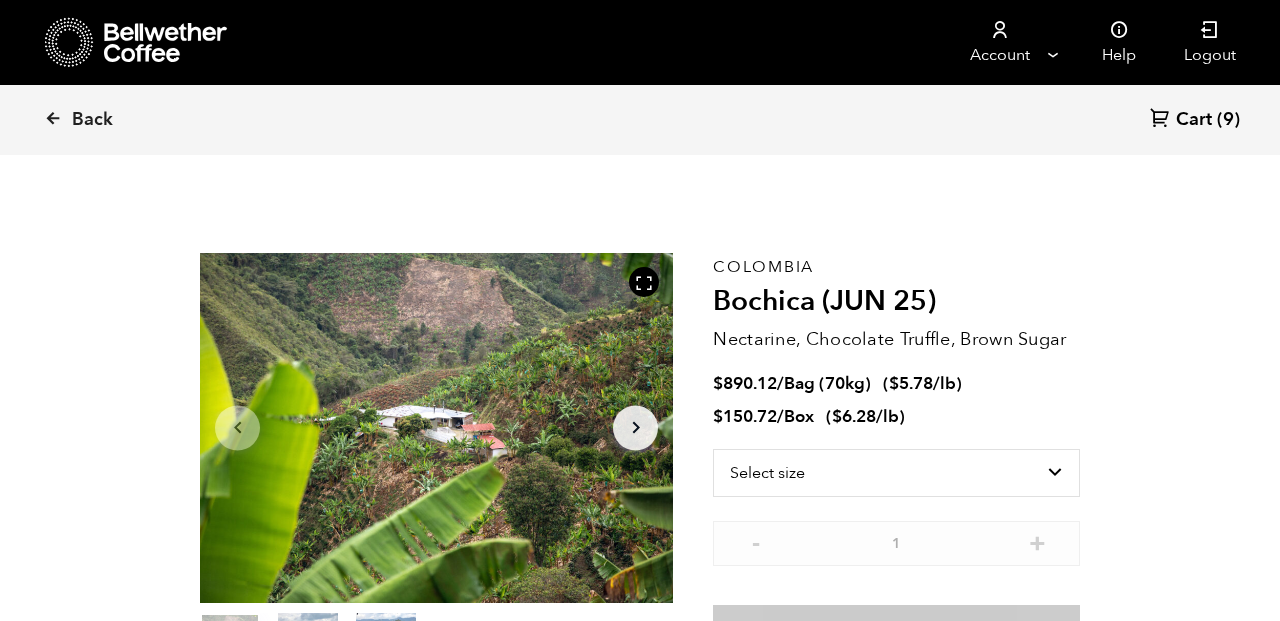 scroll, scrollTop: 0, scrollLeft: 0, axis: both 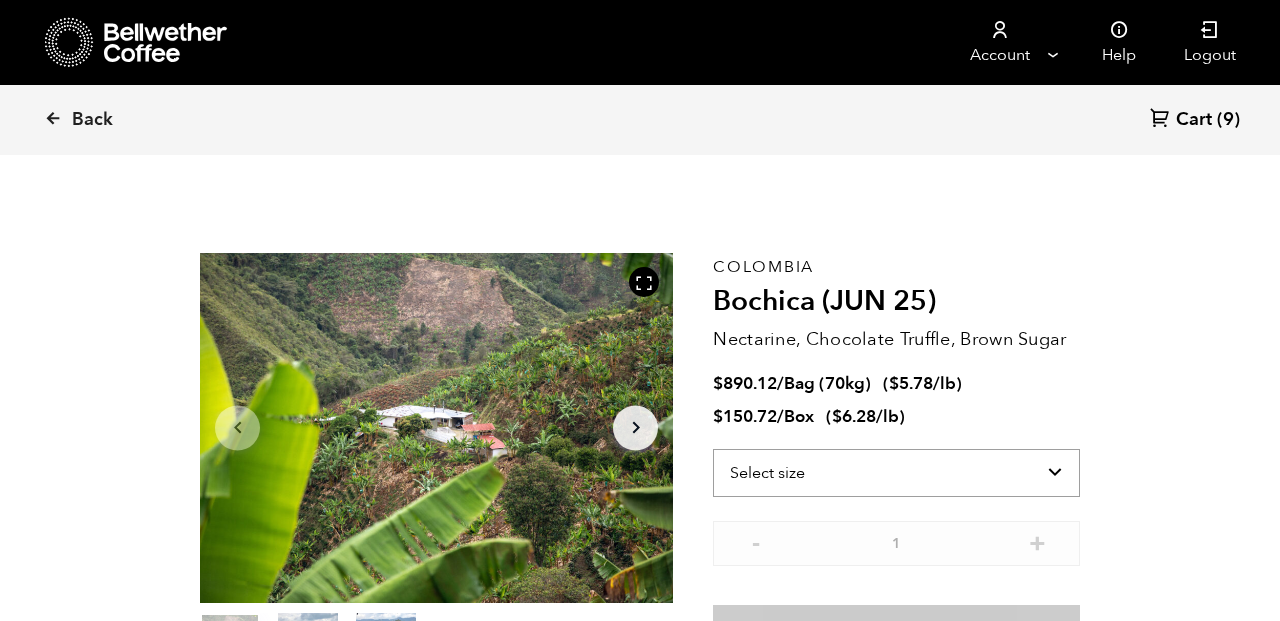 click on "Select size   Bag (70kg) (154 lbs) Box (24 lbs)" at bounding box center [896, 473] 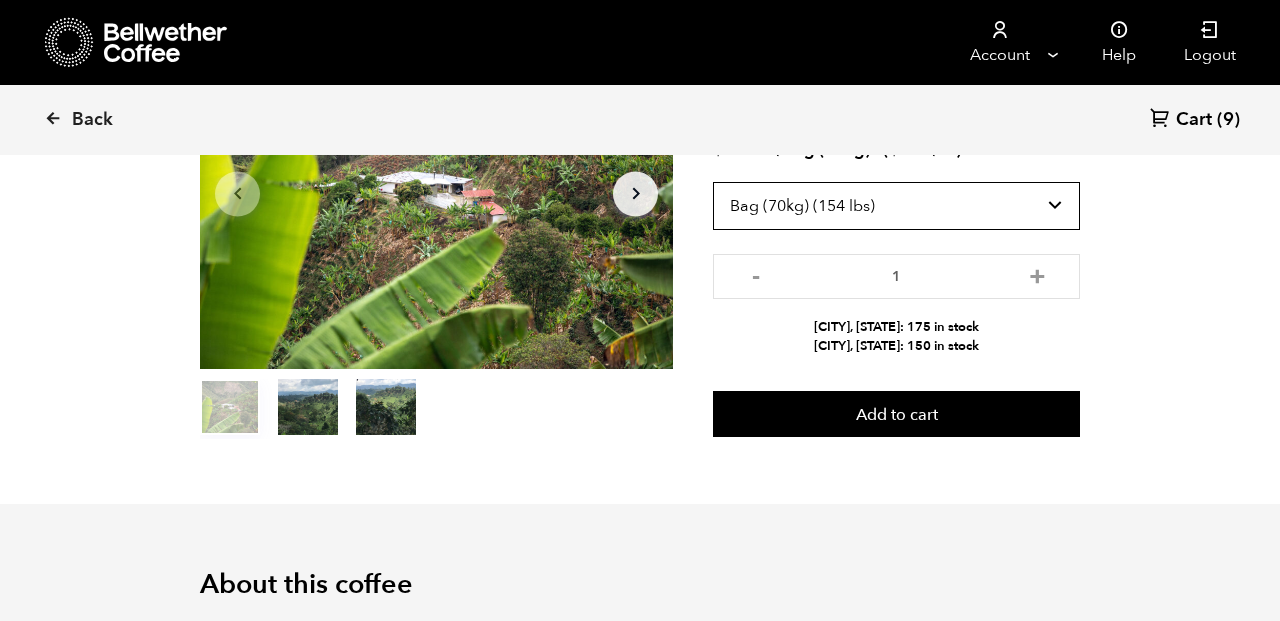 scroll, scrollTop: 235, scrollLeft: 0, axis: vertical 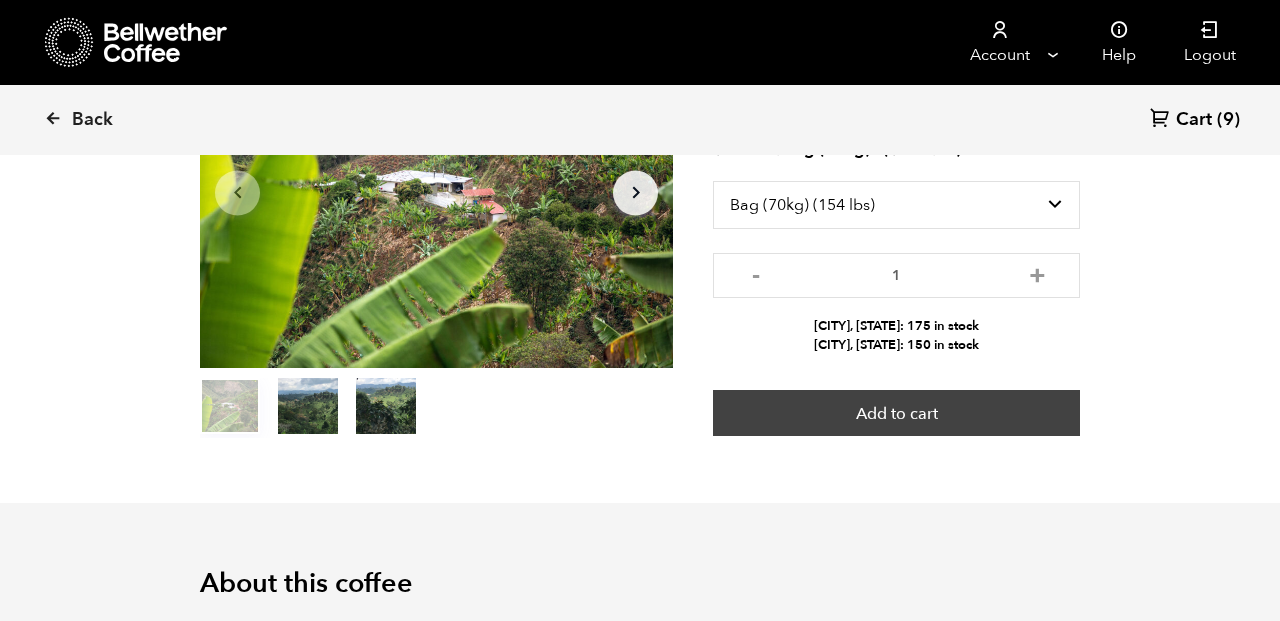 click on "Add to cart" at bounding box center [896, 413] 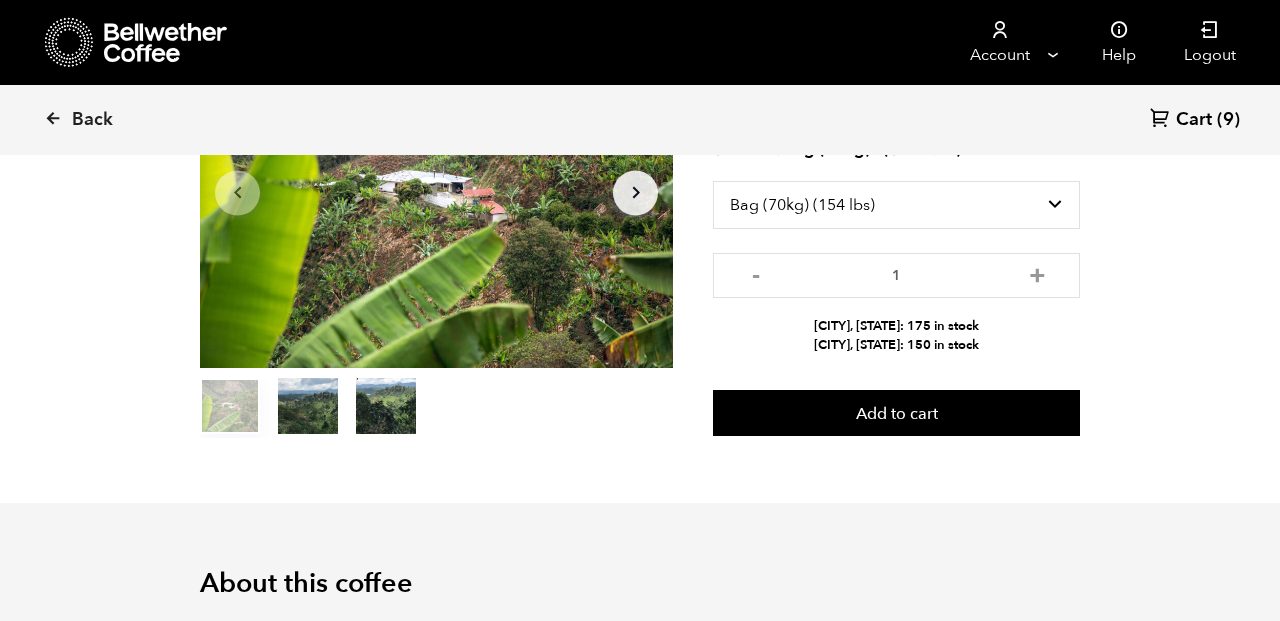 click on "Cart" at bounding box center (1194, 120) 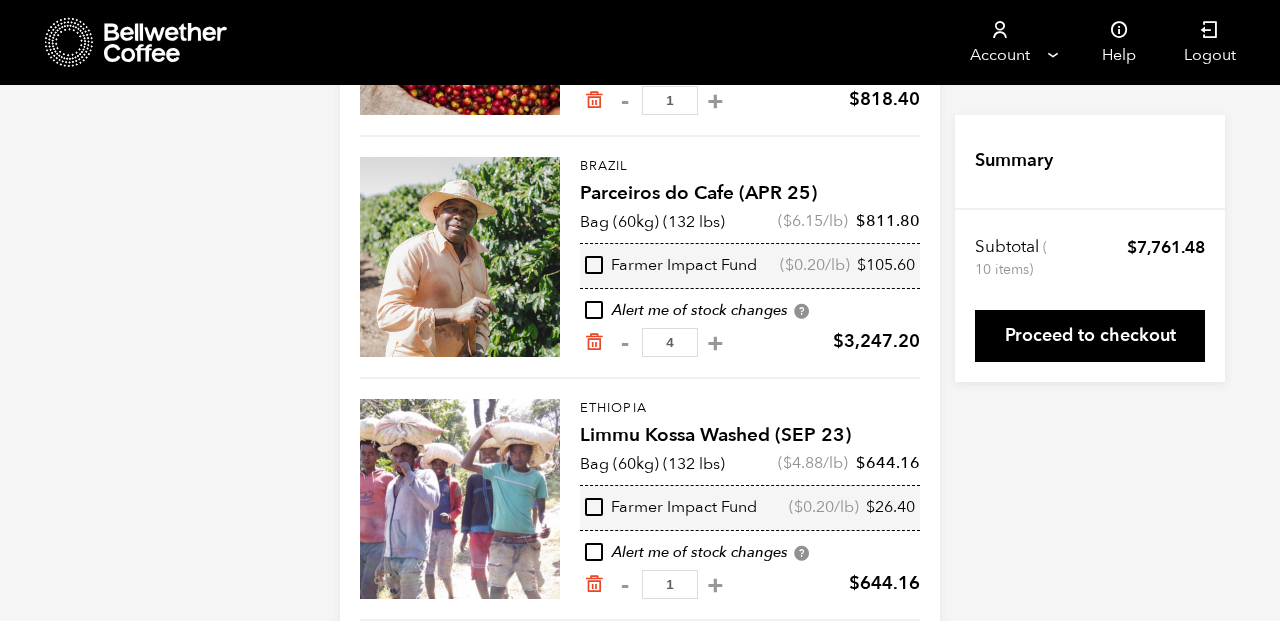 scroll, scrollTop: 405, scrollLeft: 0, axis: vertical 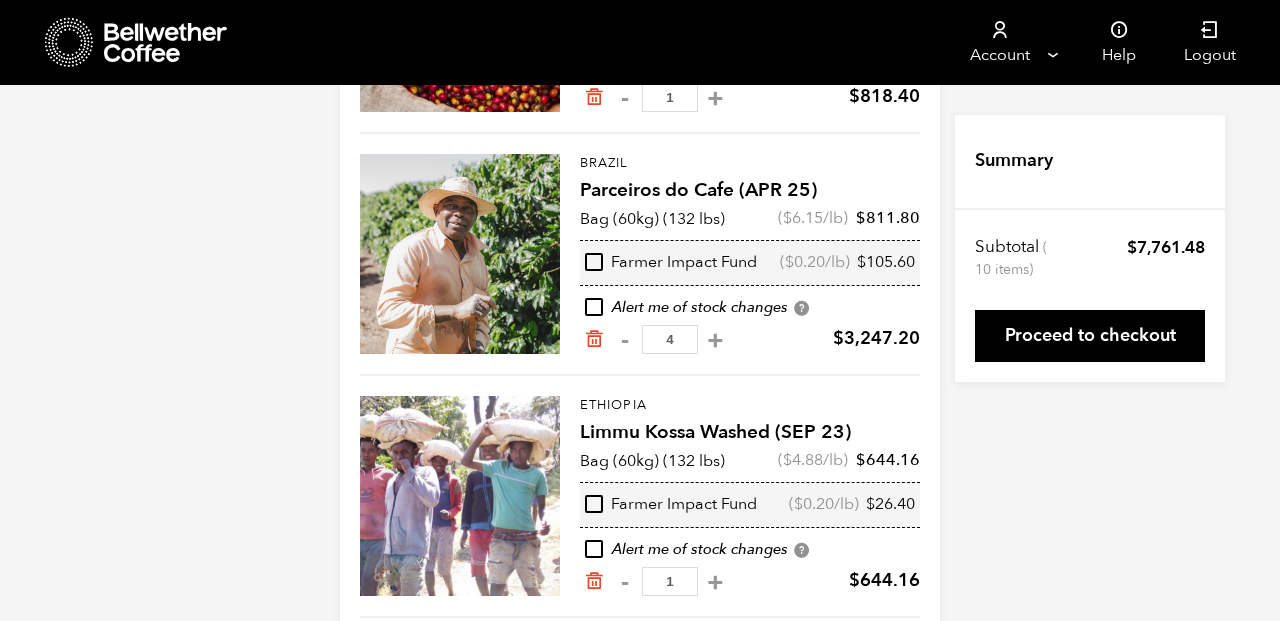 click at bounding box center (594, 262) 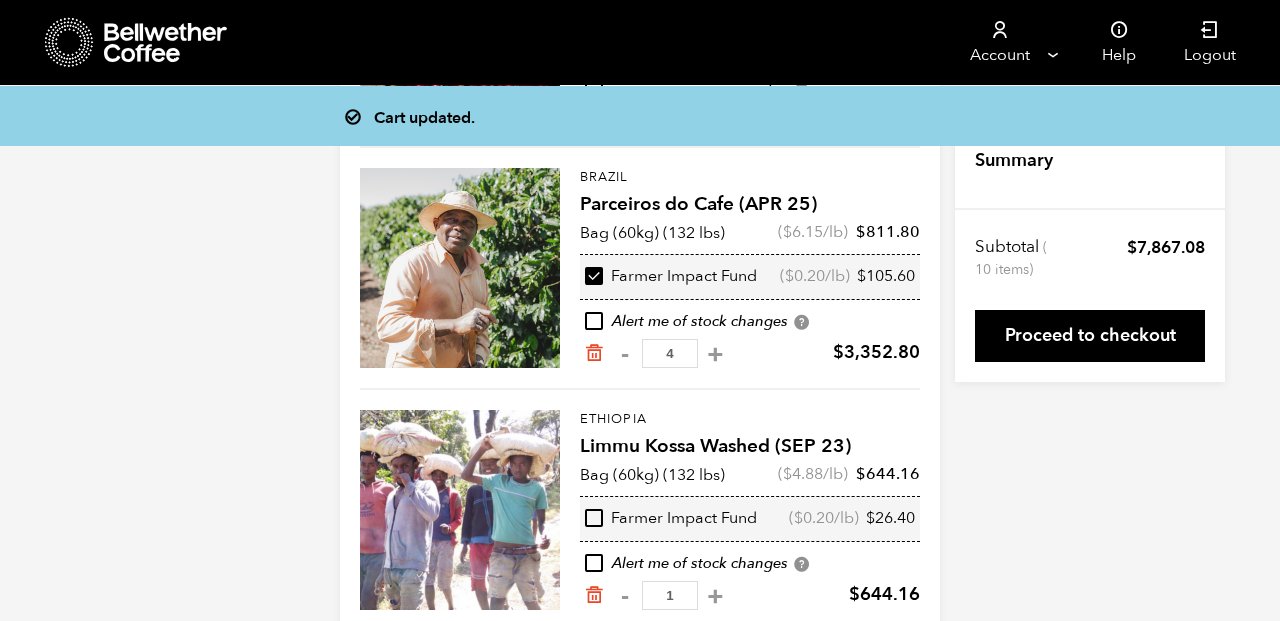 scroll, scrollTop: 391, scrollLeft: 0, axis: vertical 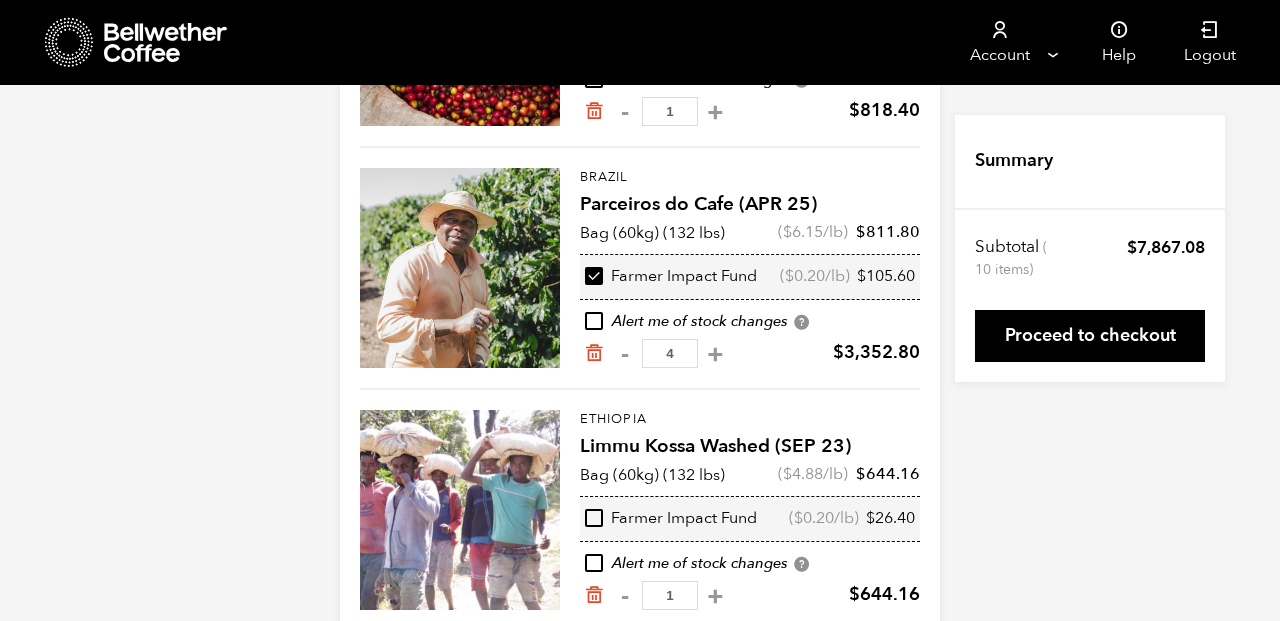 click at bounding box center (594, 276) 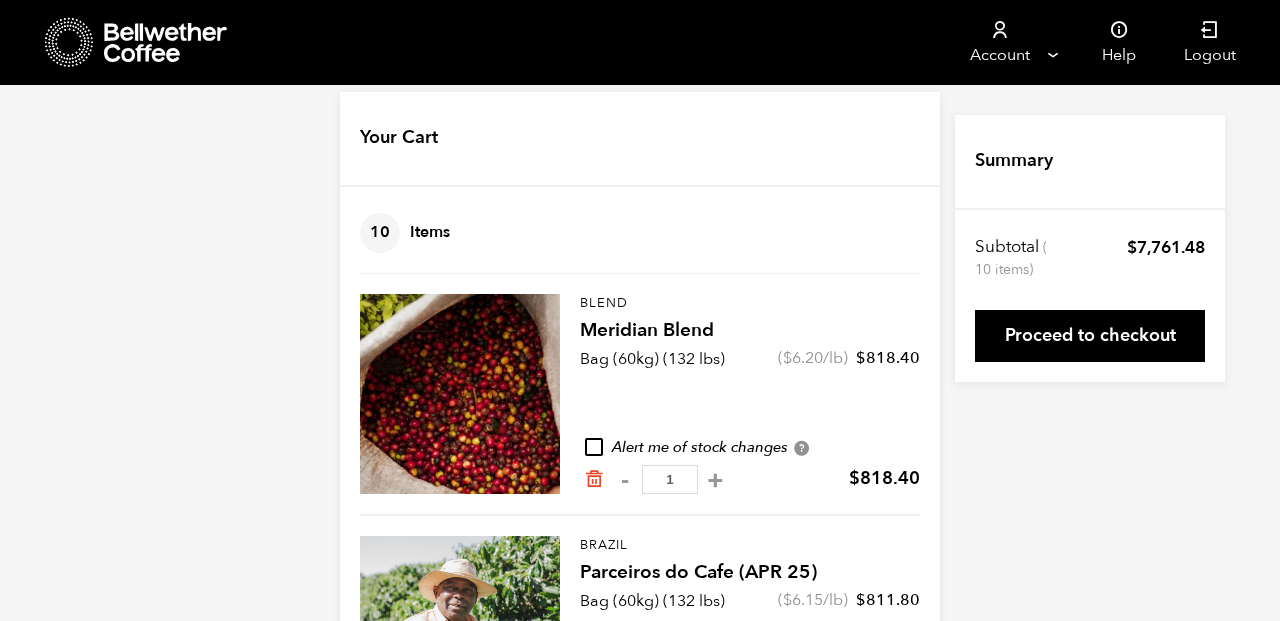 scroll, scrollTop: 11, scrollLeft: 0, axis: vertical 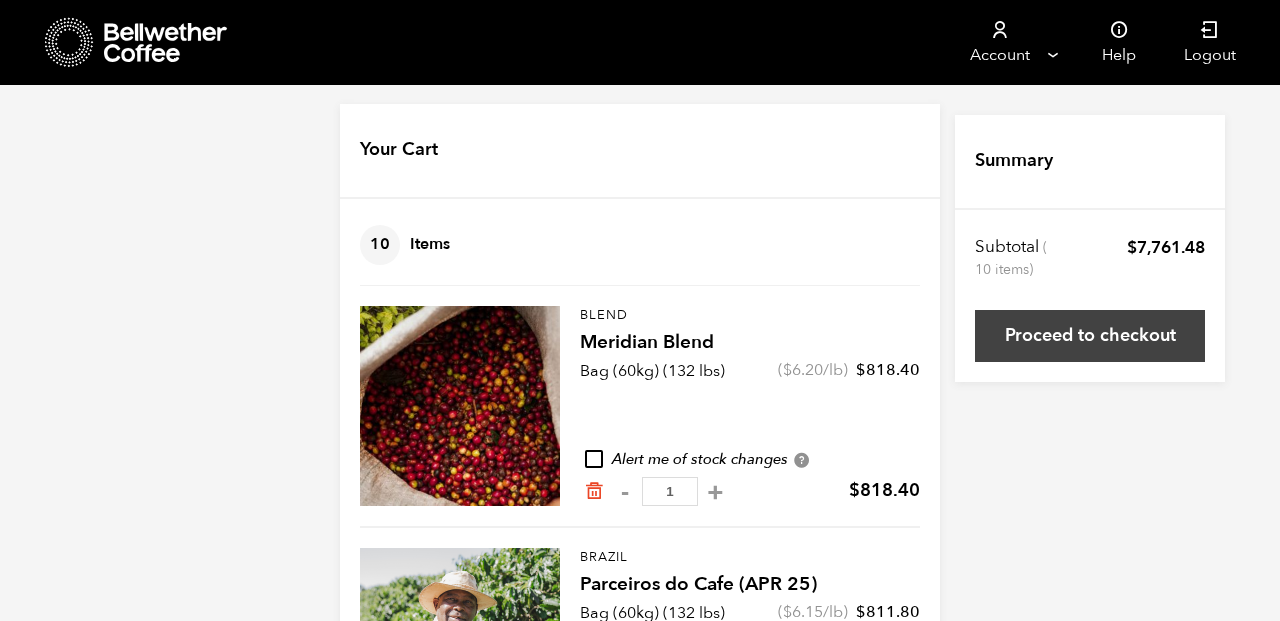 click on "Proceed to checkout" at bounding box center (1090, 336) 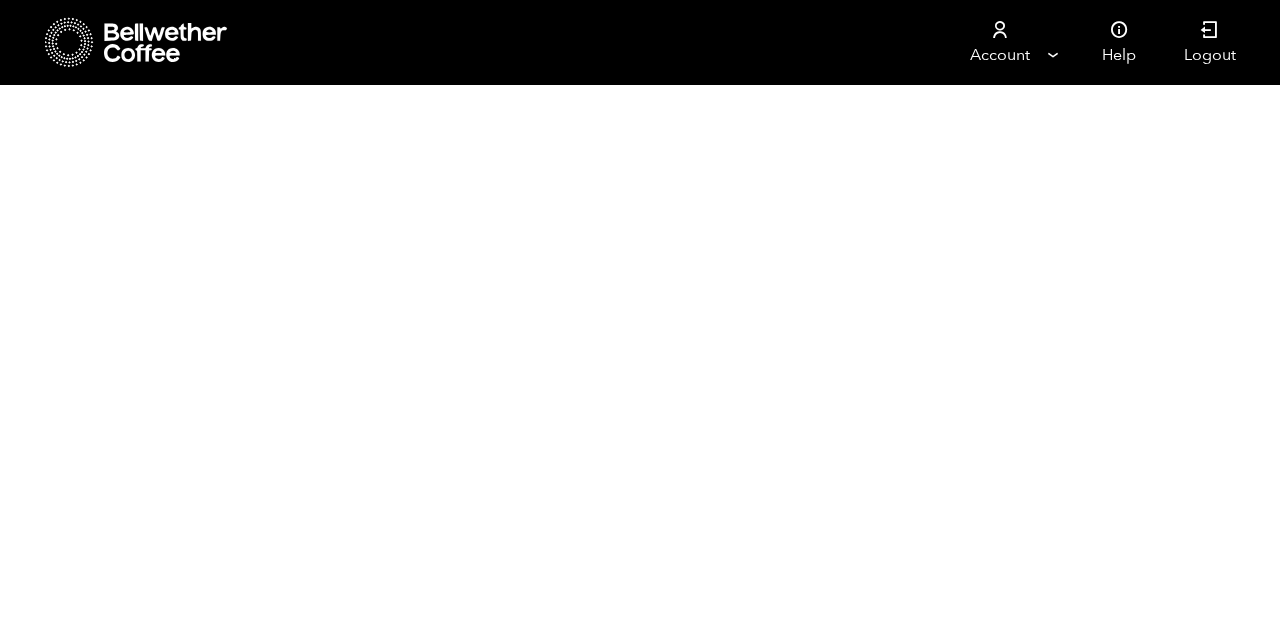 scroll, scrollTop: 0, scrollLeft: 0, axis: both 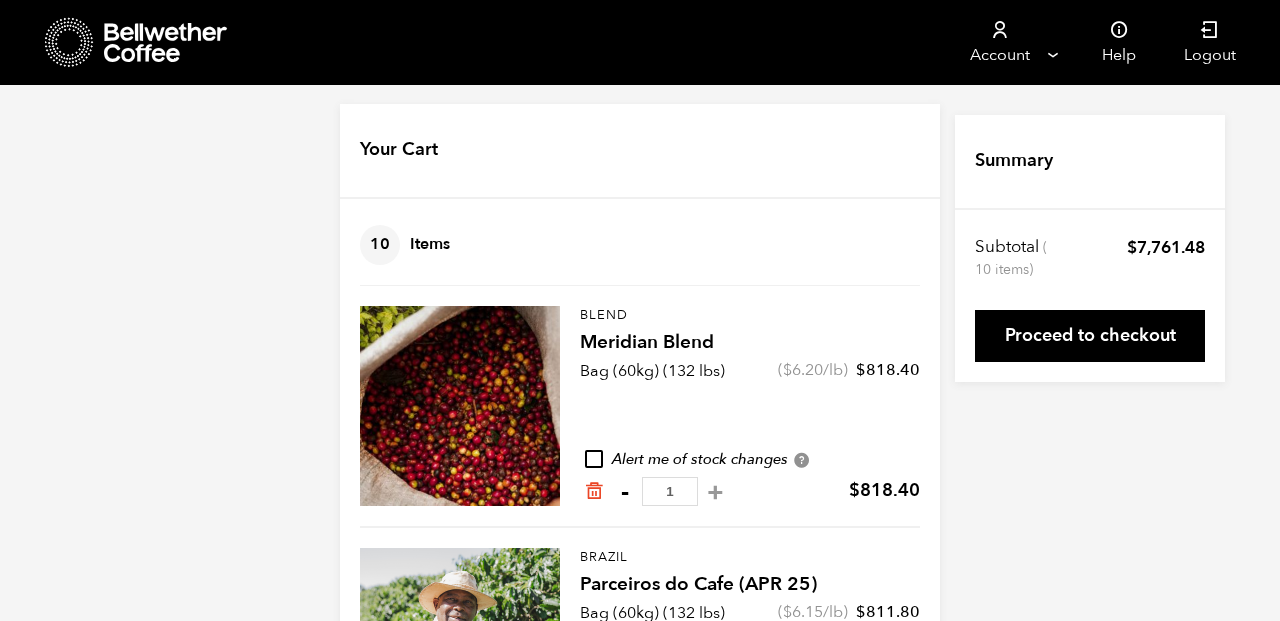 click on "-" at bounding box center (624, 492) 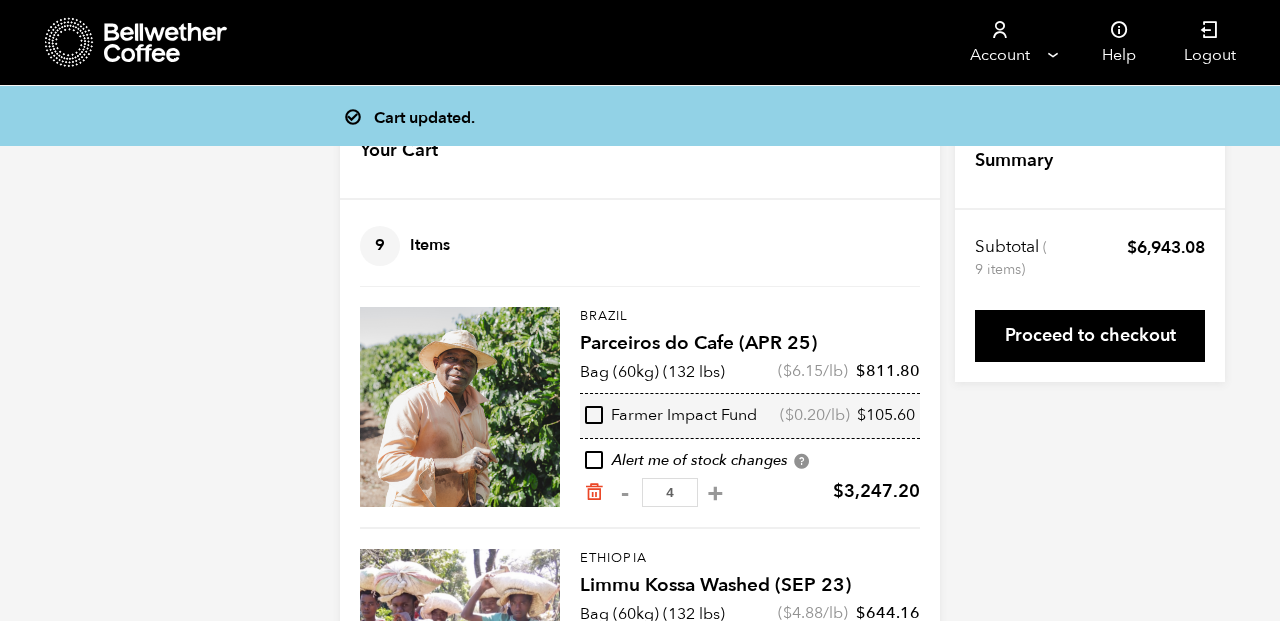 scroll, scrollTop: 5, scrollLeft: 0, axis: vertical 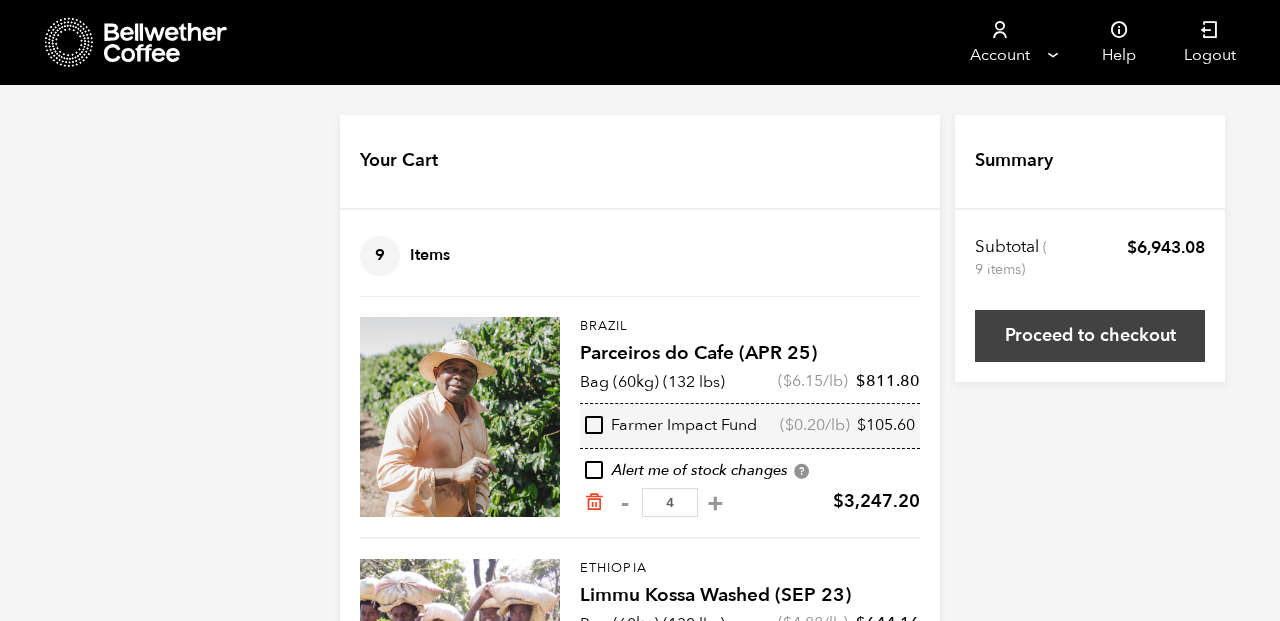 click on "Proceed to checkout" at bounding box center [1090, 336] 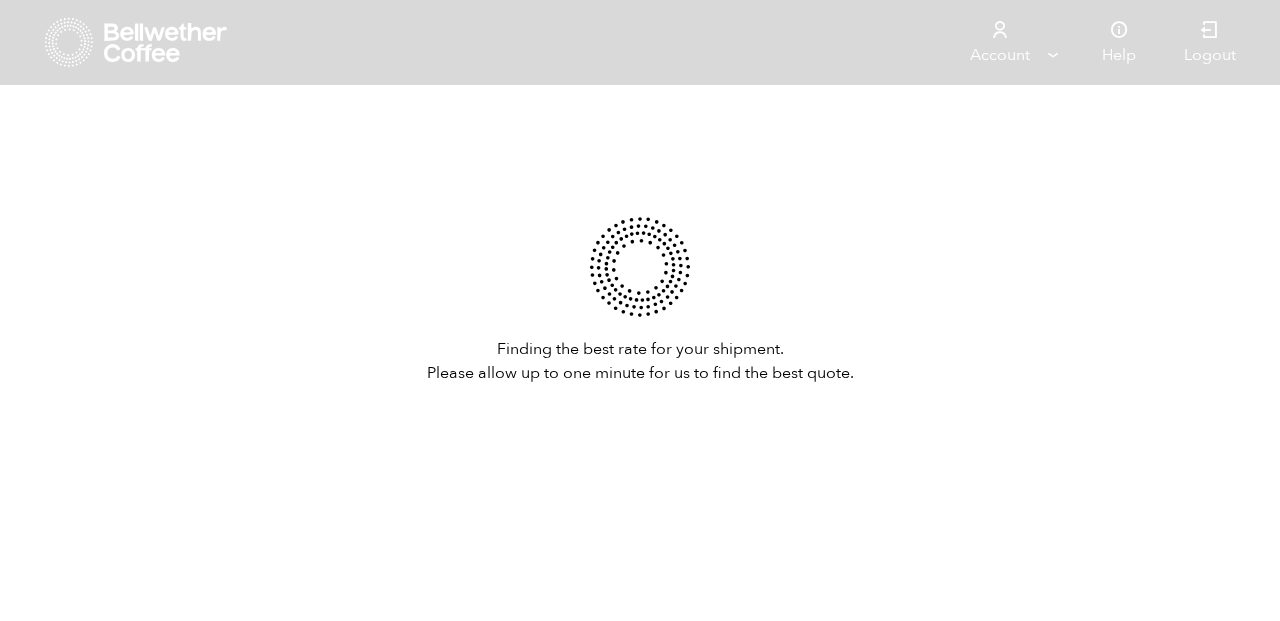 scroll, scrollTop: 0, scrollLeft: 0, axis: both 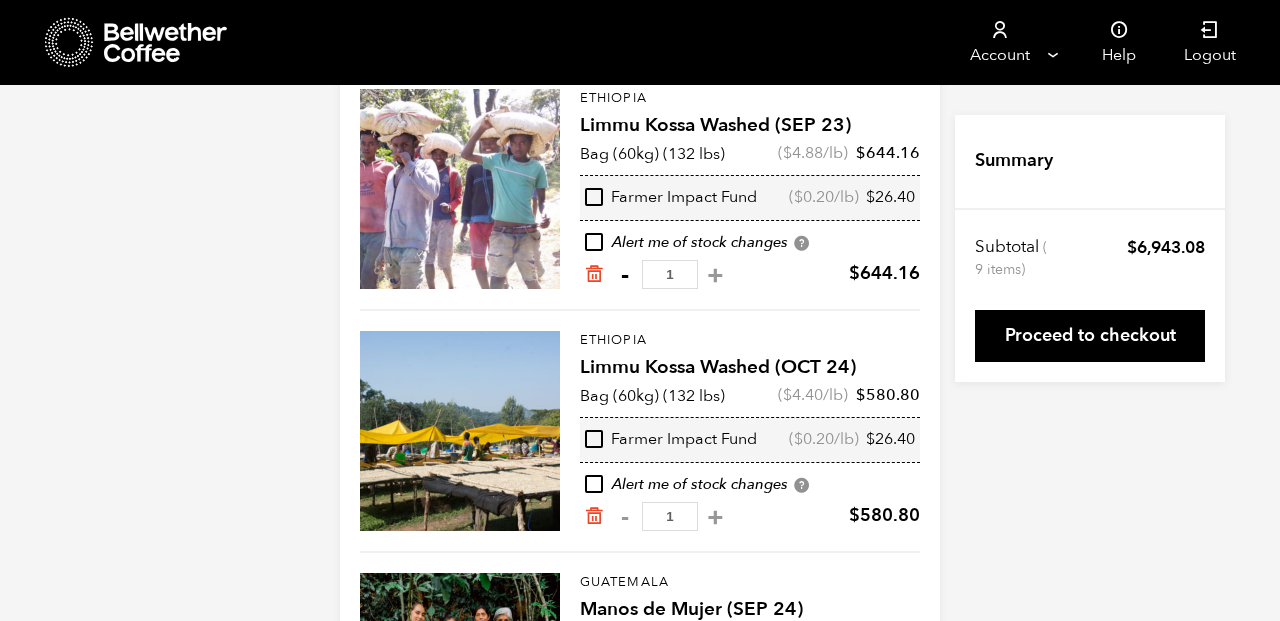 click on "-" at bounding box center [624, 275] 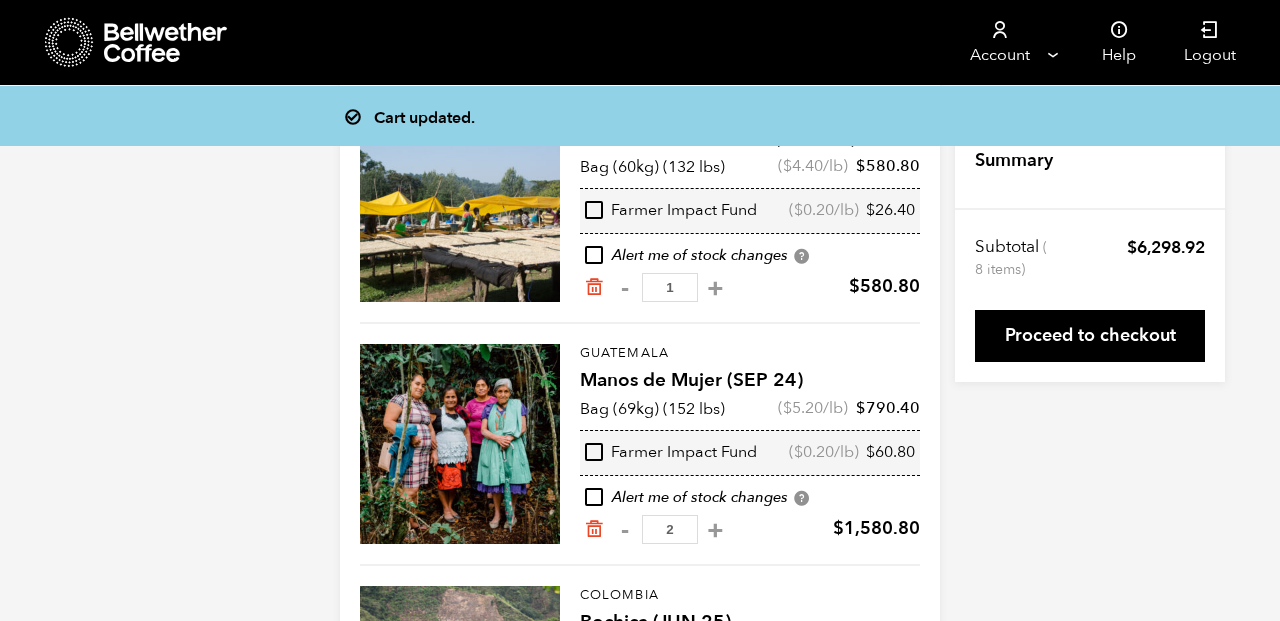 scroll, scrollTop: 456, scrollLeft: 0, axis: vertical 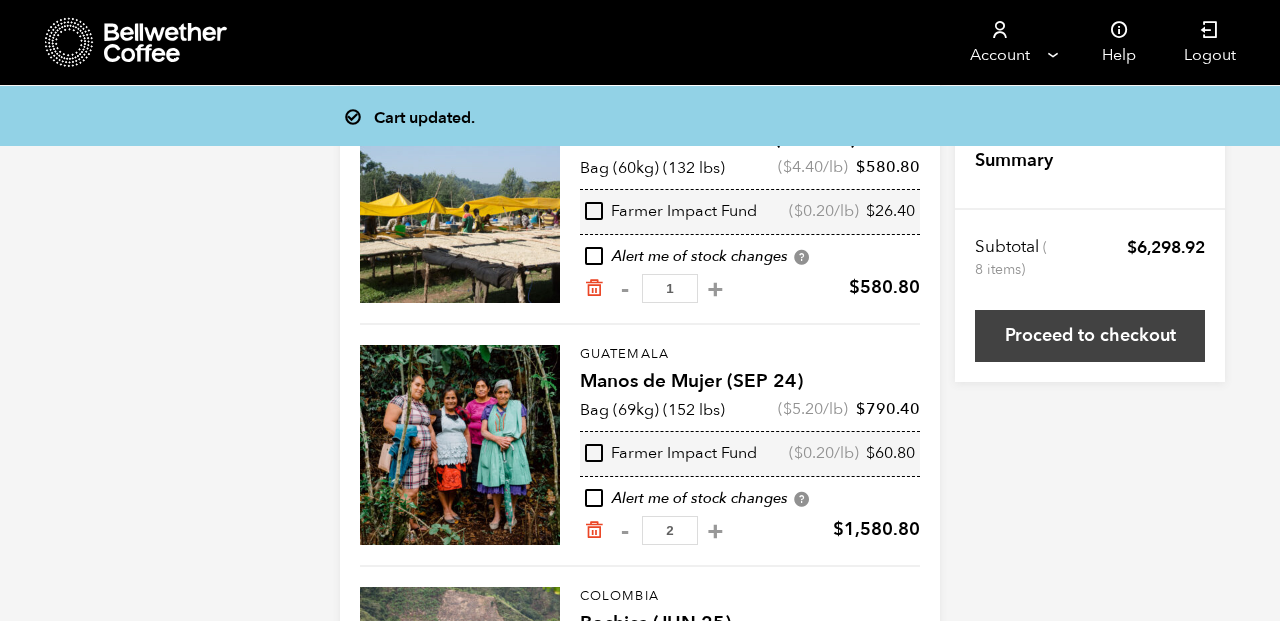 click on "Proceed to checkout" at bounding box center [1090, 336] 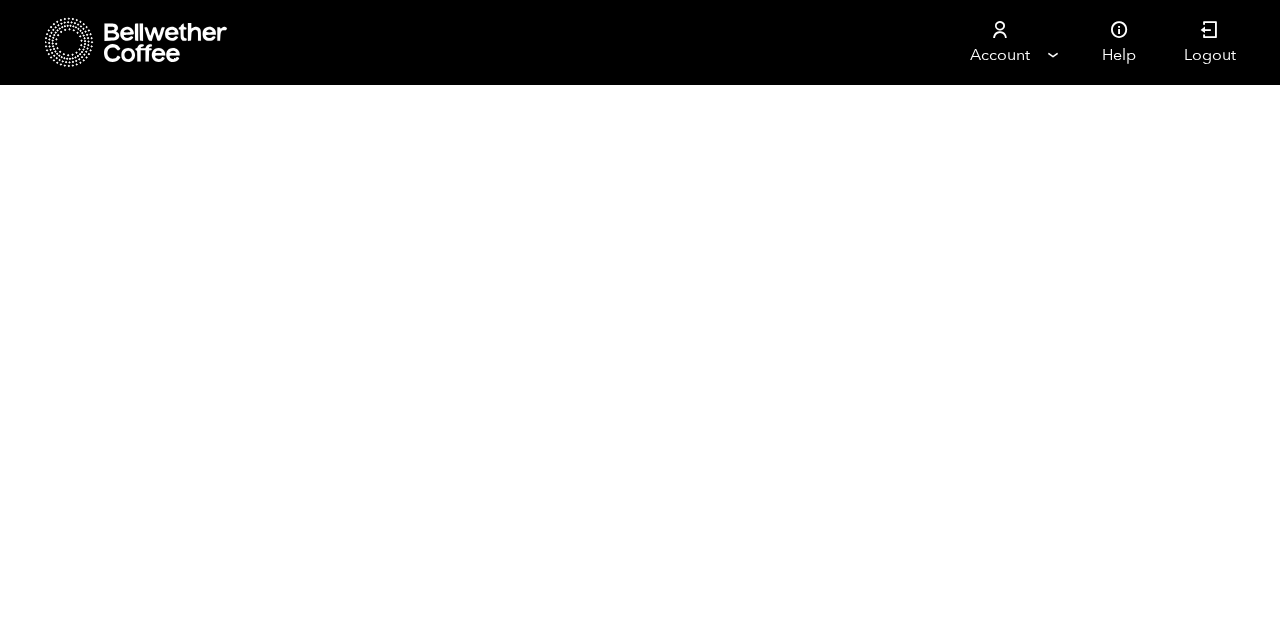 scroll, scrollTop: 0, scrollLeft: 0, axis: both 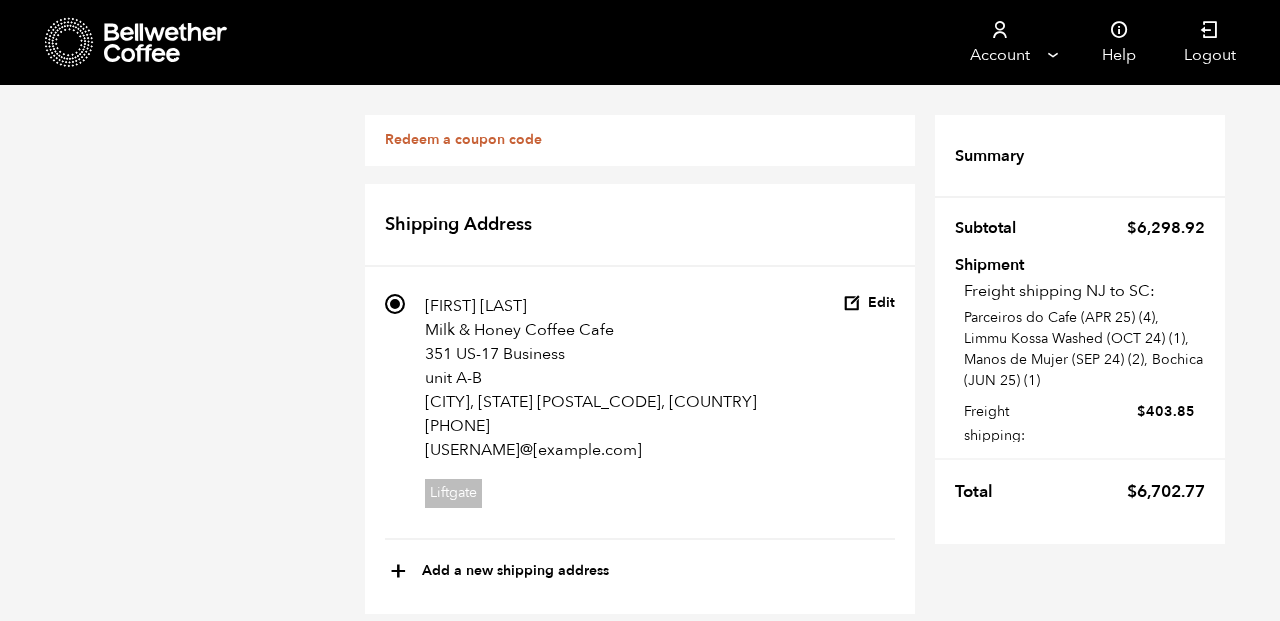click on "$ 3,247.20" at bounding box center (744, 1539) 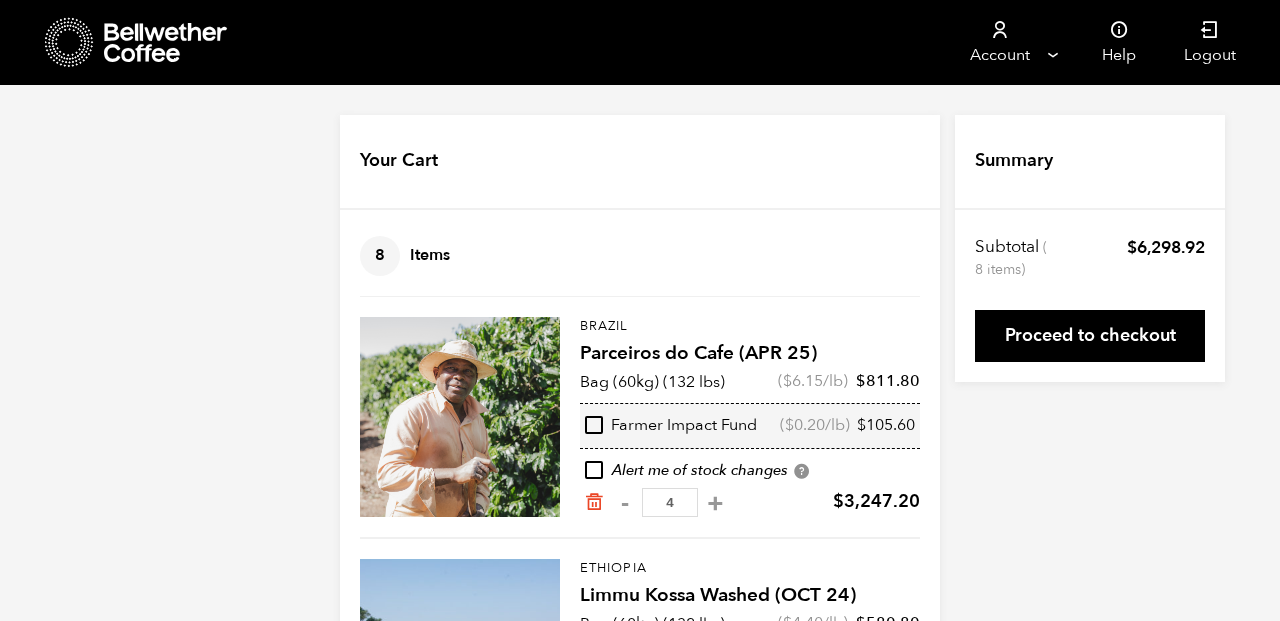 scroll, scrollTop: 456, scrollLeft: 0, axis: vertical 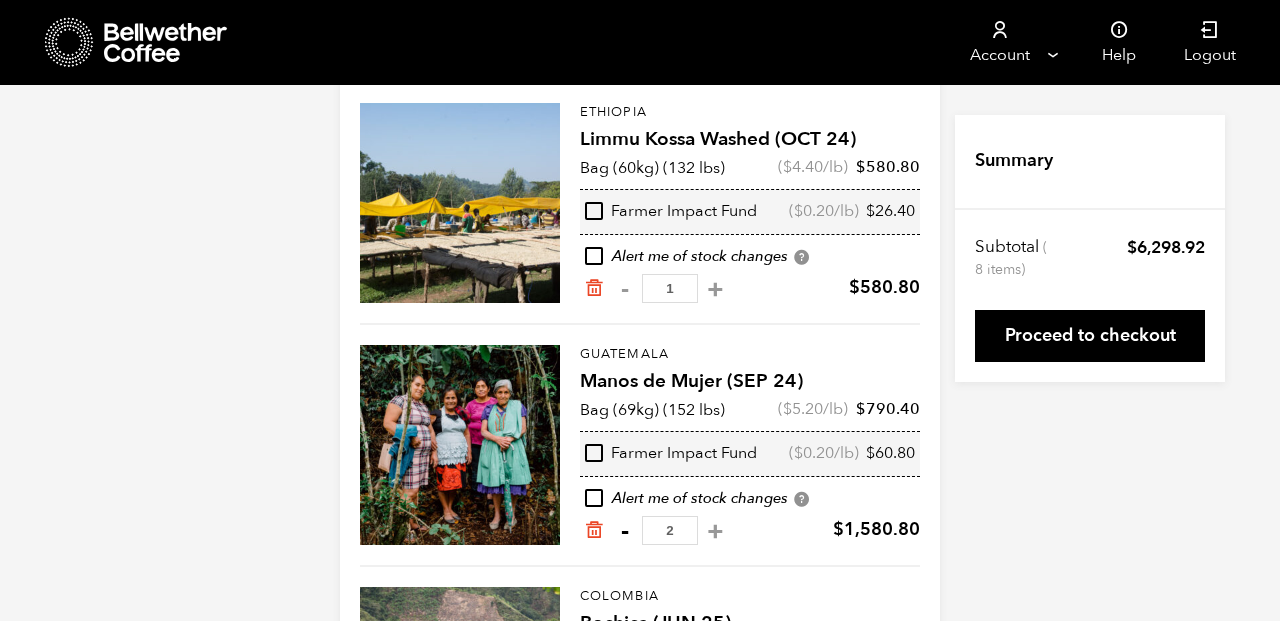 click on "-" at bounding box center [624, 531] 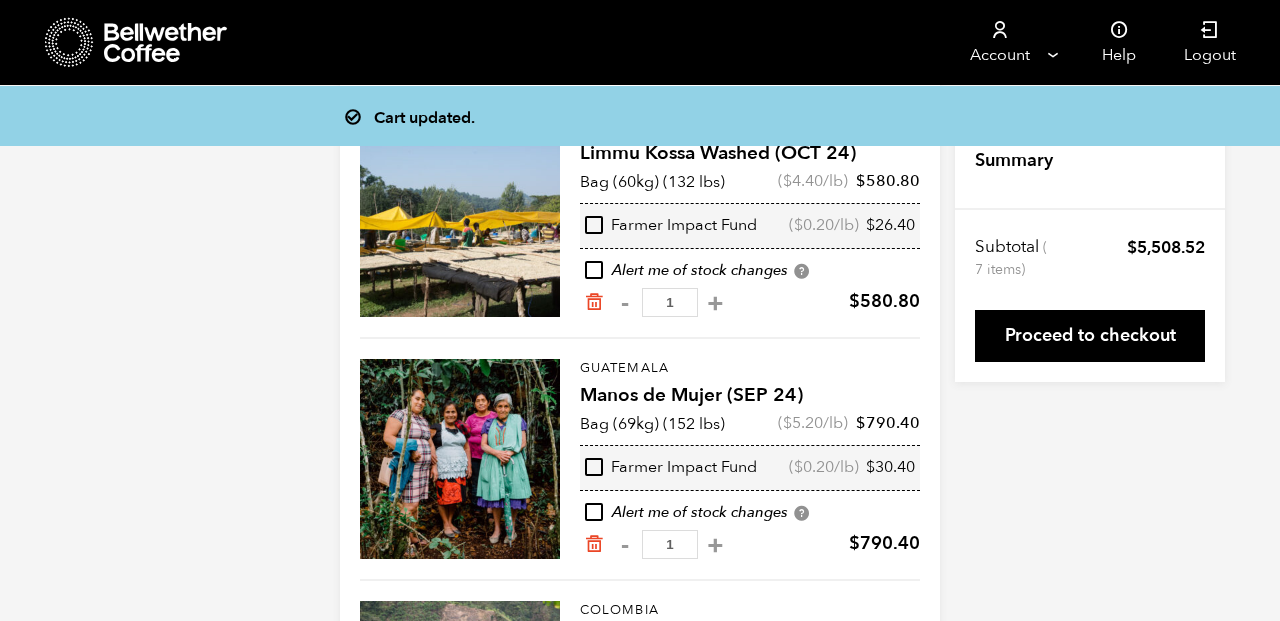 scroll, scrollTop: 442, scrollLeft: 0, axis: vertical 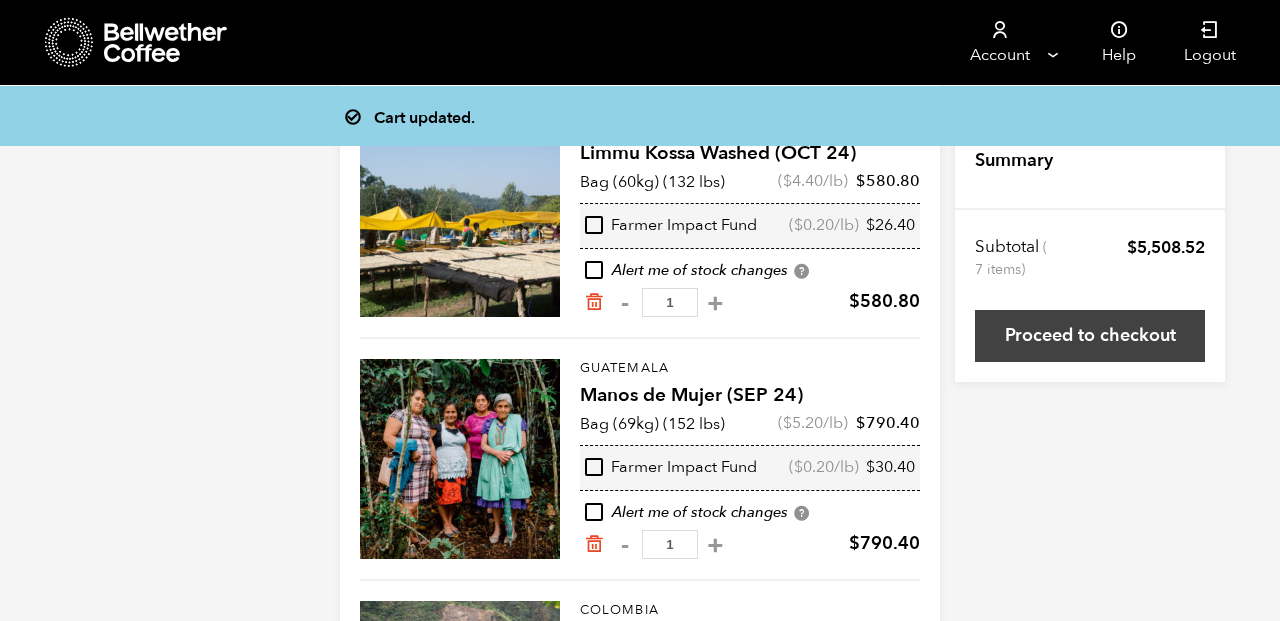 click on "Proceed to checkout" at bounding box center [1090, 336] 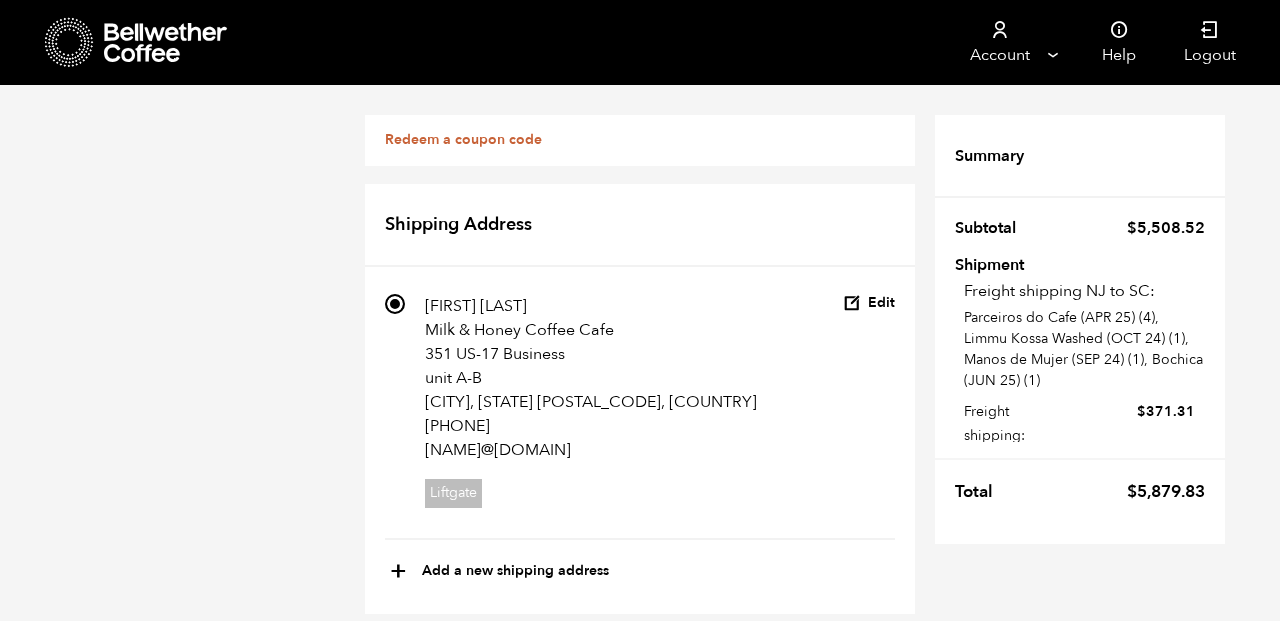 scroll, scrollTop: 245, scrollLeft: 0, axis: vertical 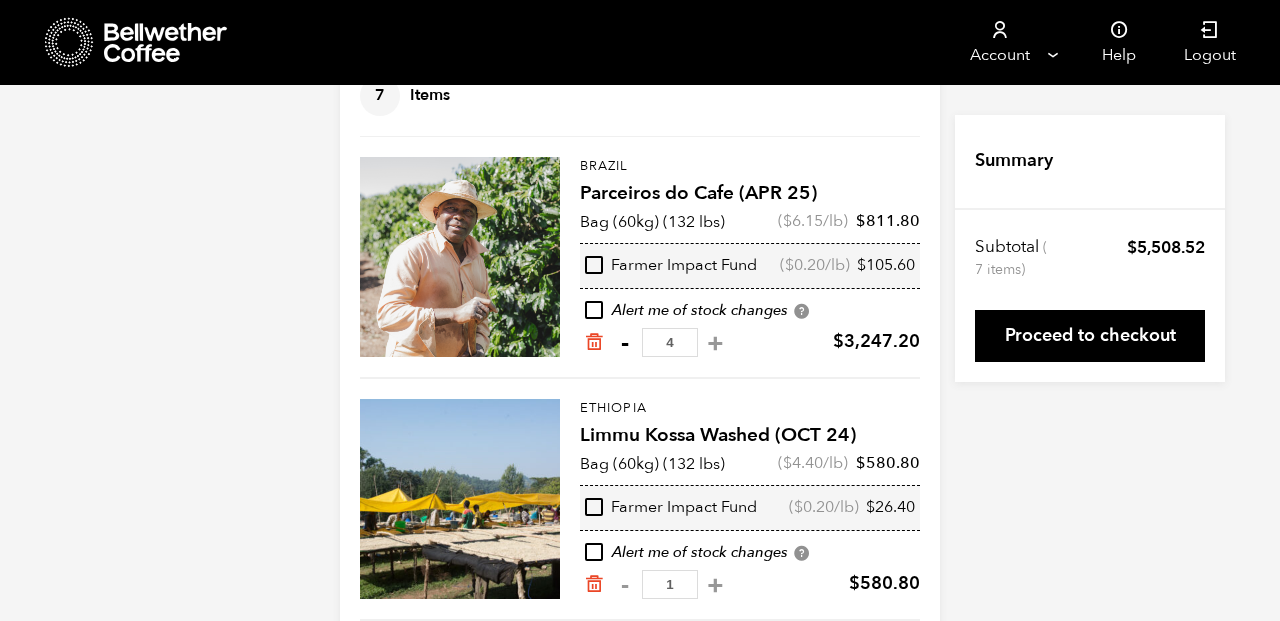 click on "-" at bounding box center (624, 343) 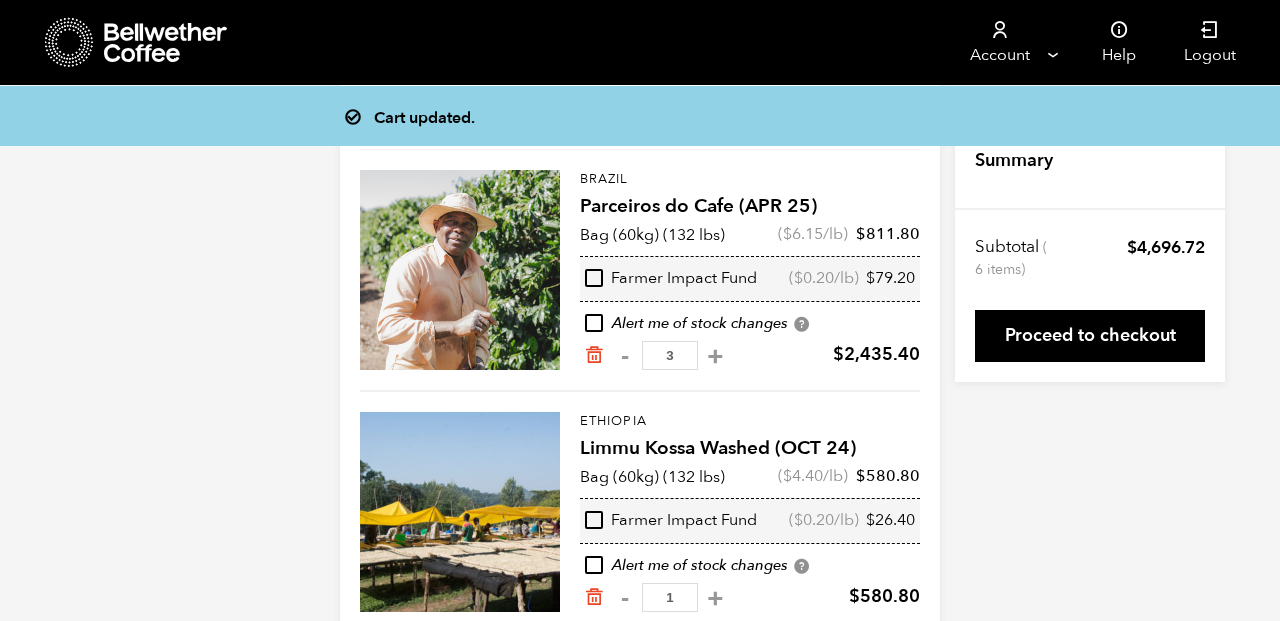 scroll, scrollTop: 146, scrollLeft: 0, axis: vertical 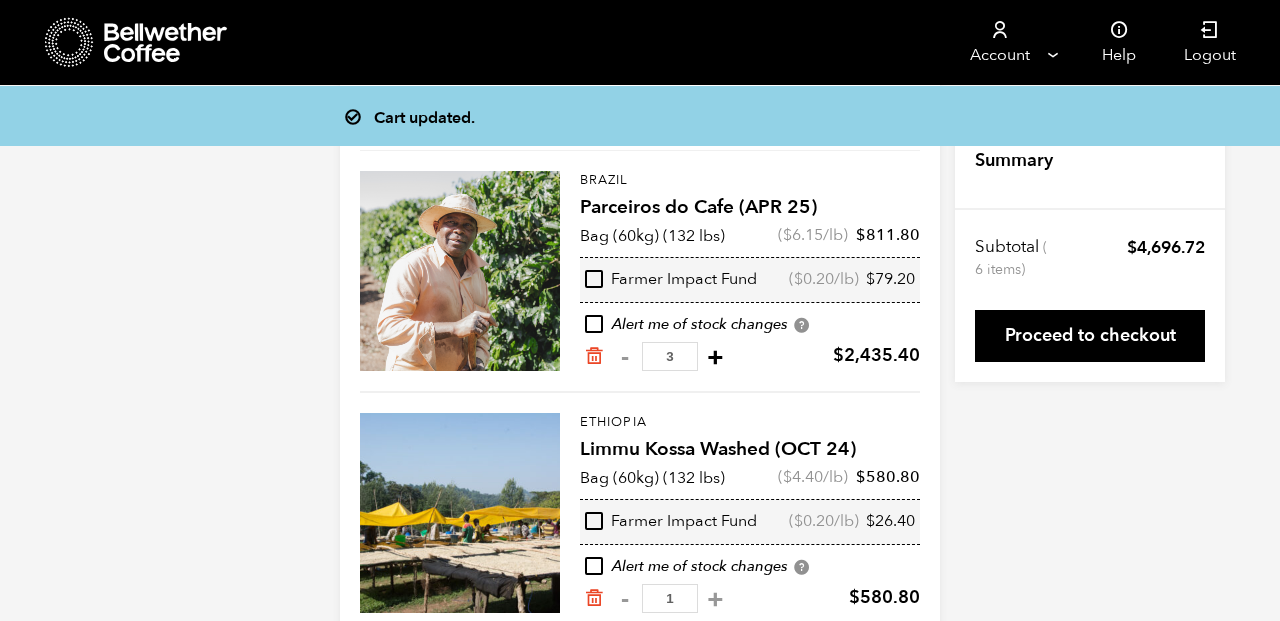 click on "+" at bounding box center [715, 357] 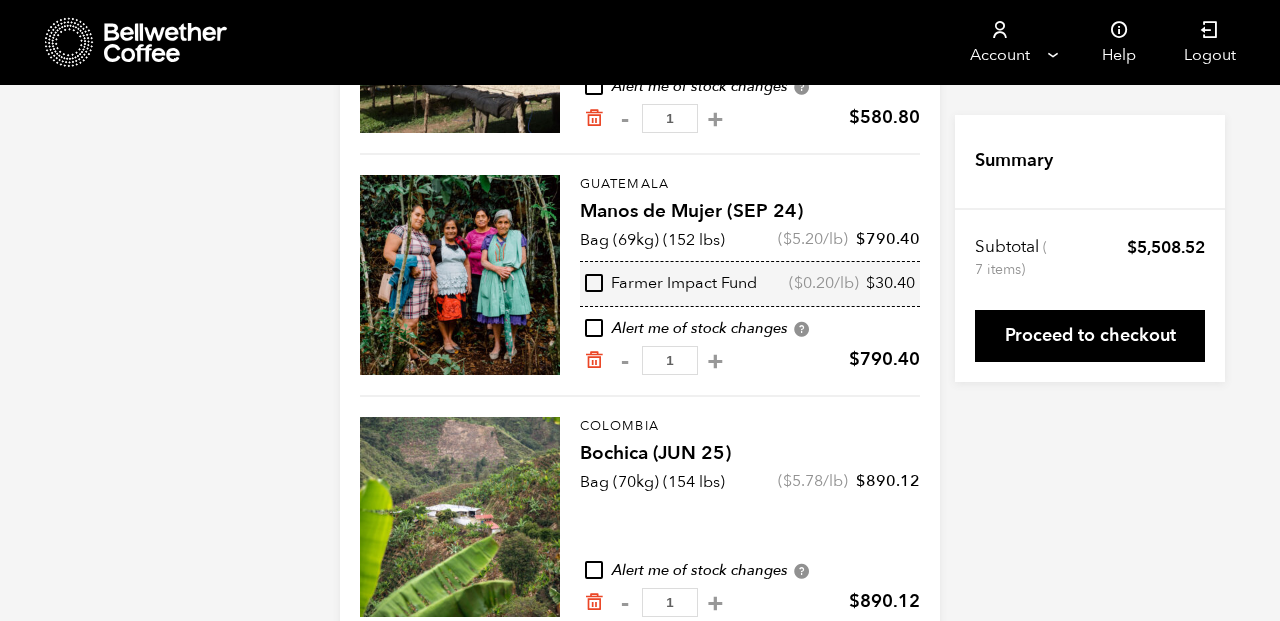 scroll, scrollTop: 625, scrollLeft: 0, axis: vertical 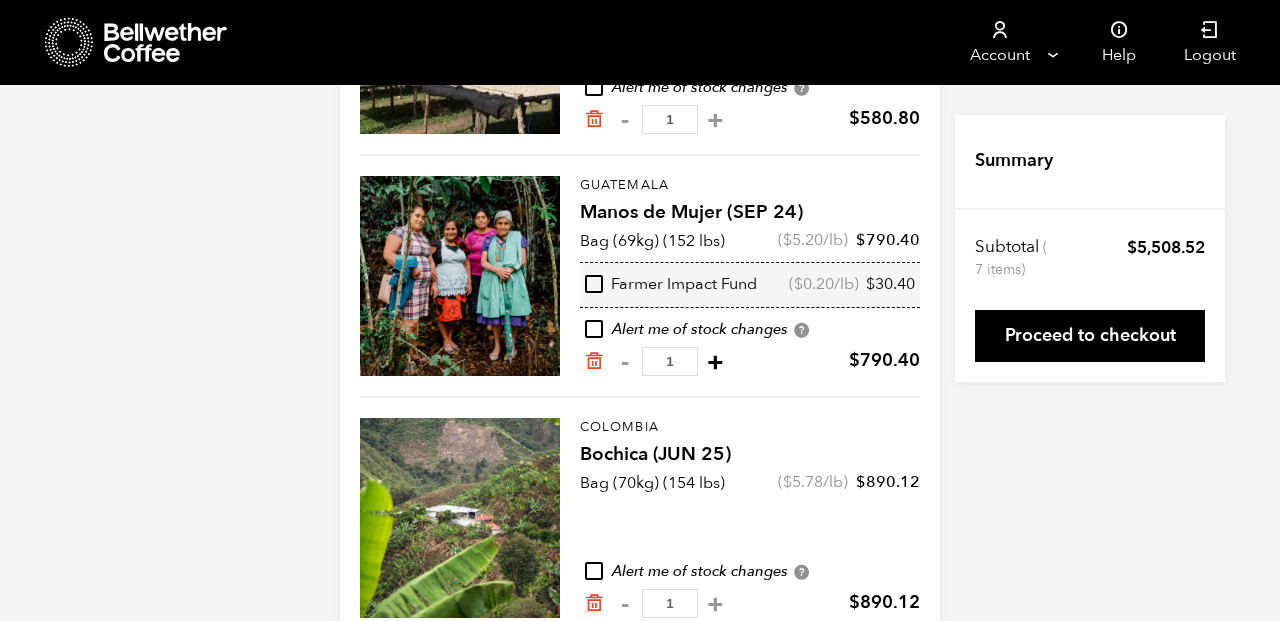 click on "+" at bounding box center [715, 362] 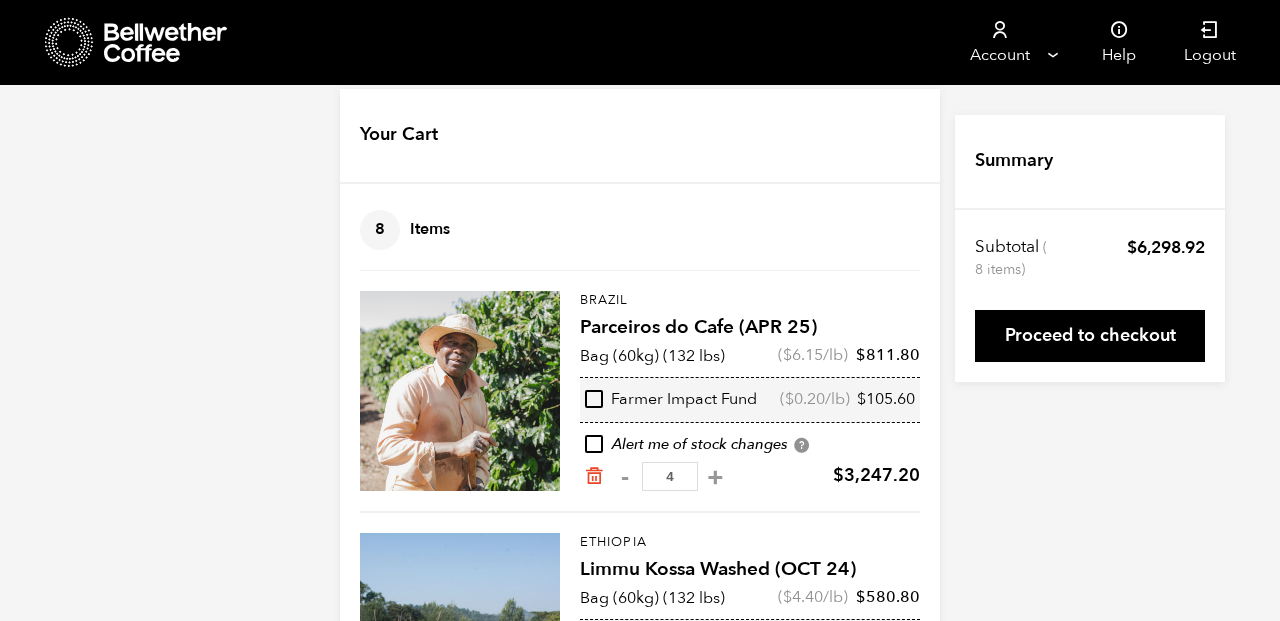 scroll, scrollTop: 14, scrollLeft: 0, axis: vertical 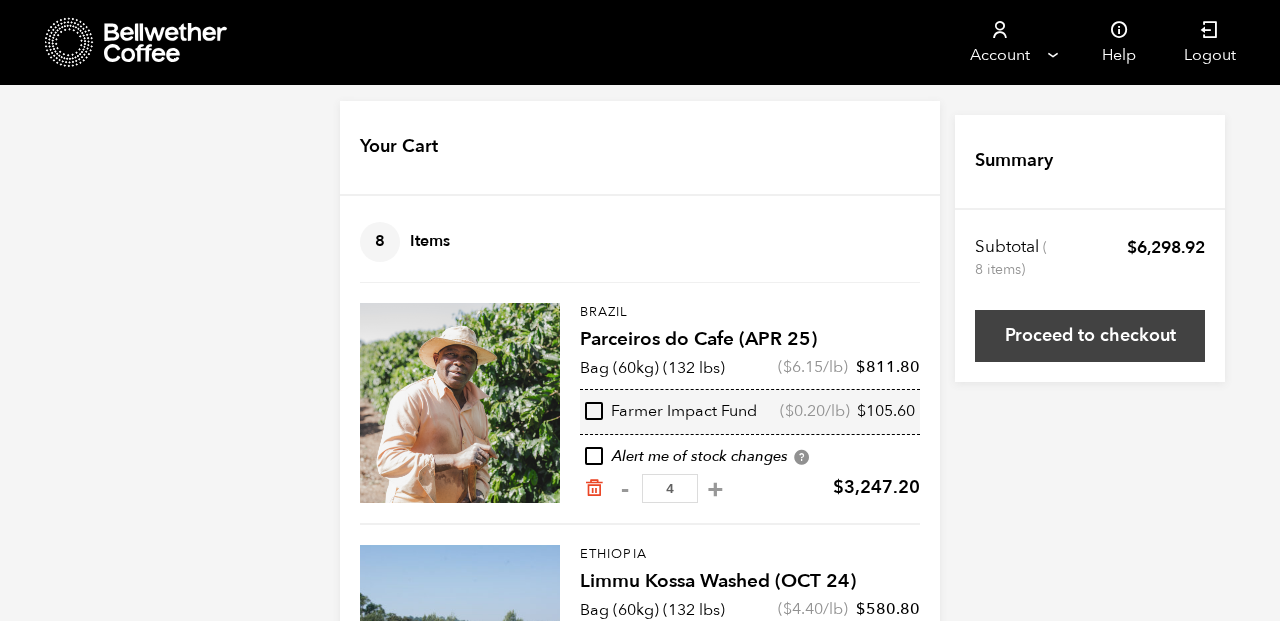 click on "Proceed to checkout" at bounding box center (1090, 336) 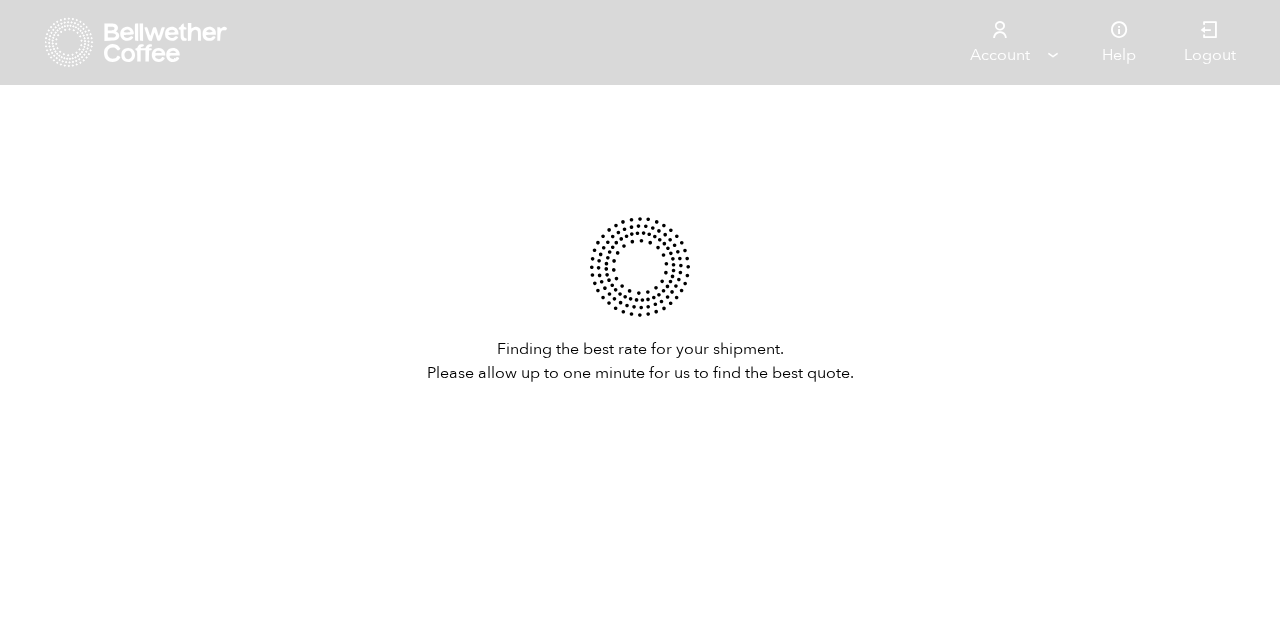 scroll, scrollTop: 0, scrollLeft: 0, axis: both 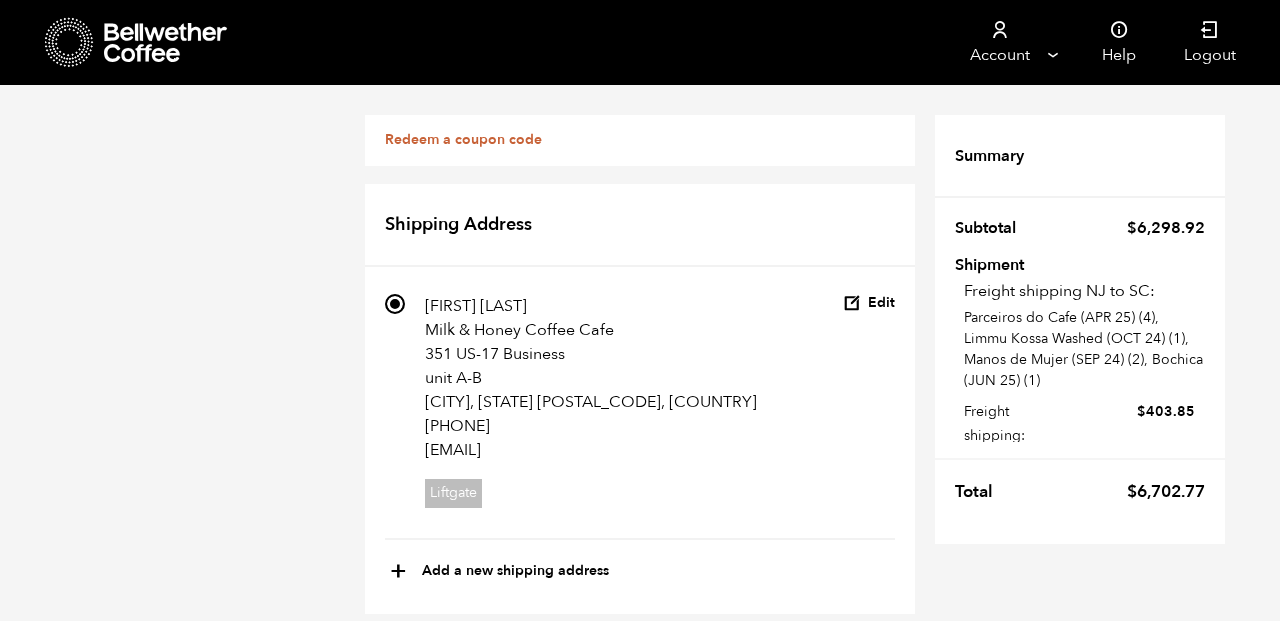 click on "Use a new payment method" at bounding box center (430, 1098) 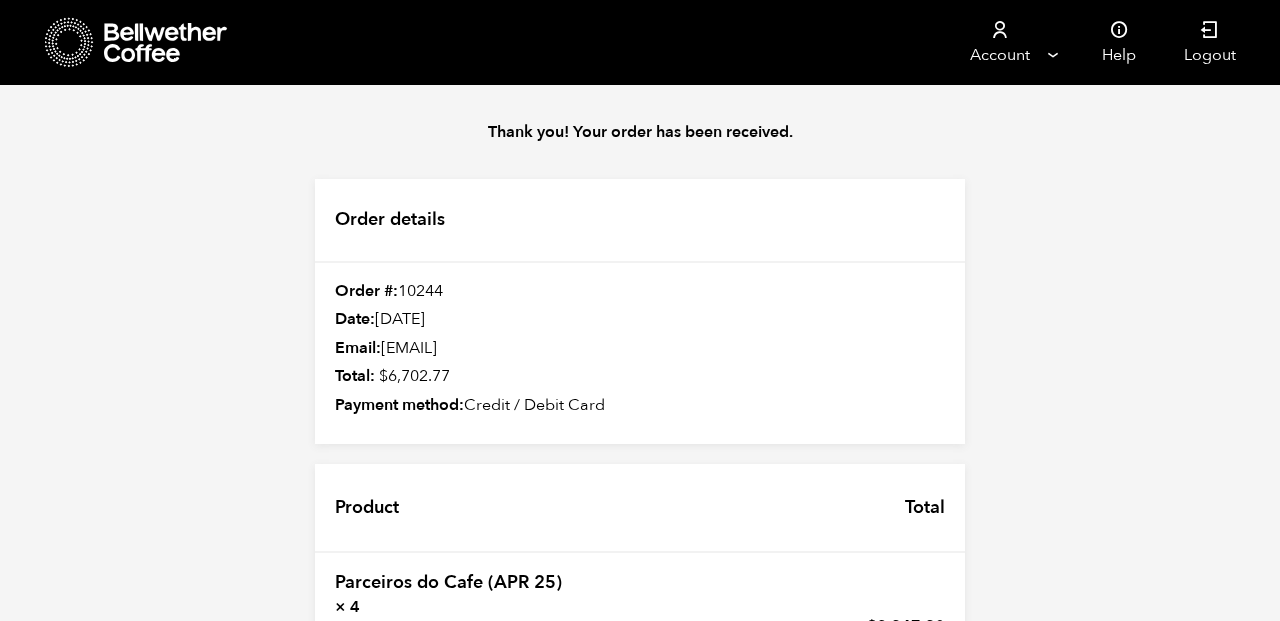 scroll, scrollTop: 0, scrollLeft: 0, axis: both 